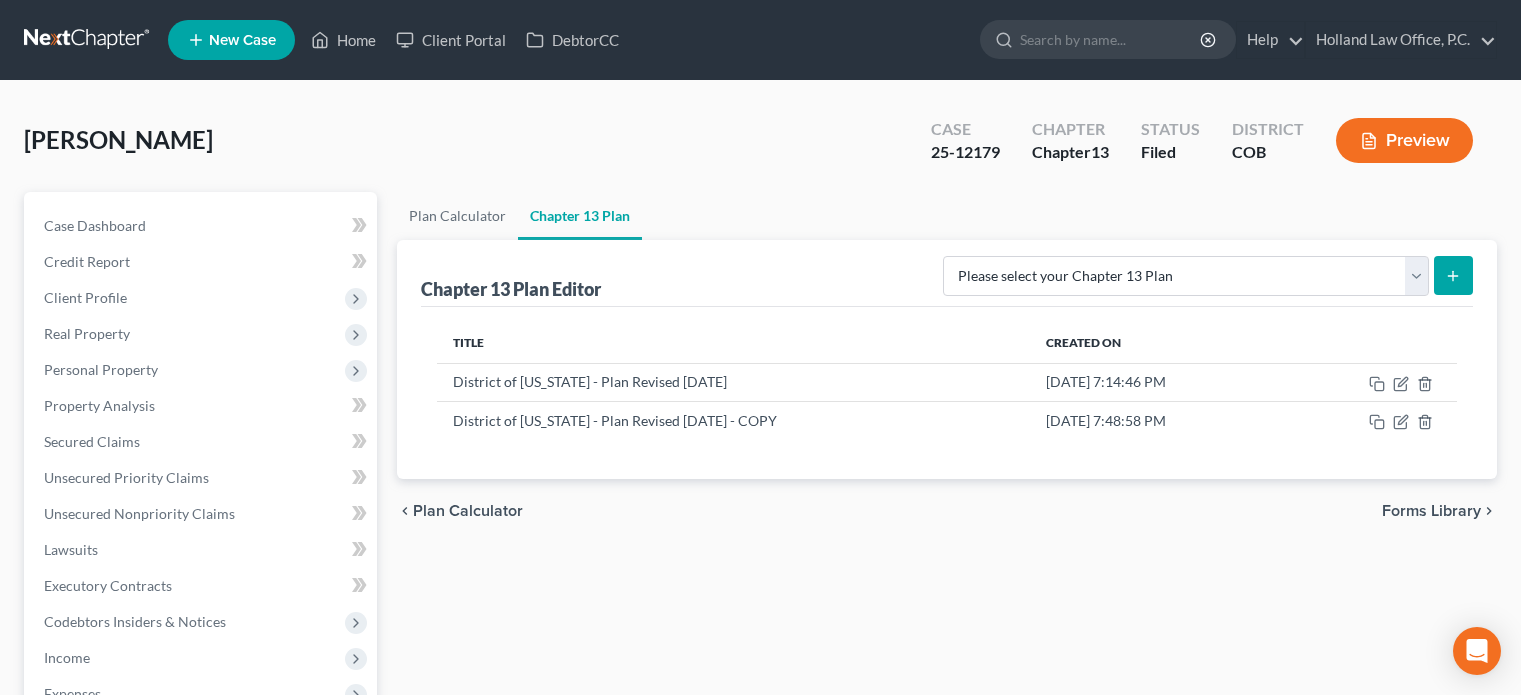 scroll, scrollTop: 300, scrollLeft: 0, axis: vertical 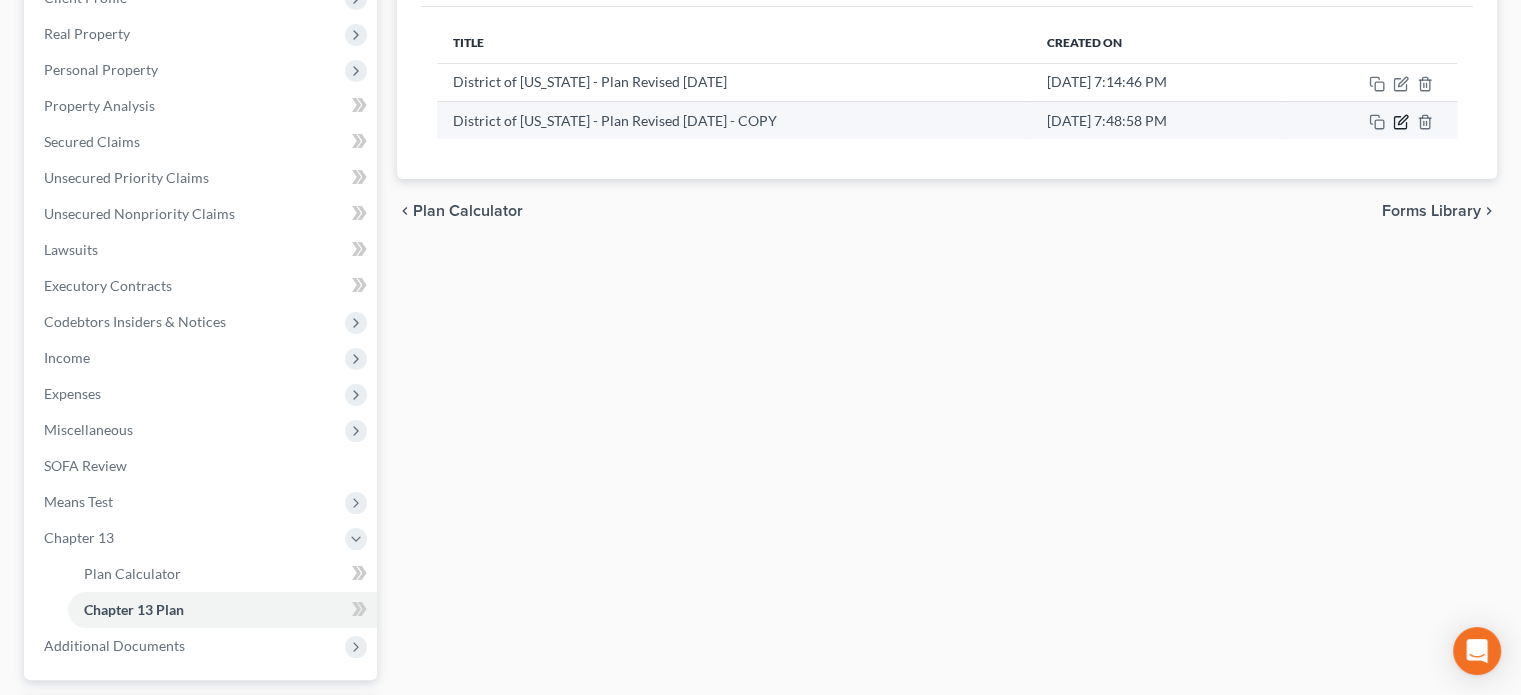 click 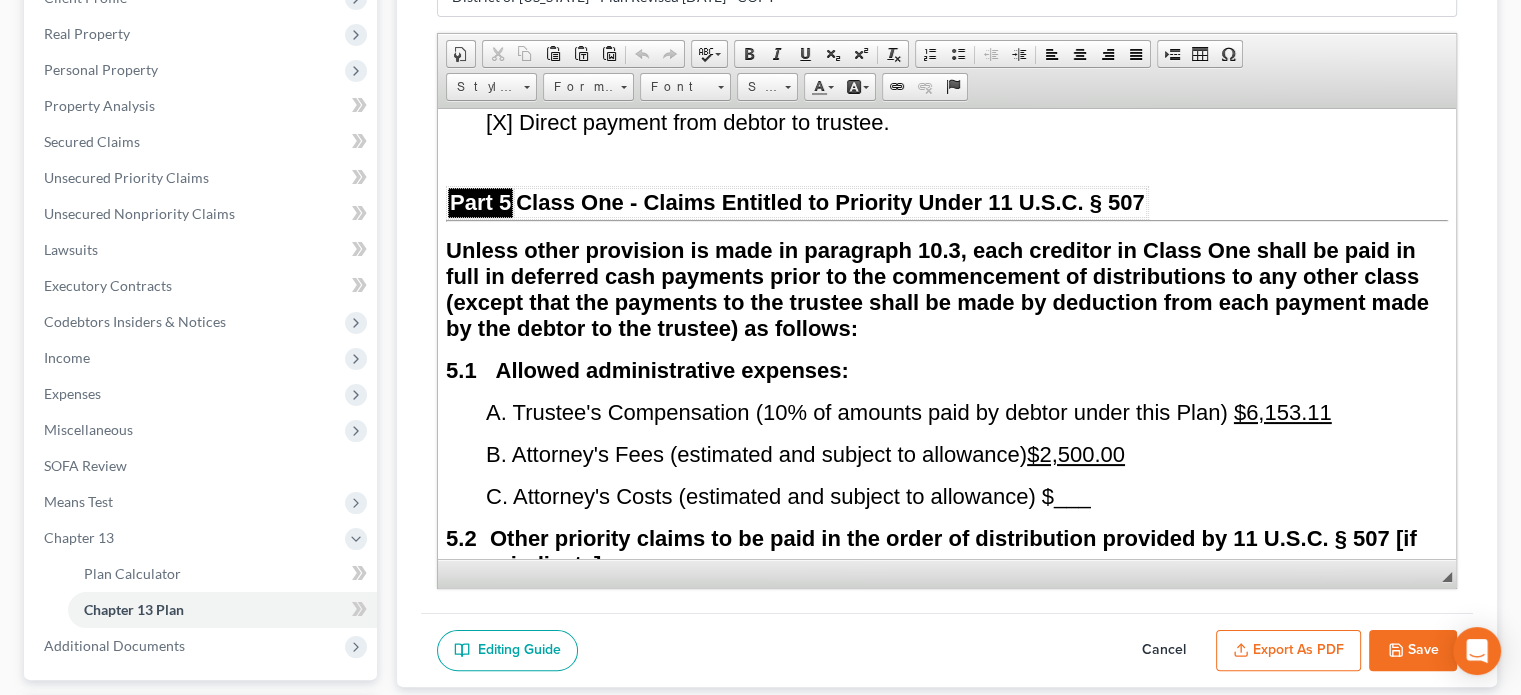 scroll, scrollTop: 5000, scrollLeft: 0, axis: vertical 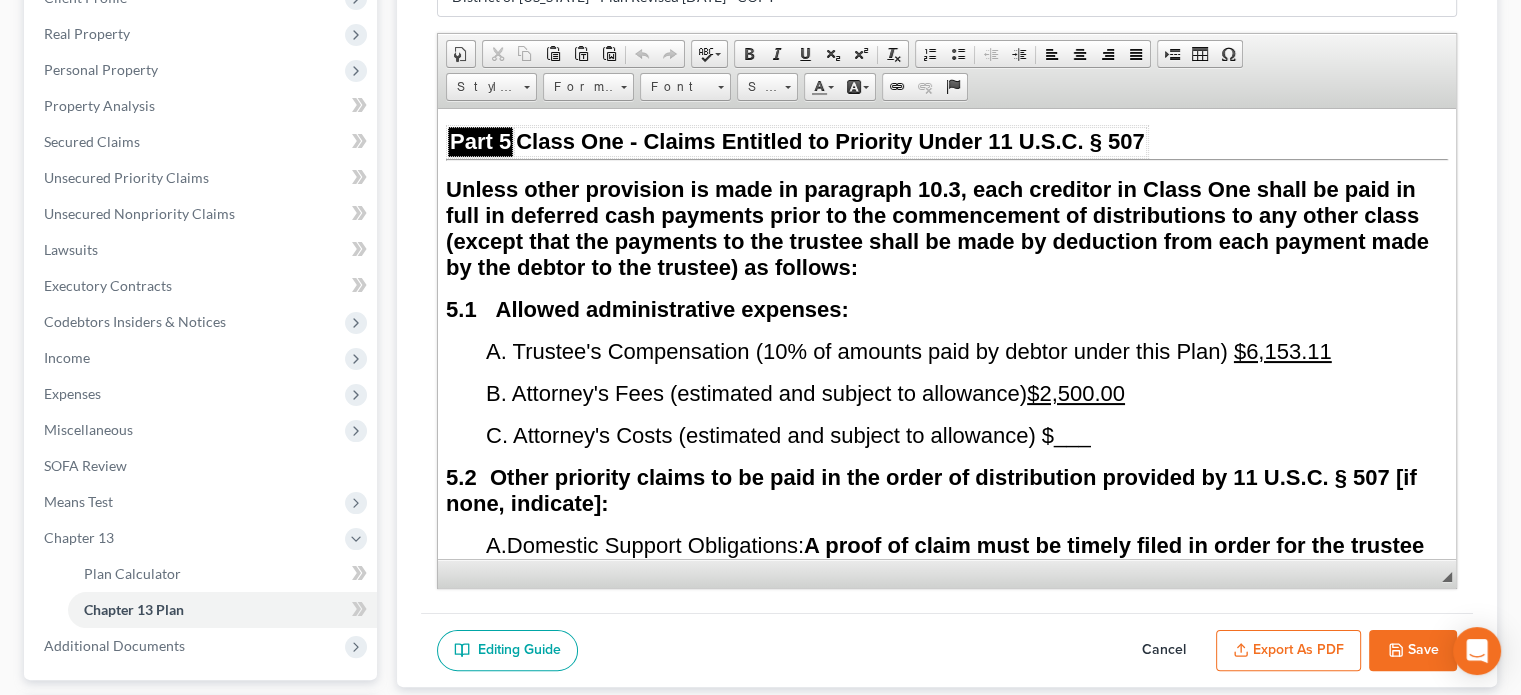 click on "$6,153.11" at bounding box center (1283, 350) 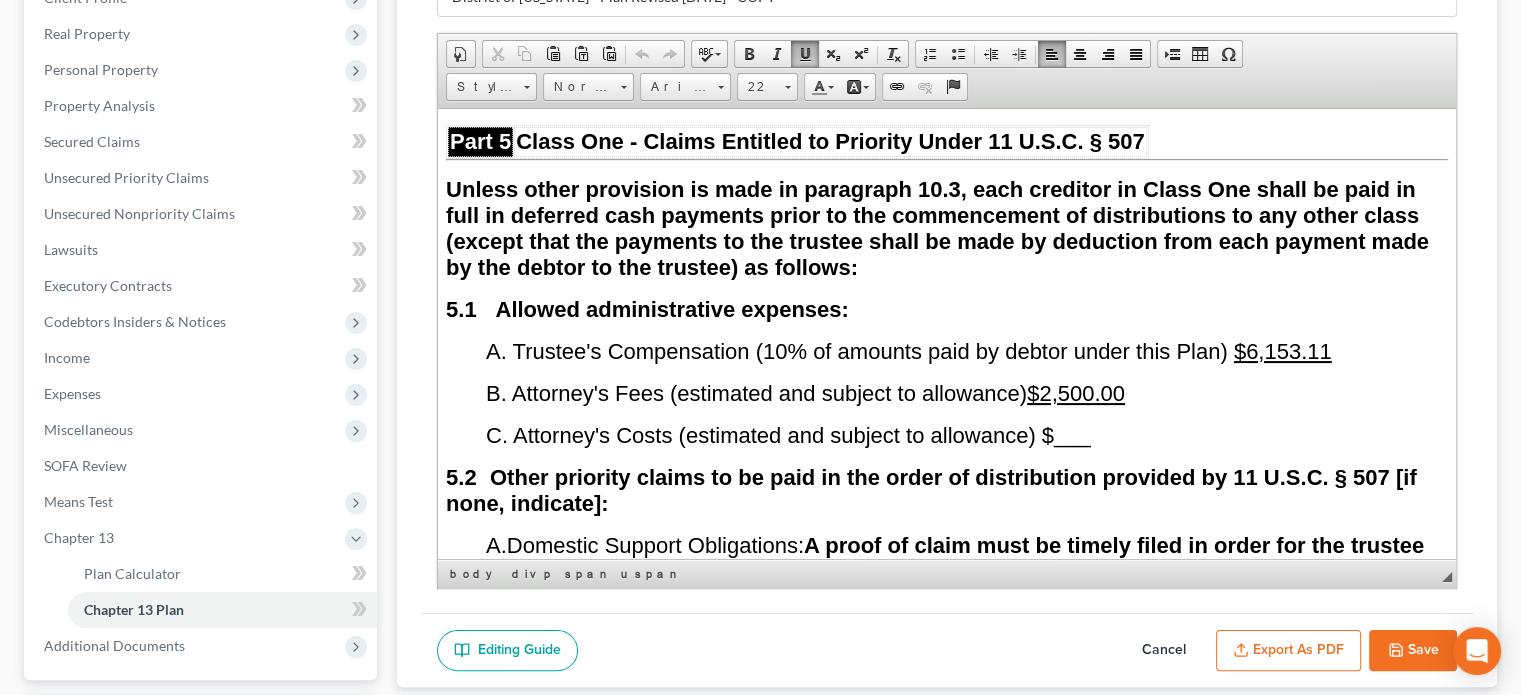 type 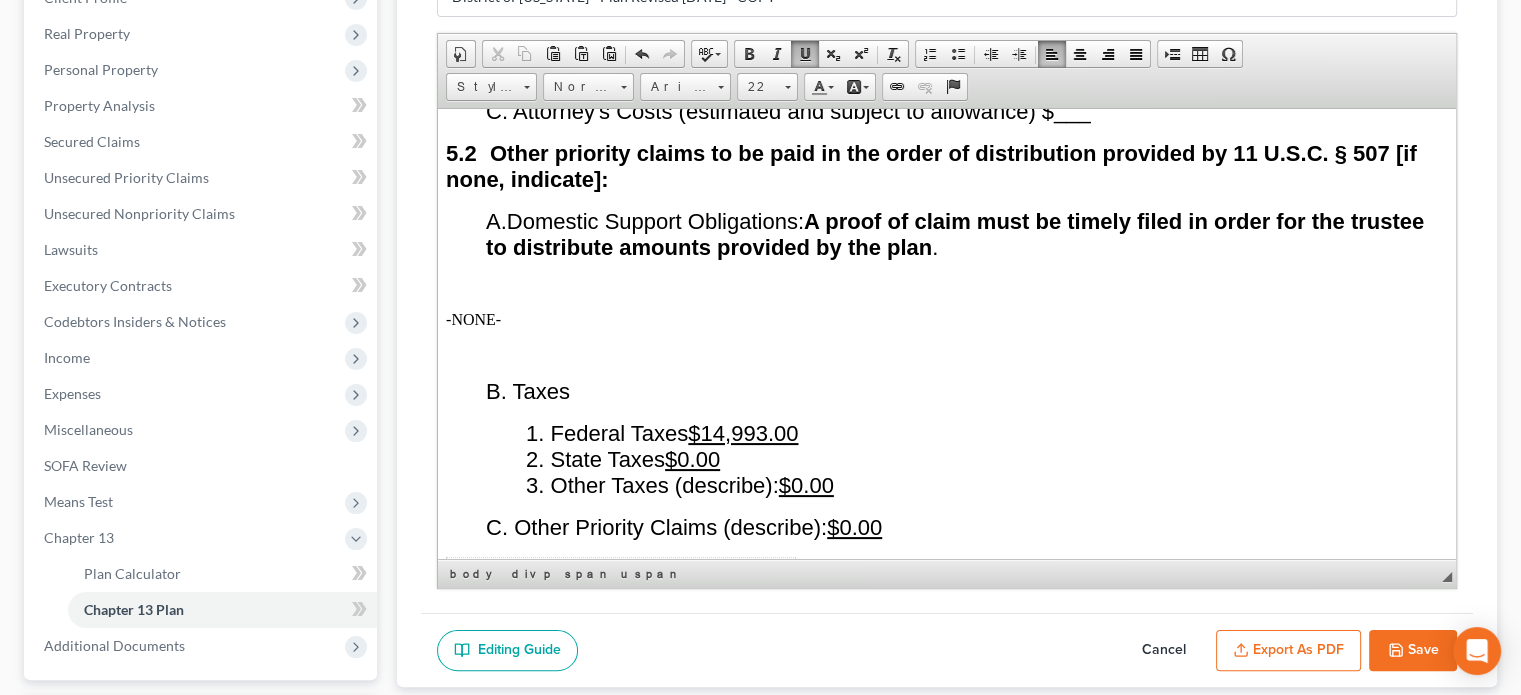 scroll, scrollTop: 5400, scrollLeft: 0, axis: vertical 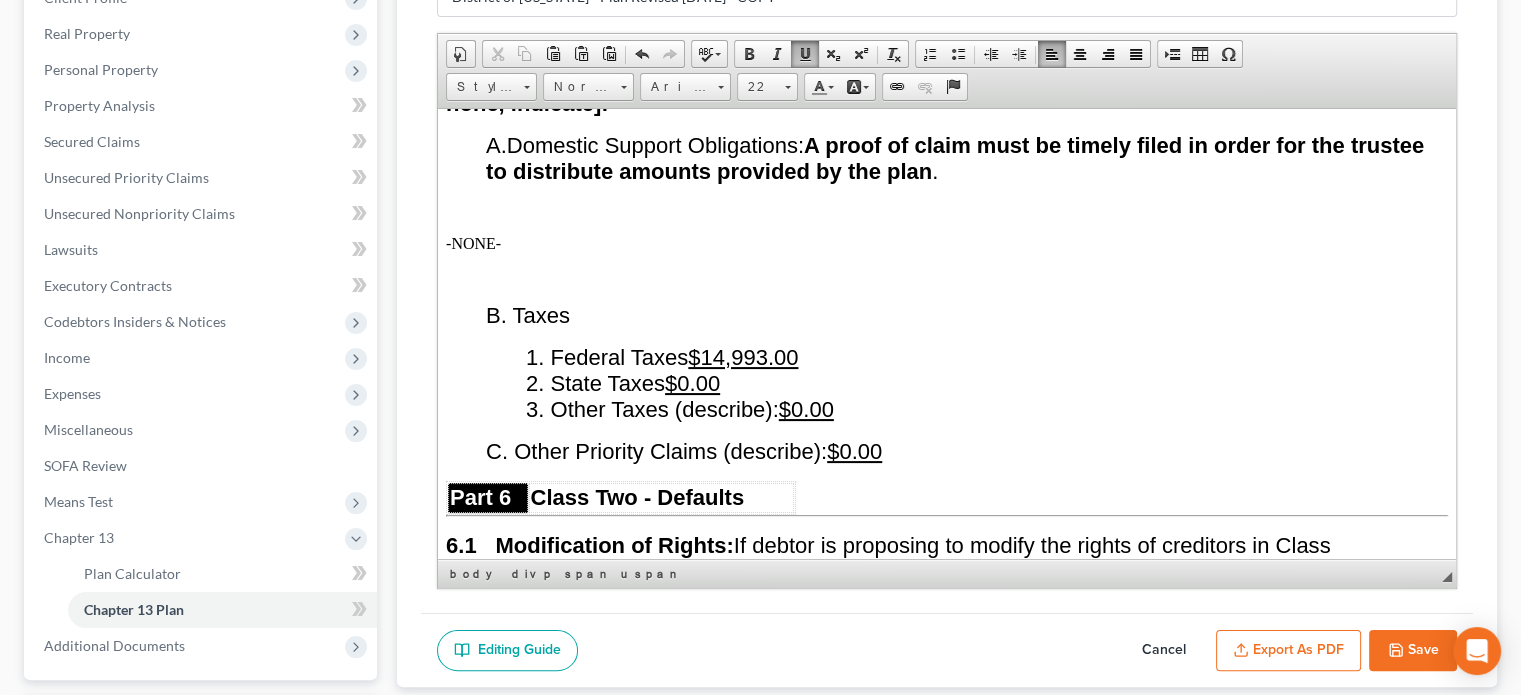 click on "$14,993.00" at bounding box center [743, 356] 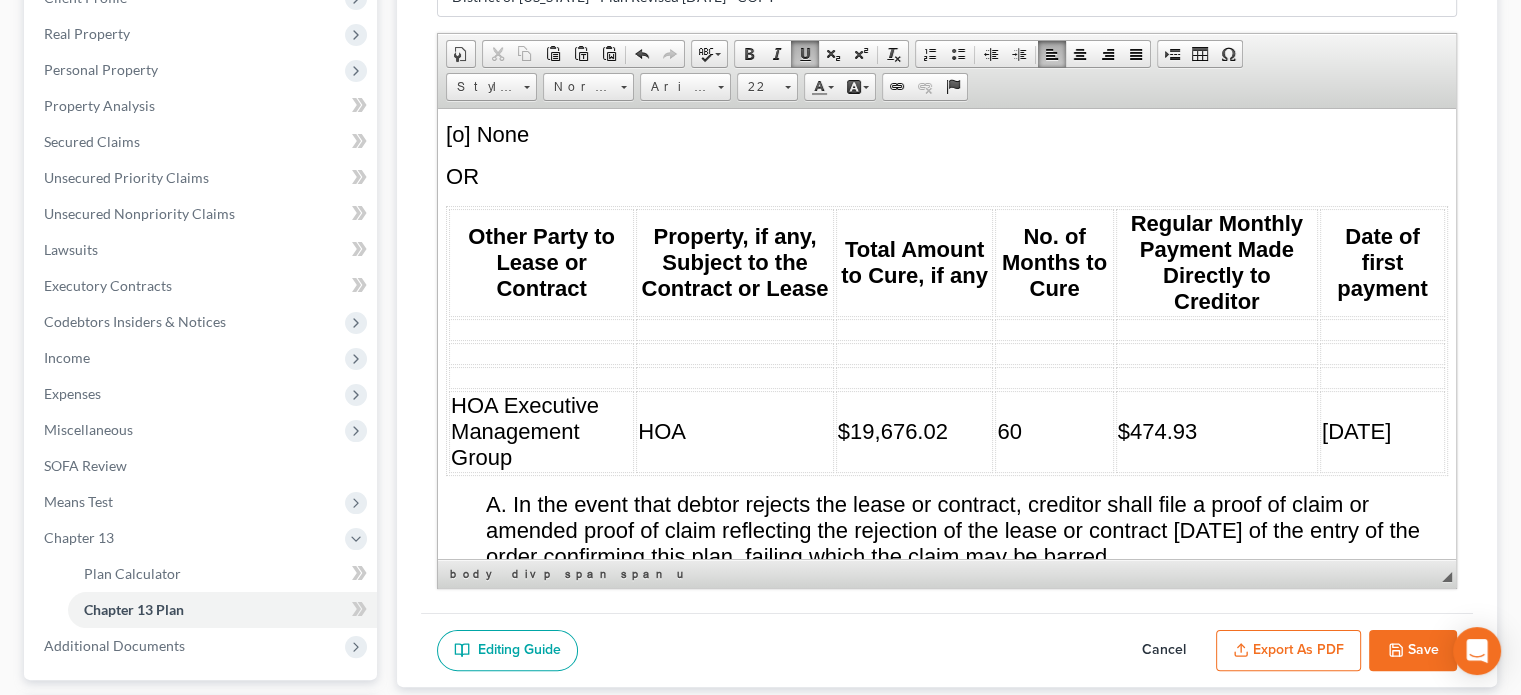 scroll, scrollTop: 6600, scrollLeft: 0, axis: vertical 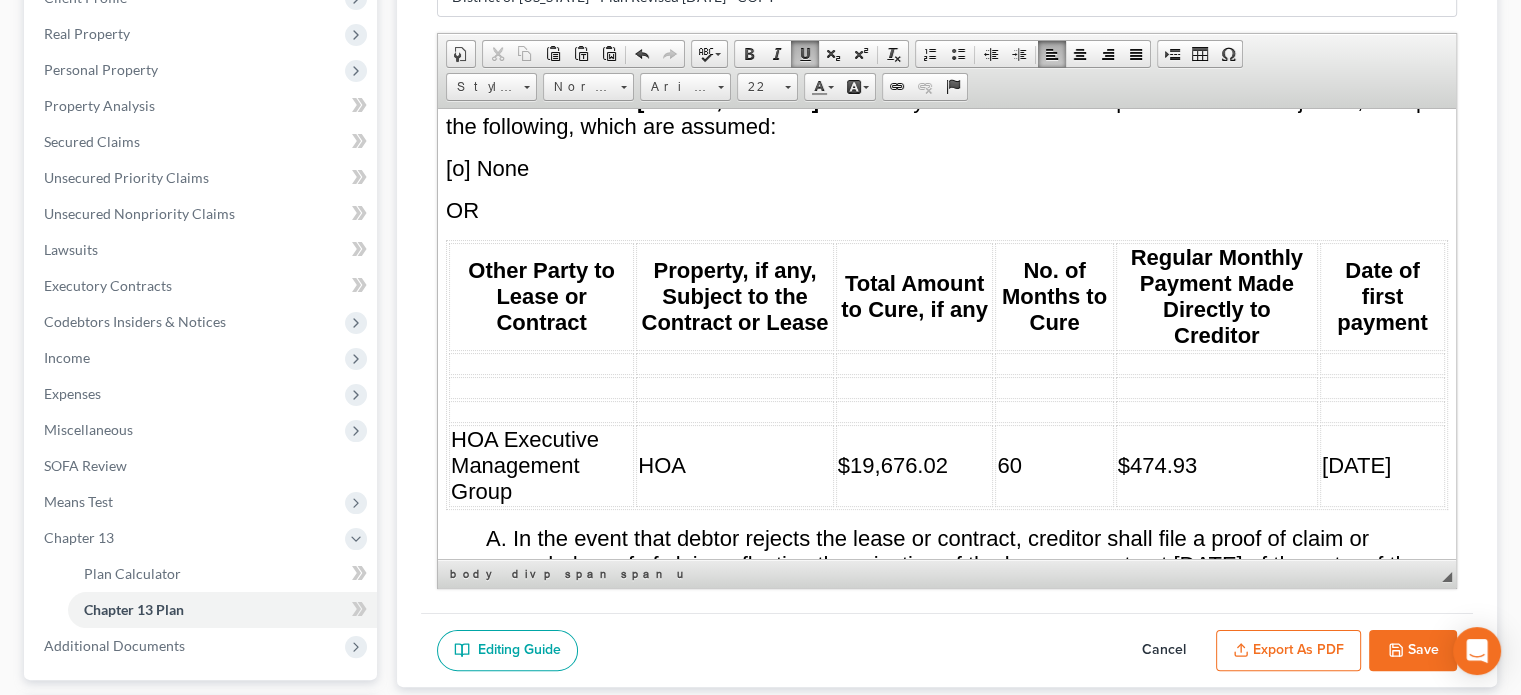 click on "HOA Executive Management Group" at bounding box center (541, 465) 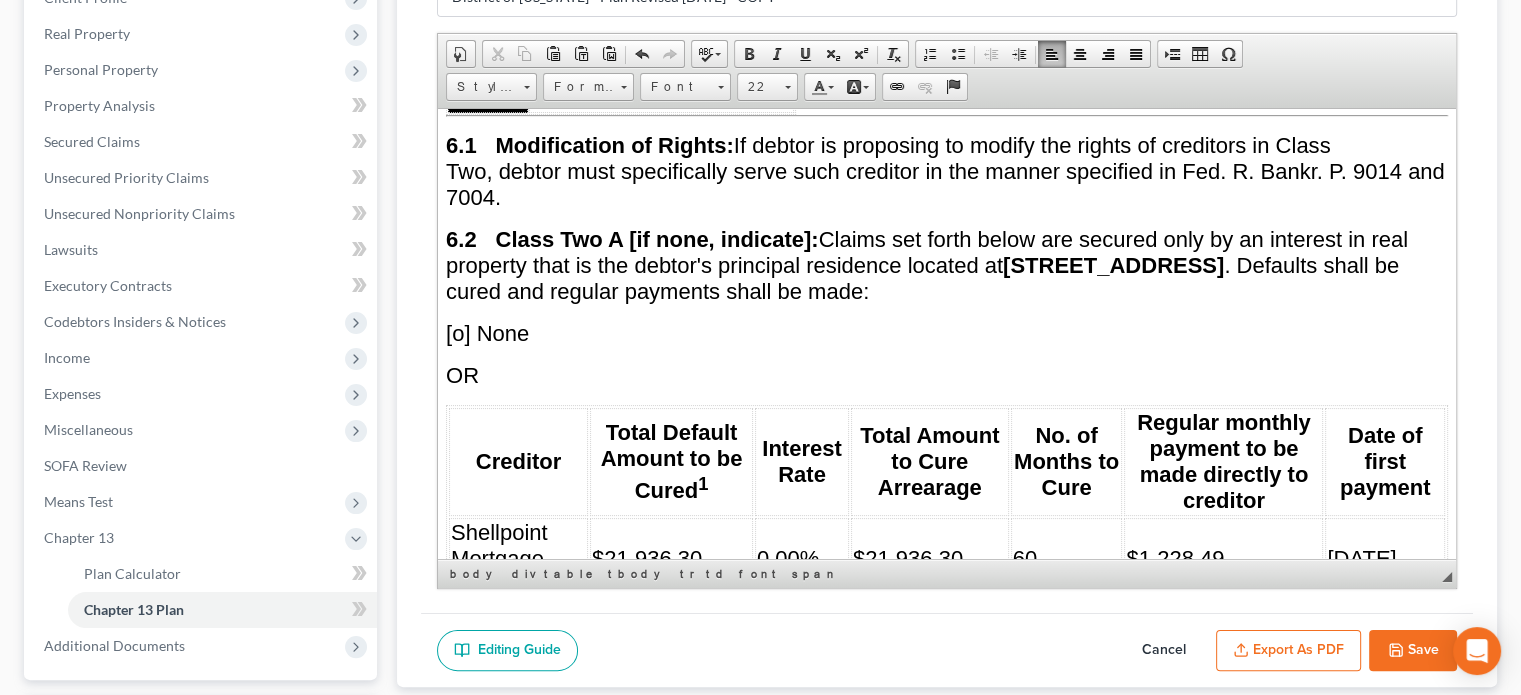 scroll, scrollTop: 5900, scrollLeft: 0, axis: vertical 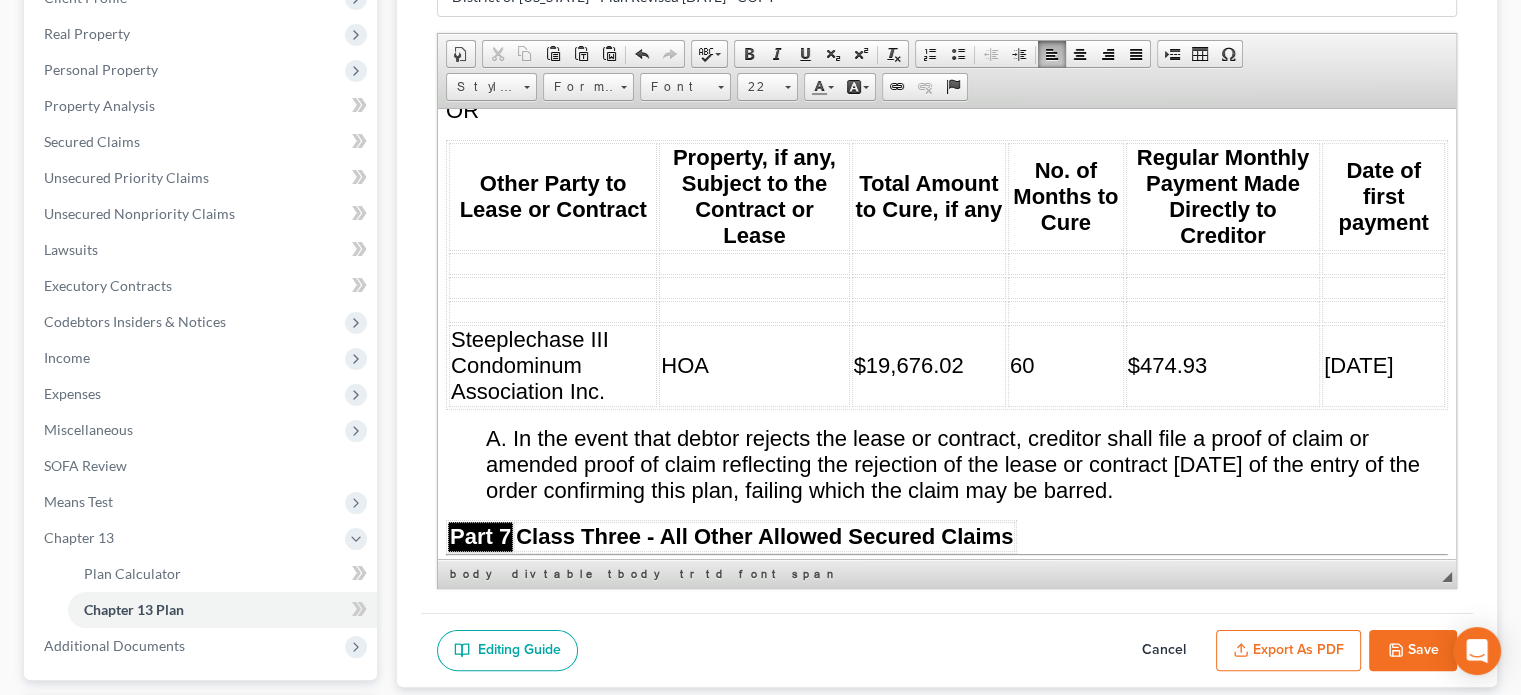 click on "HOA" at bounding box center [754, 365] 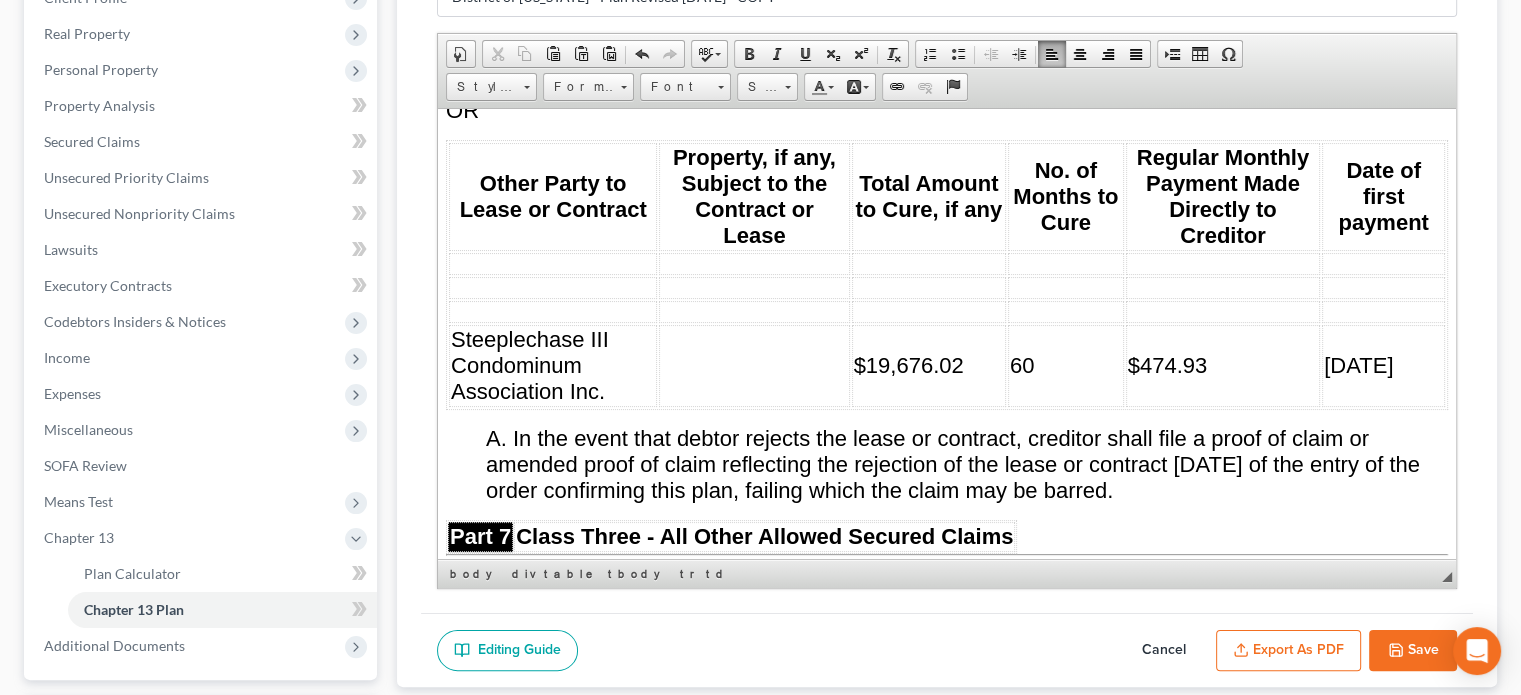 scroll, scrollTop: 0, scrollLeft: 0, axis: both 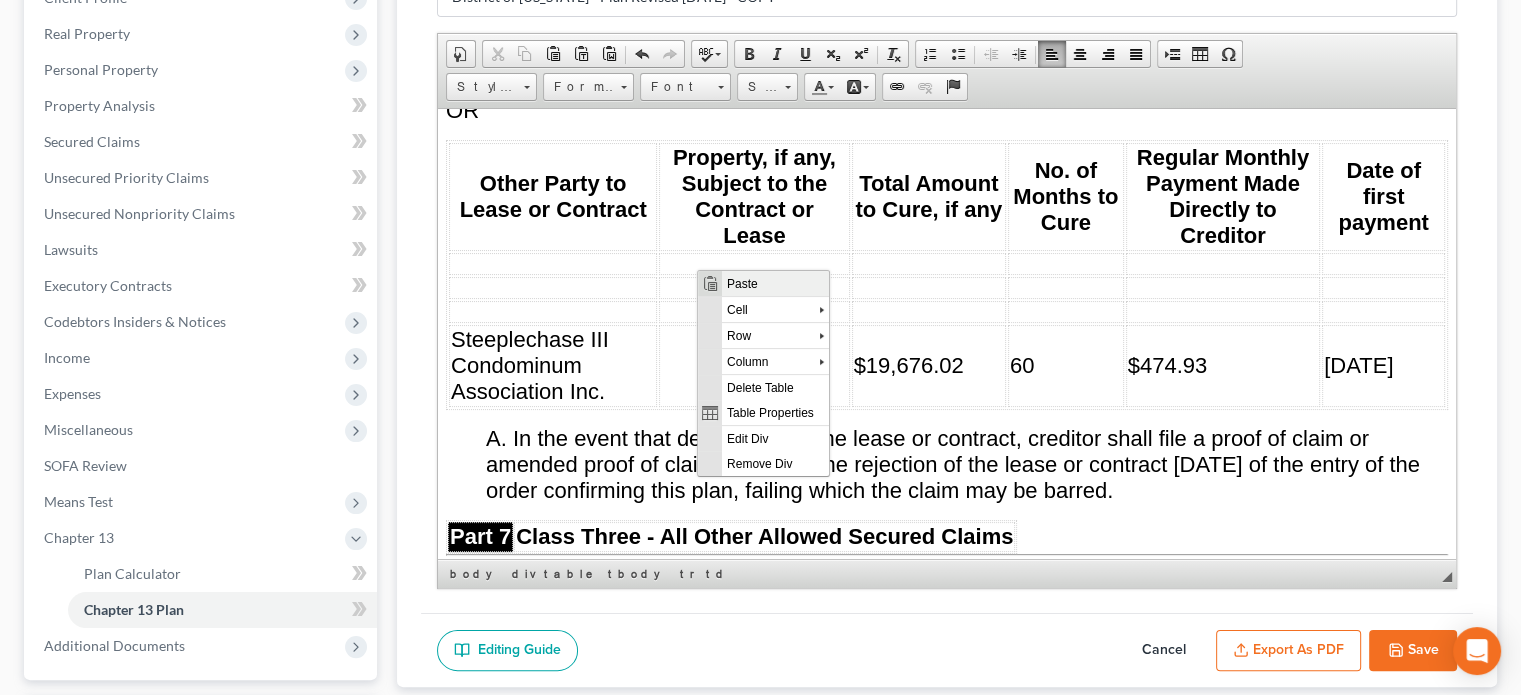 click on "Paste" at bounding box center (775, 283) 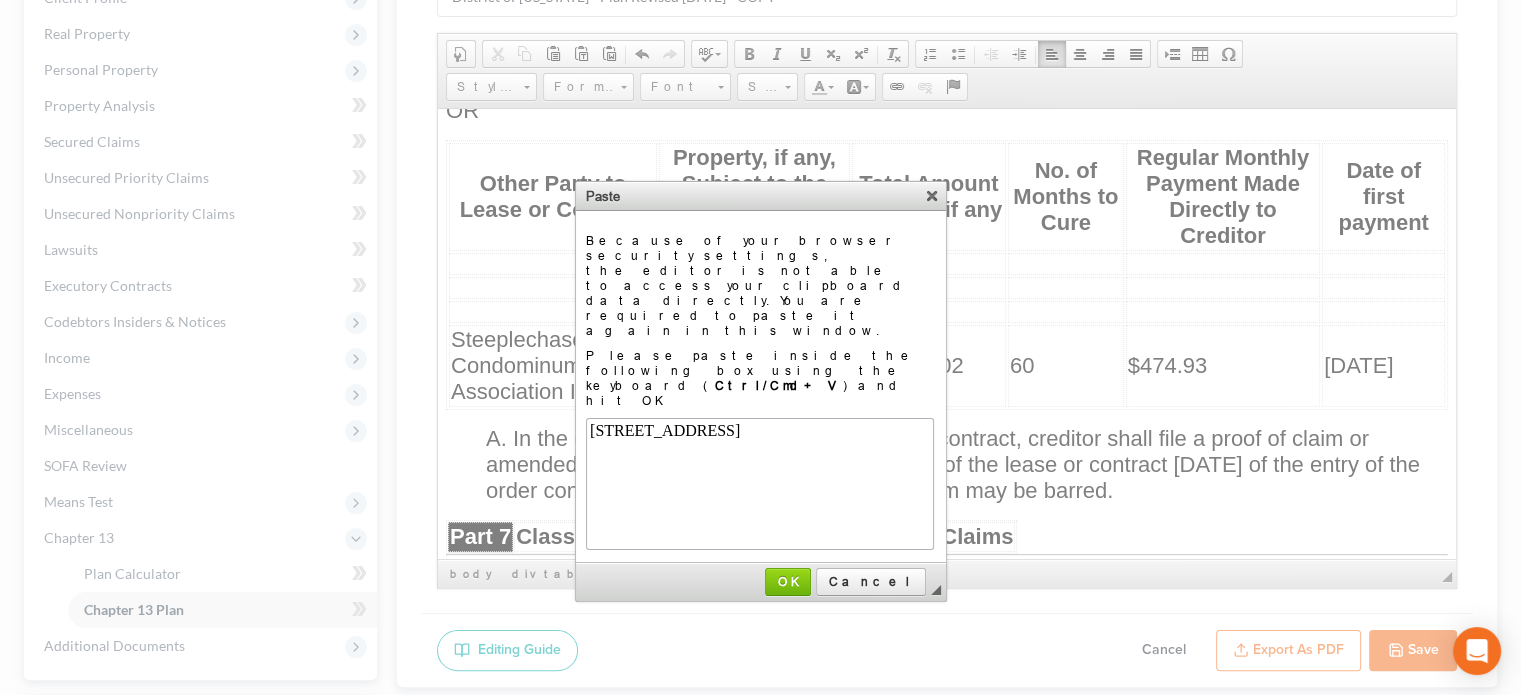 scroll, scrollTop: 0, scrollLeft: 0, axis: both 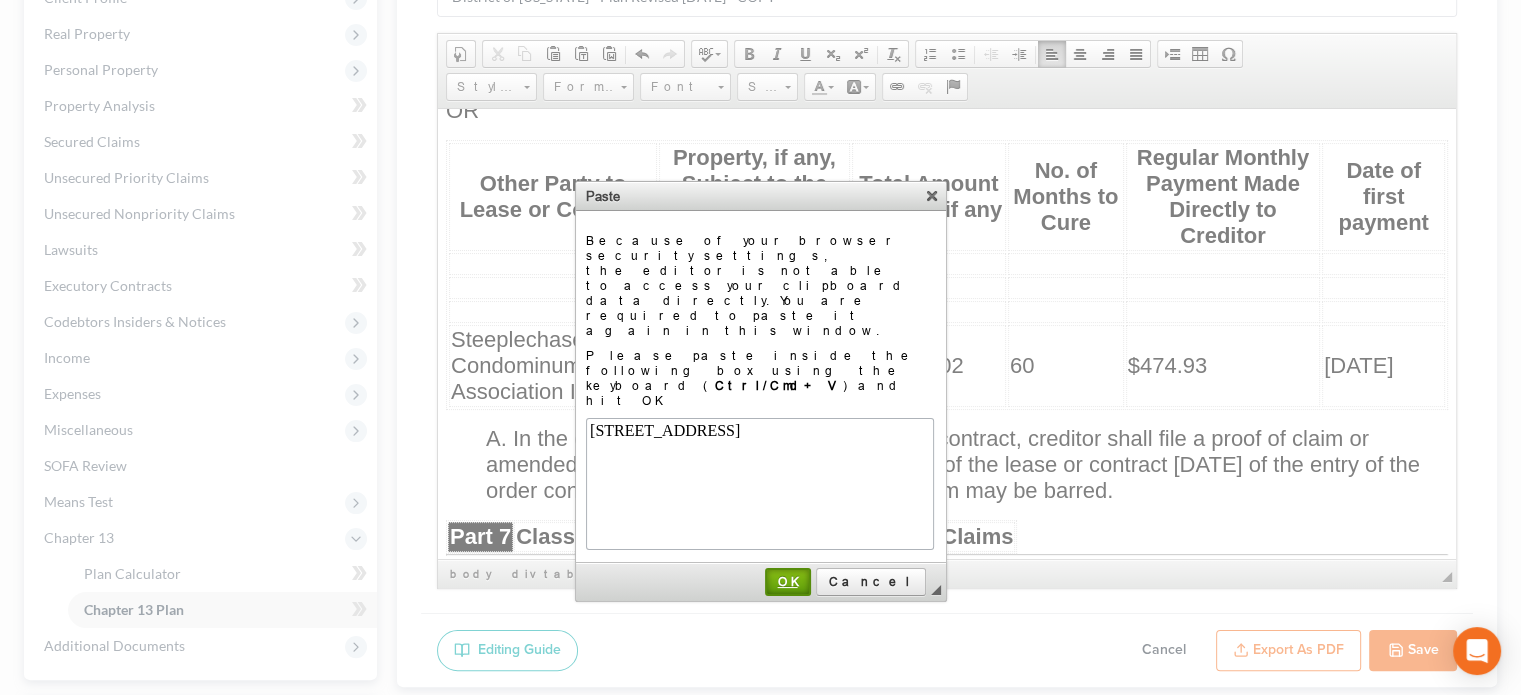 click on "OK" at bounding box center [788, 581] 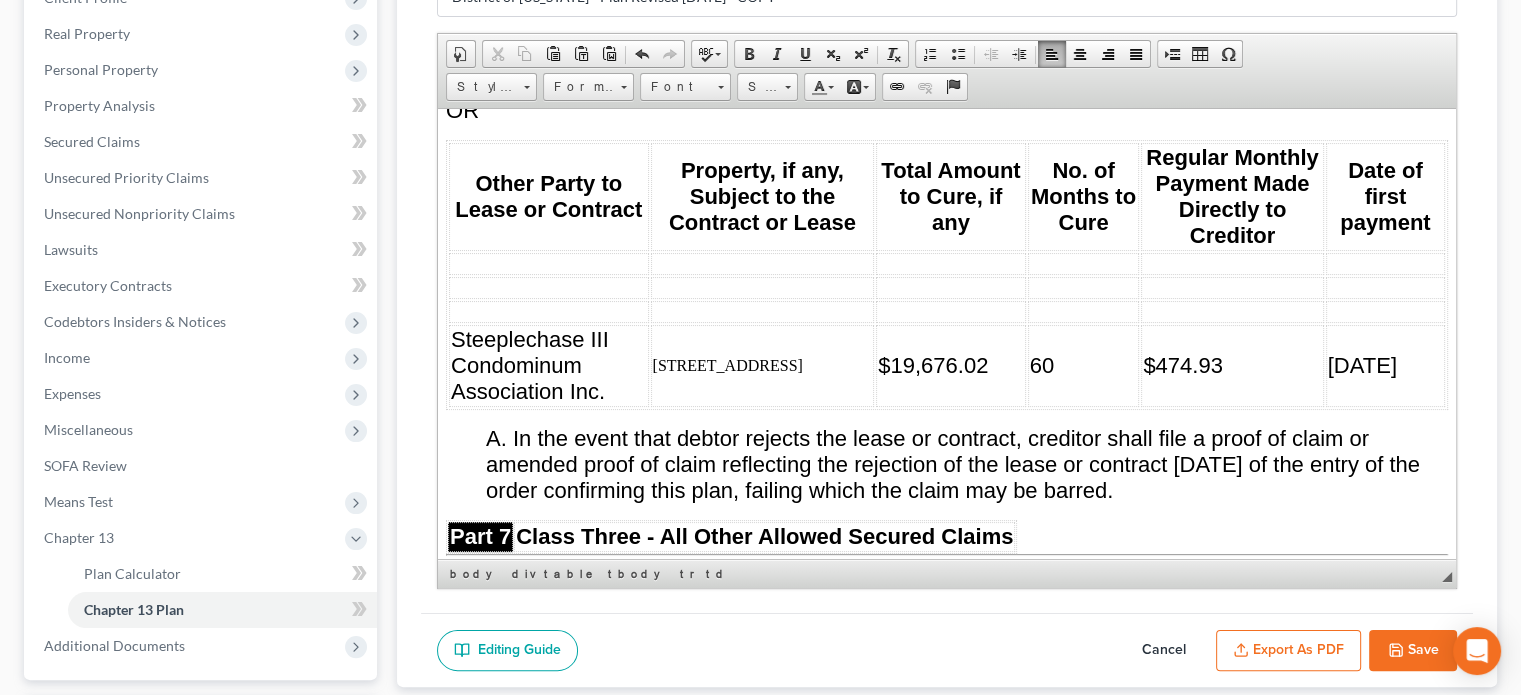 click on "Steeplechase III Condominum Association Inc." at bounding box center [530, 364] 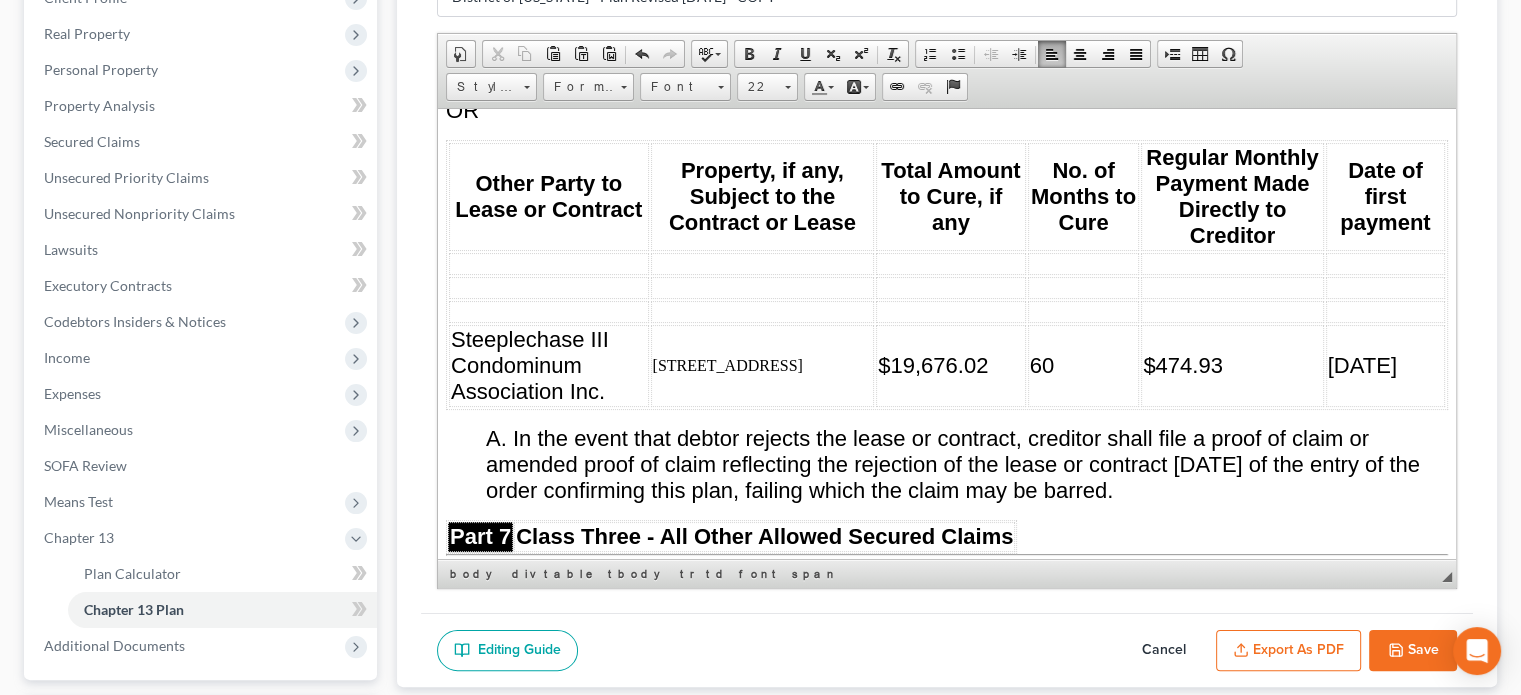 drag, startPoint x: 660, startPoint y: 272, endPoint x: 761, endPoint y: 289, distance: 102.4207 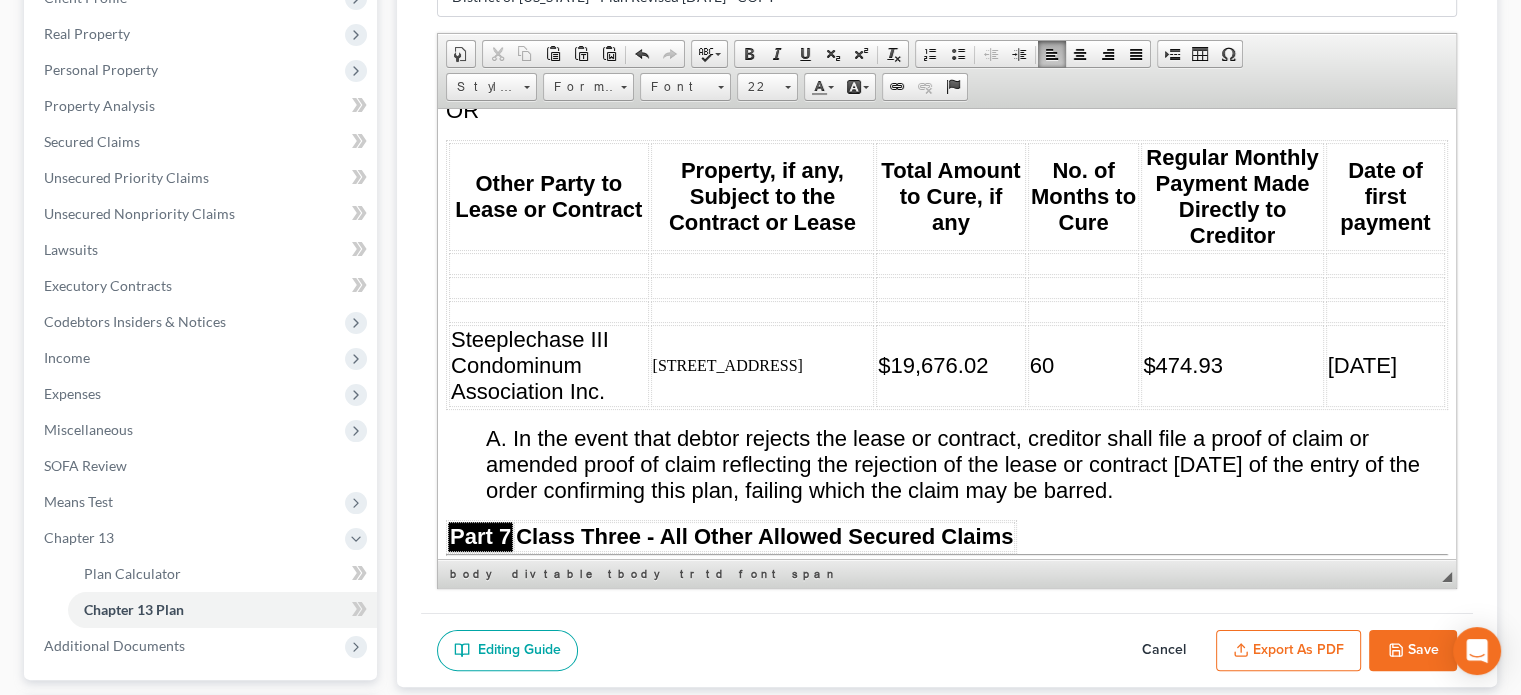 click on "[STREET_ADDRESS]" at bounding box center [763, 365] 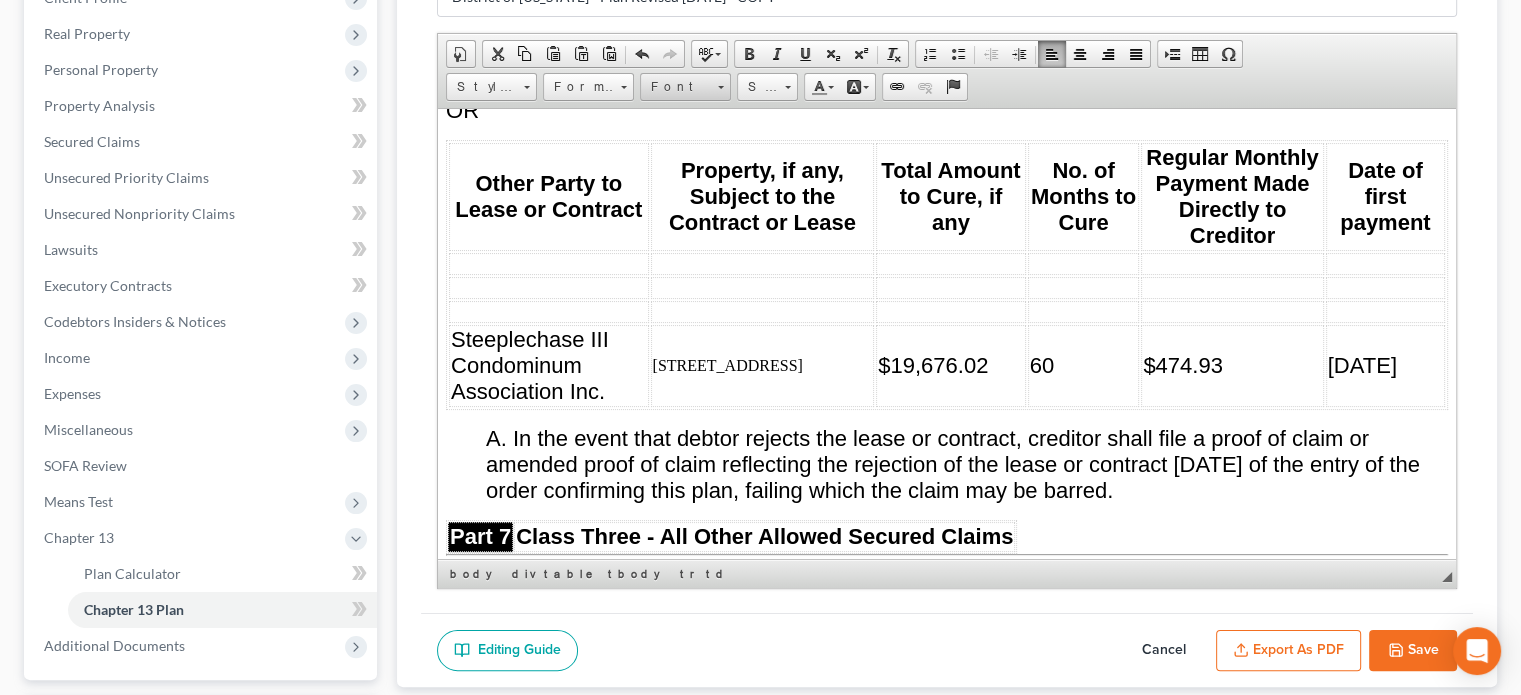 click at bounding box center (721, 87) 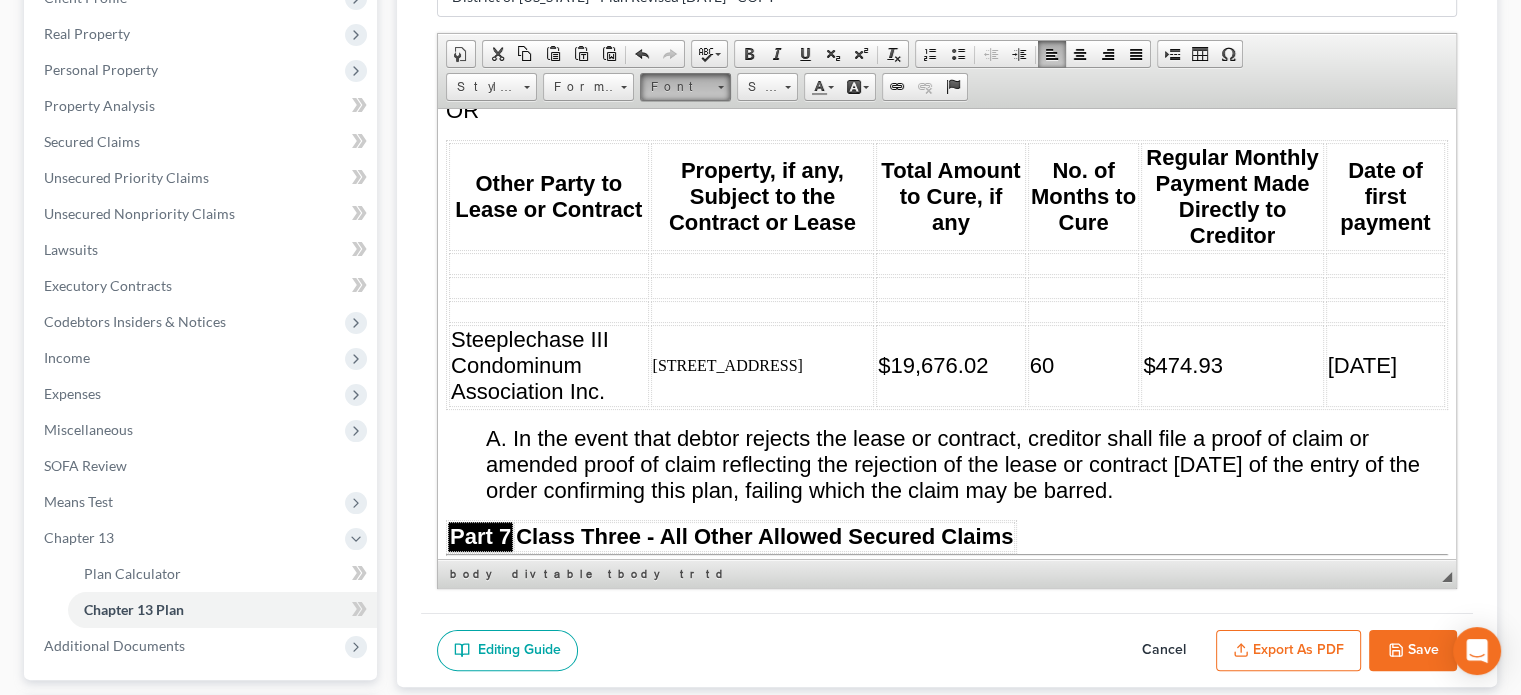 scroll, scrollTop: 0, scrollLeft: 0, axis: both 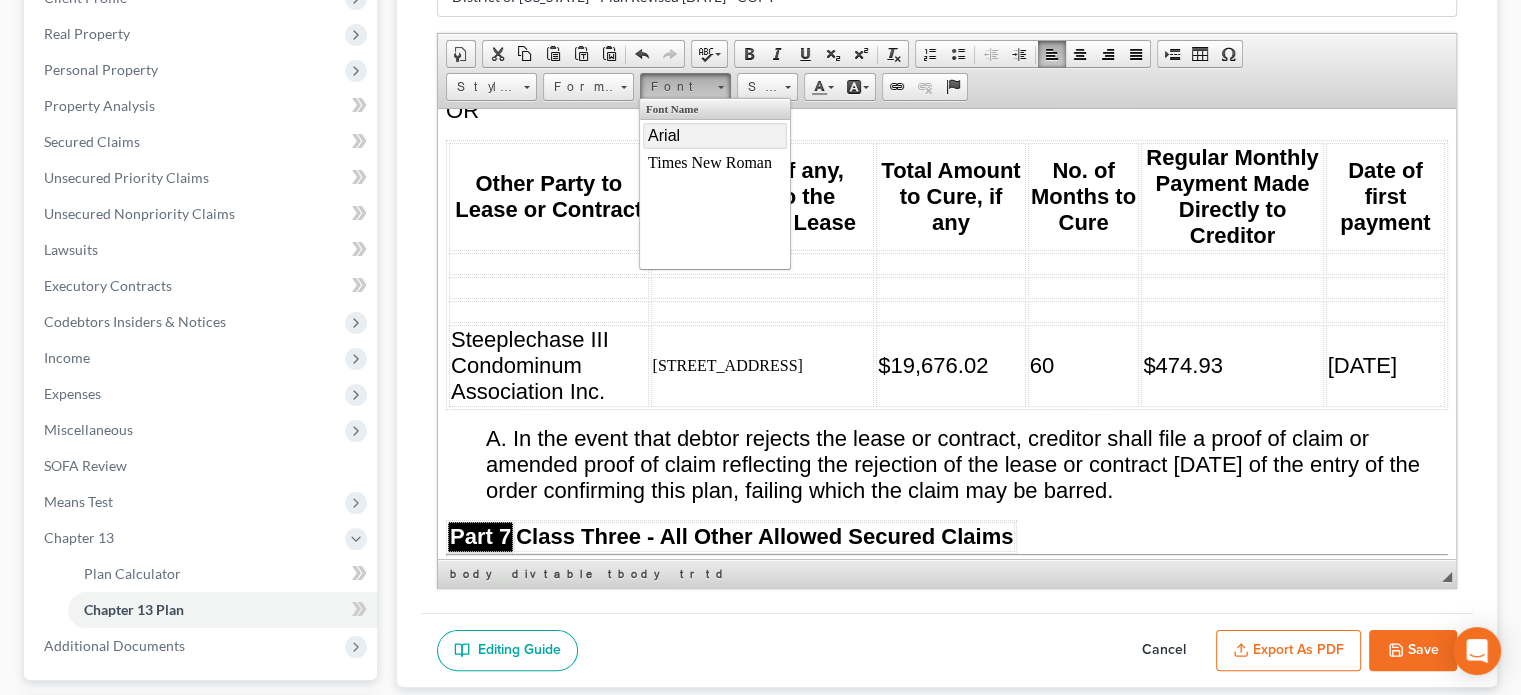 click on "Arial" at bounding box center [715, 135] 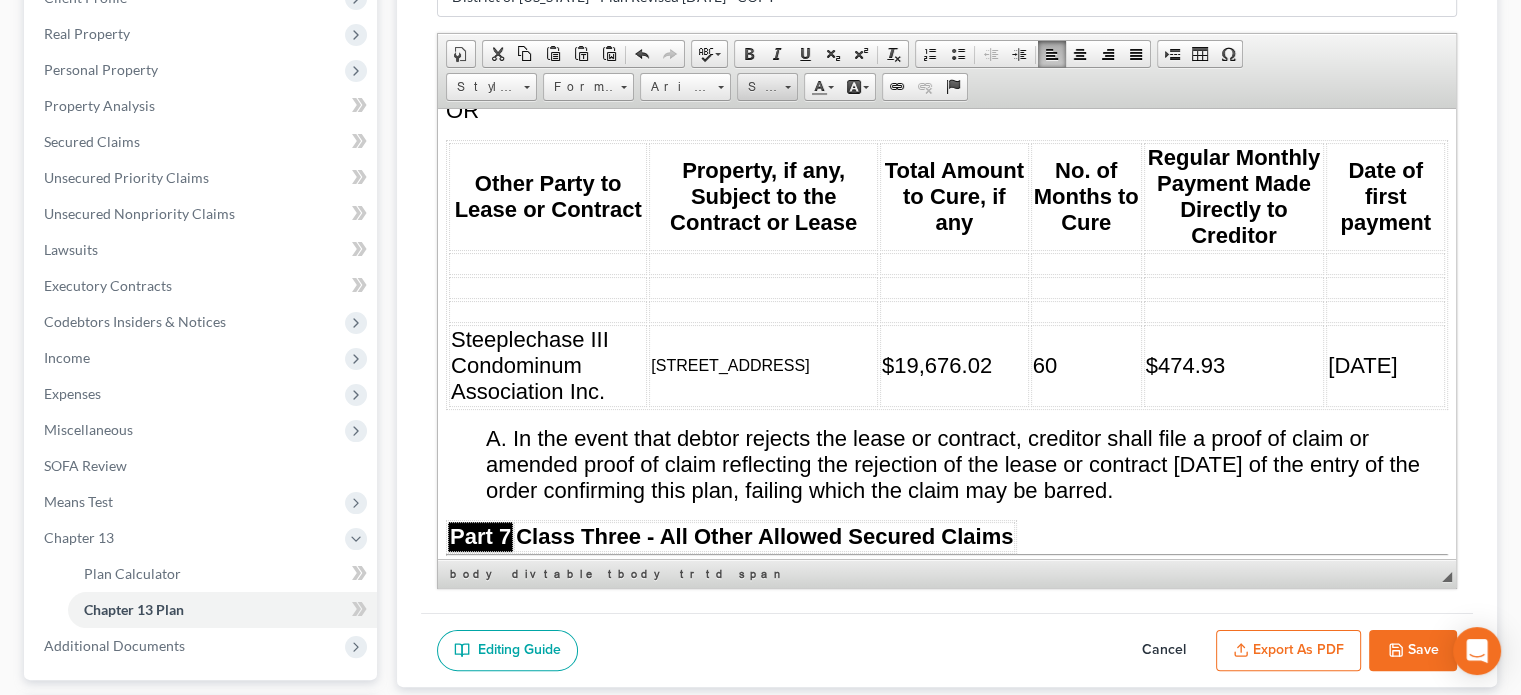 click at bounding box center (788, 87) 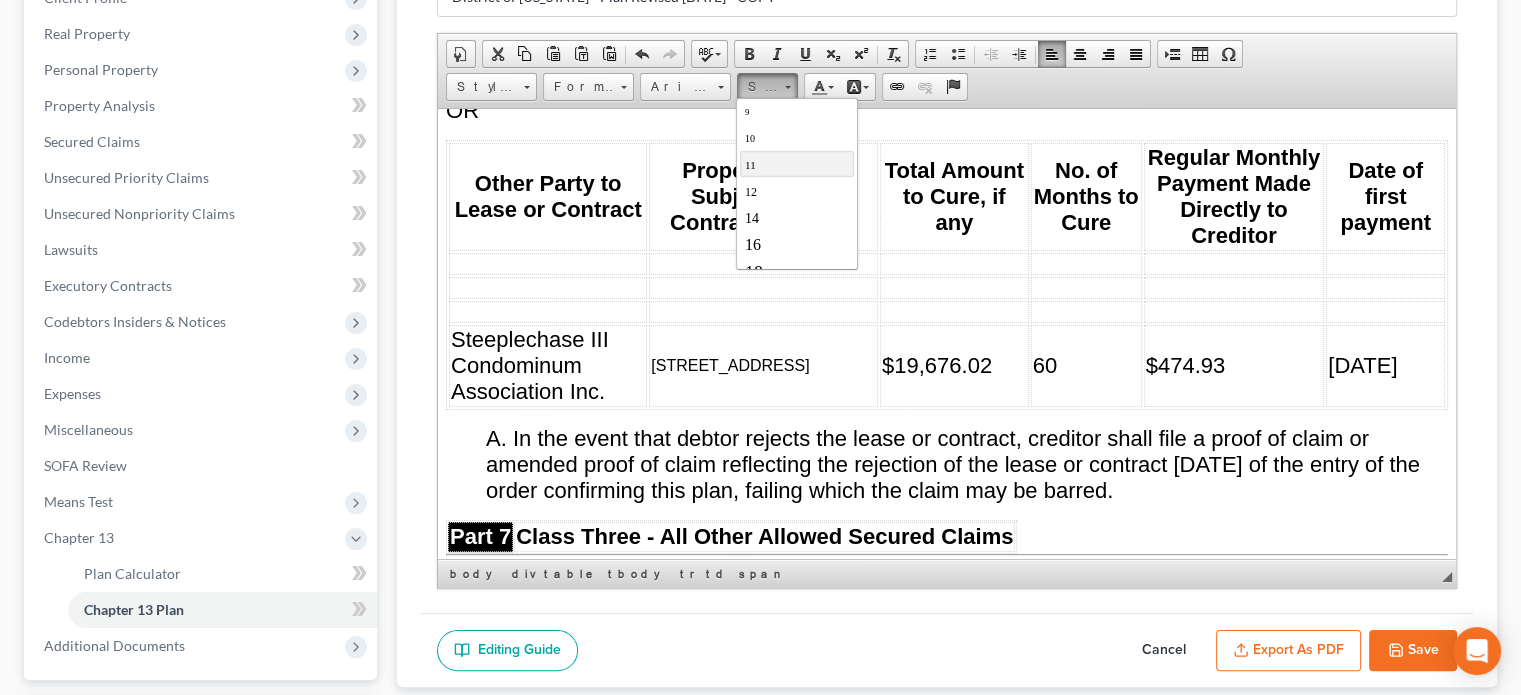 scroll, scrollTop: 200, scrollLeft: 0, axis: vertical 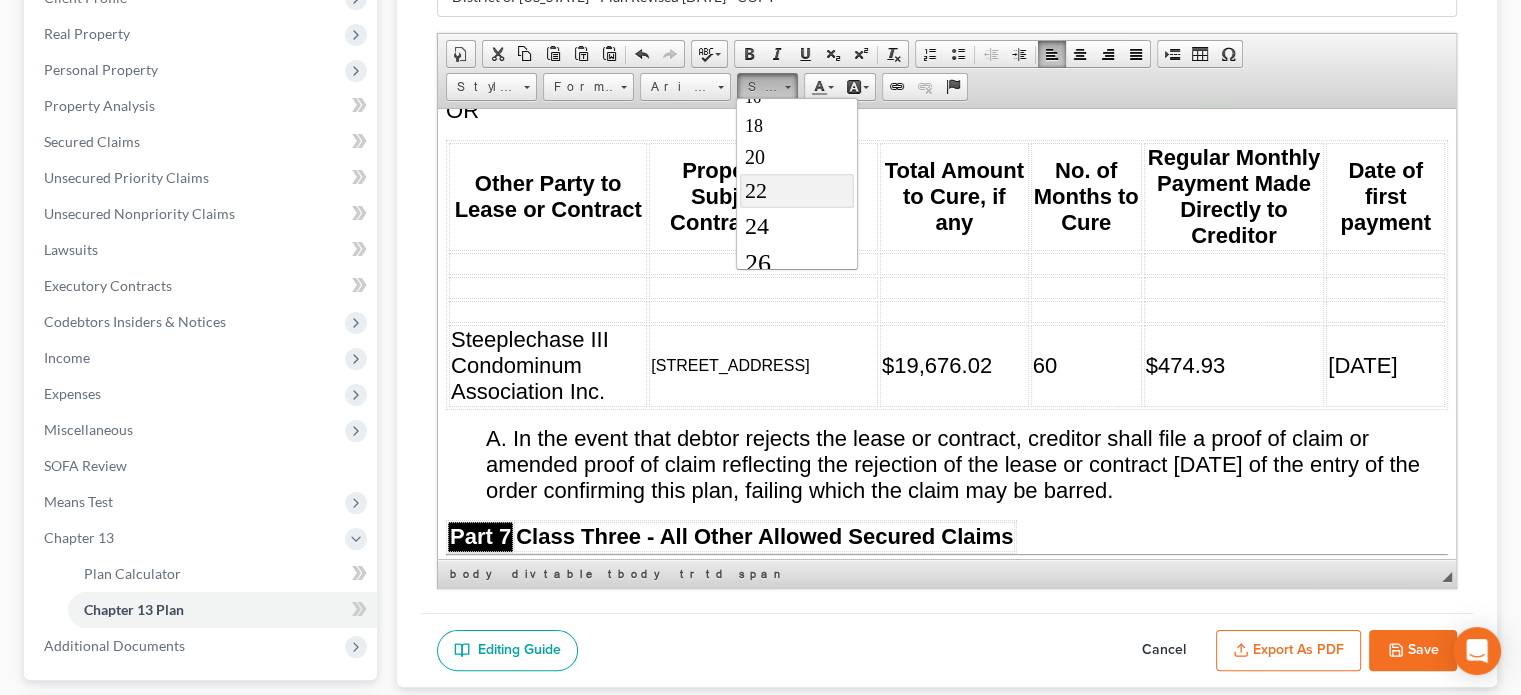 click on "22" at bounding box center (796, 190) 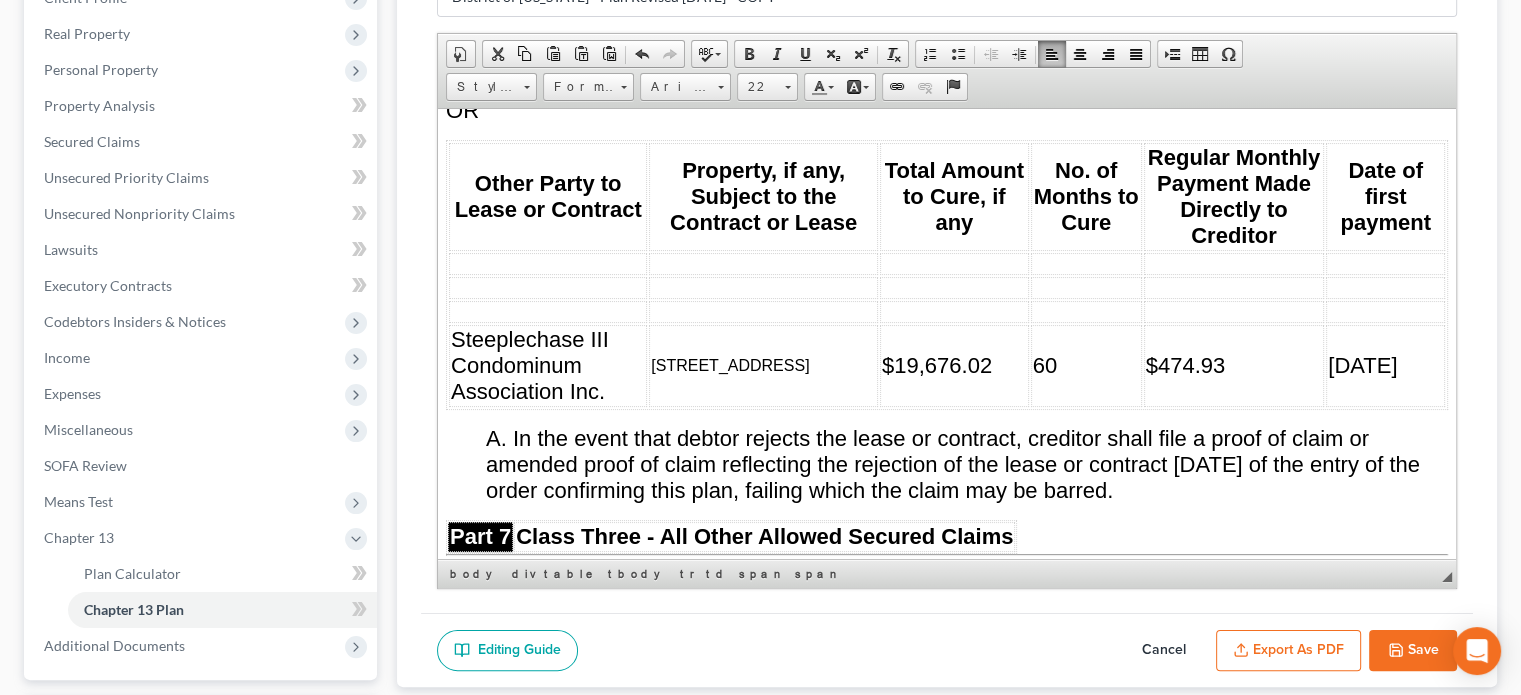 scroll, scrollTop: 0, scrollLeft: 0, axis: both 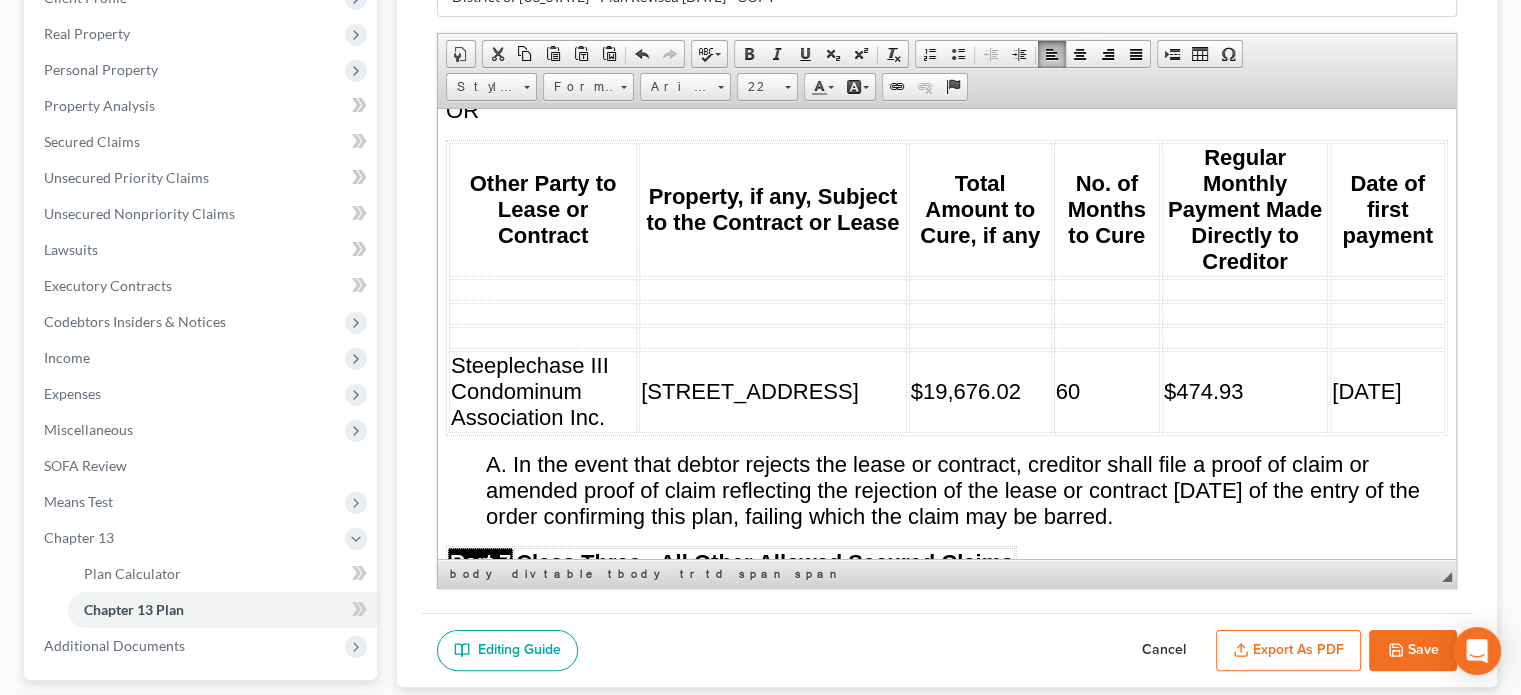 click on "[STREET_ADDRESS]" at bounding box center (773, 391) 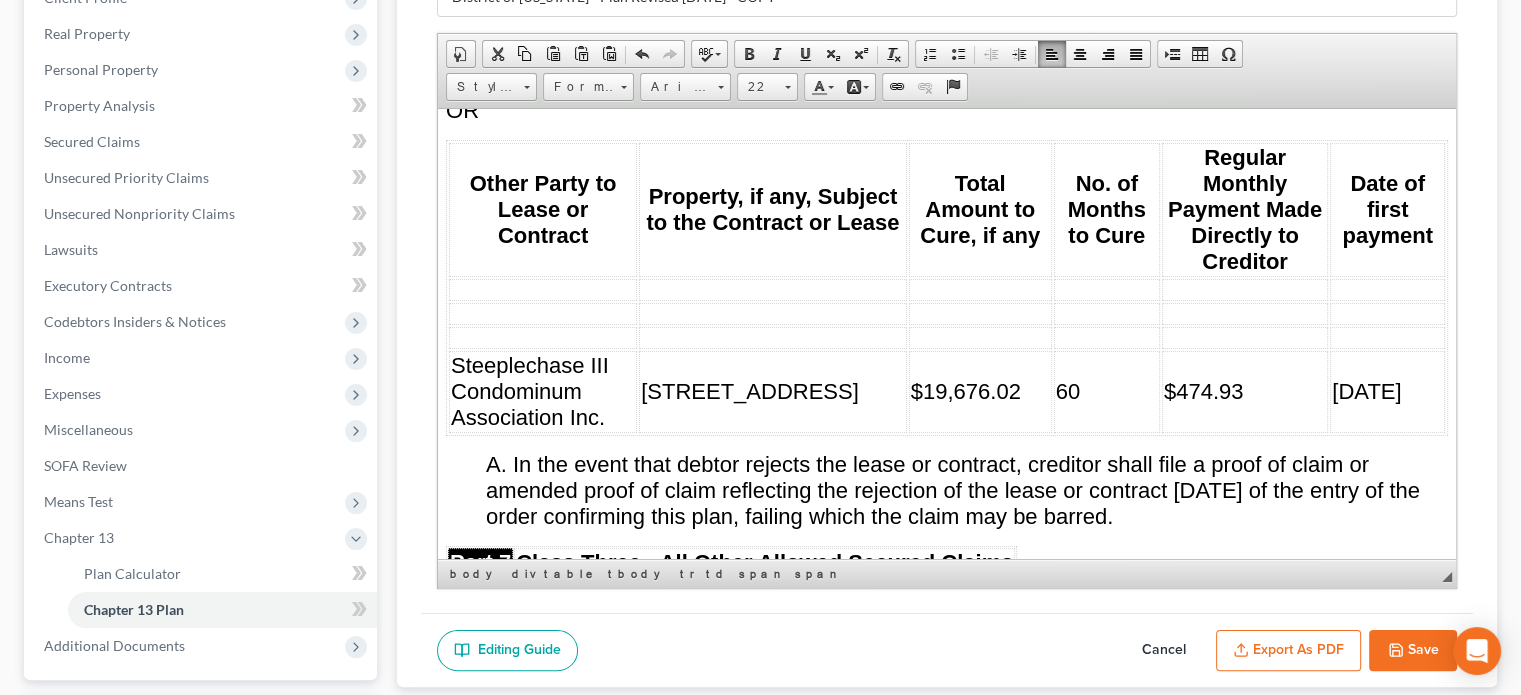 click on "$19,676.02" at bounding box center (980, 391) 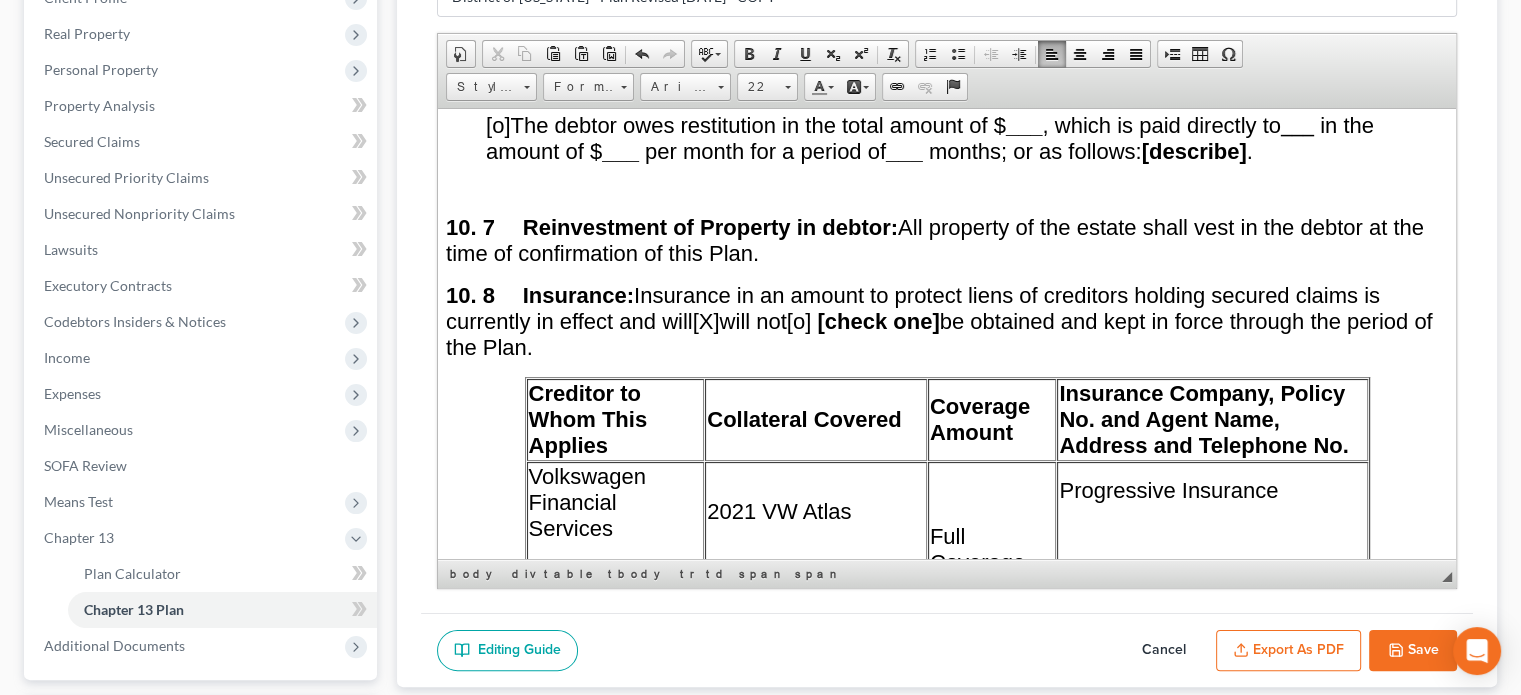 scroll, scrollTop: 10800, scrollLeft: 0, axis: vertical 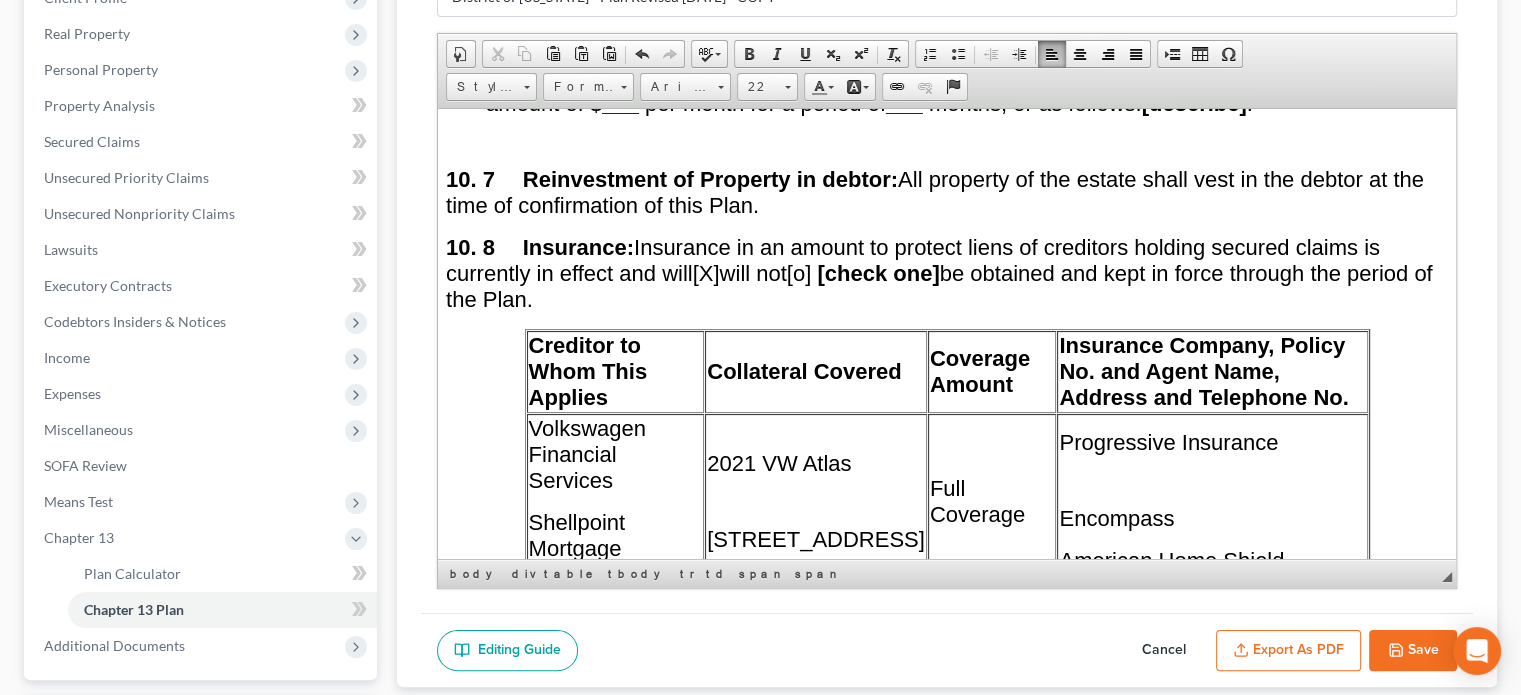 click on "Shellpoint Mortgage Servicing" at bounding box center (616, 548) 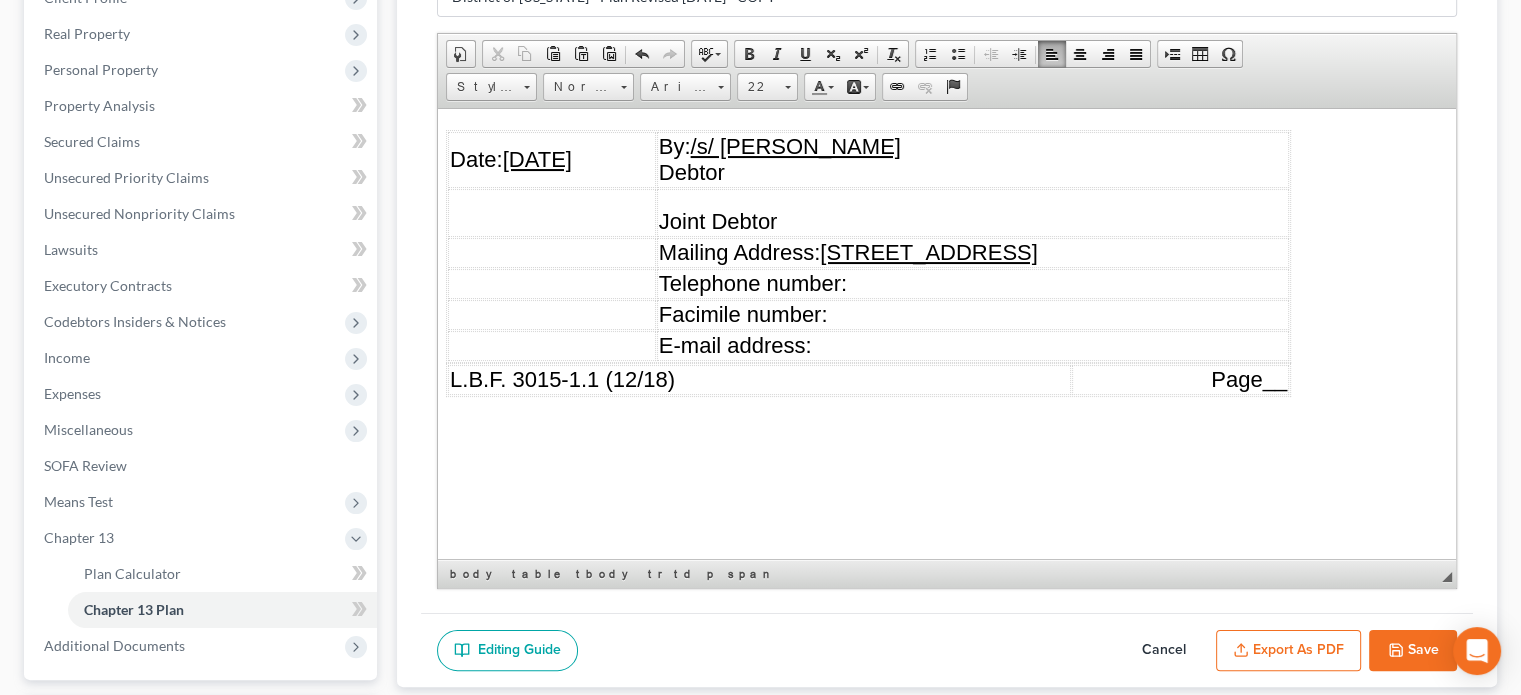 scroll, scrollTop: 12523, scrollLeft: 0, axis: vertical 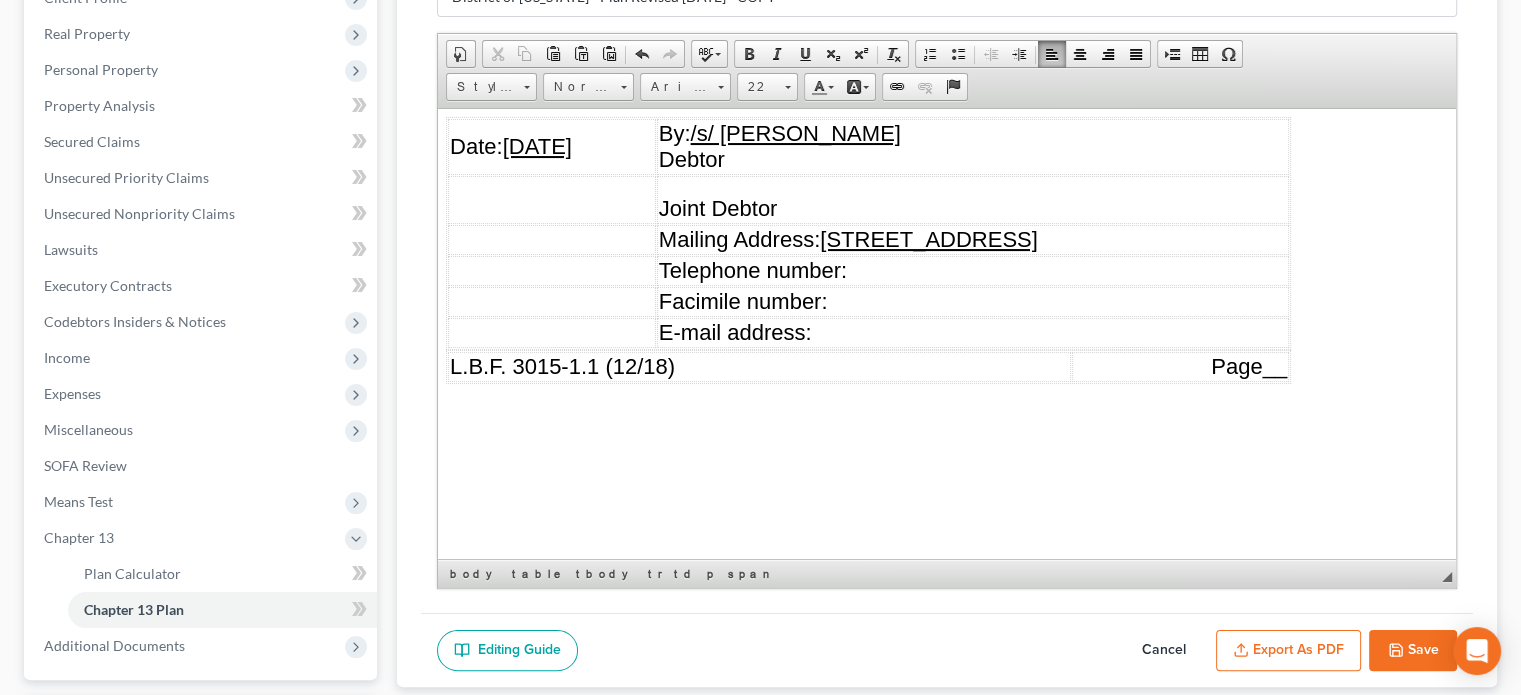 click on "Save" at bounding box center [1413, 651] 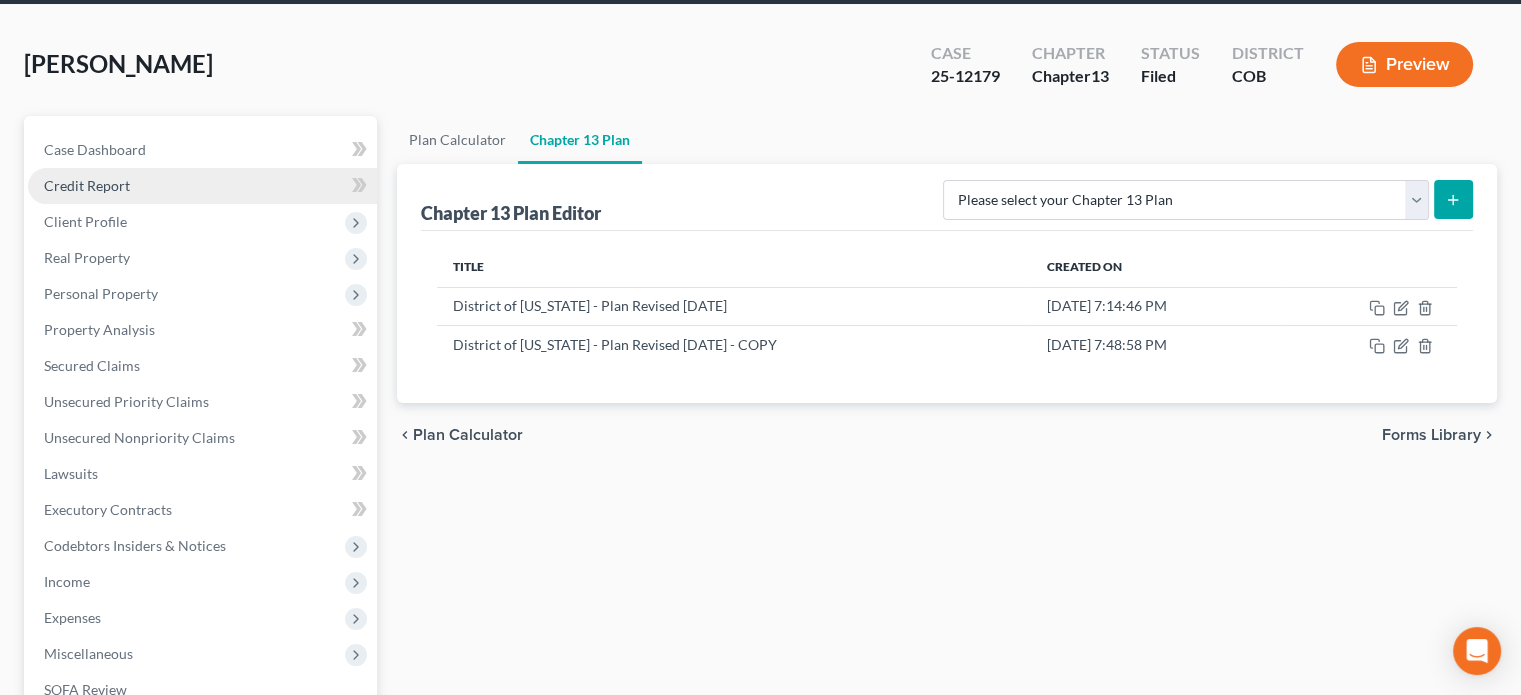 scroll, scrollTop: 200, scrollLeft: 0, axis: vertical 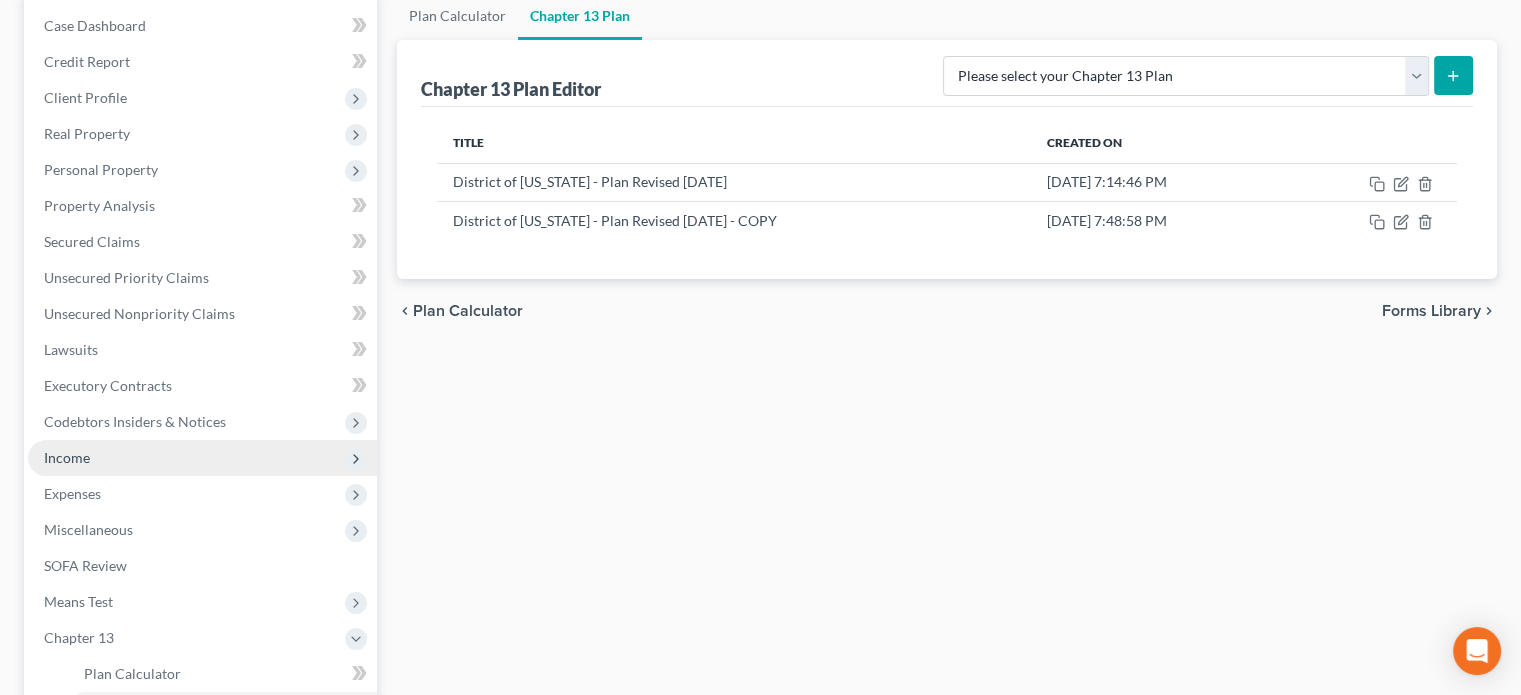 click on "Income" at bounding box center [202, 458] 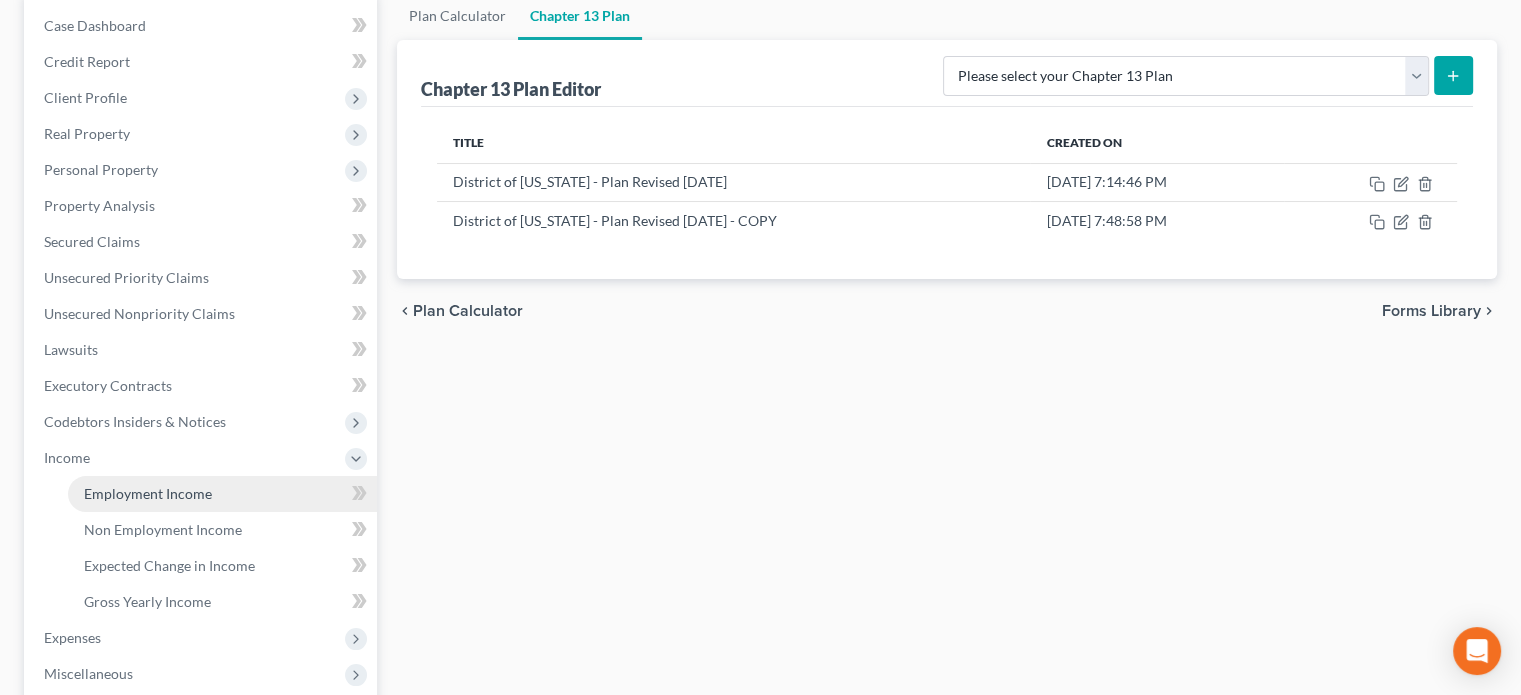 click on "Employment Income" at bounding box center (148, 493) 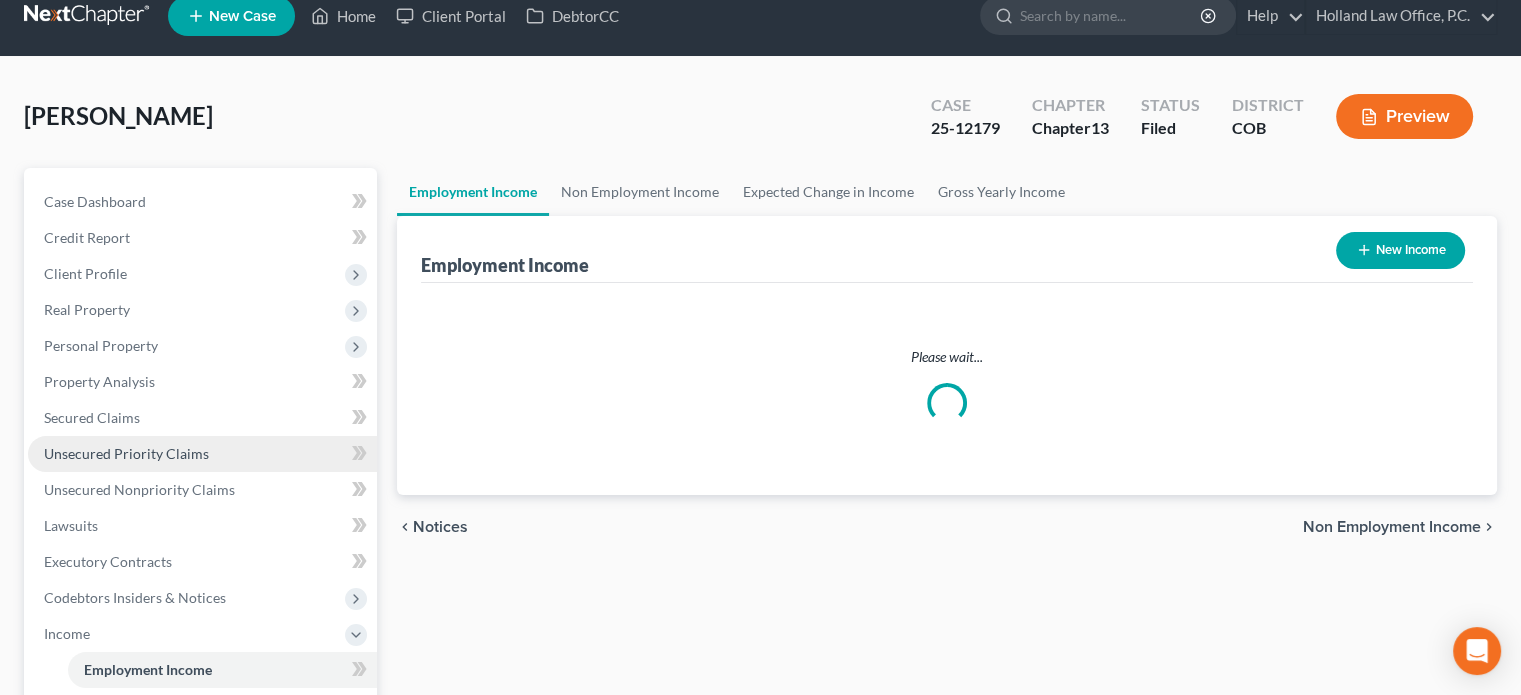 scroll, scrollTop: 0, scrollLeft: 0, axis: both 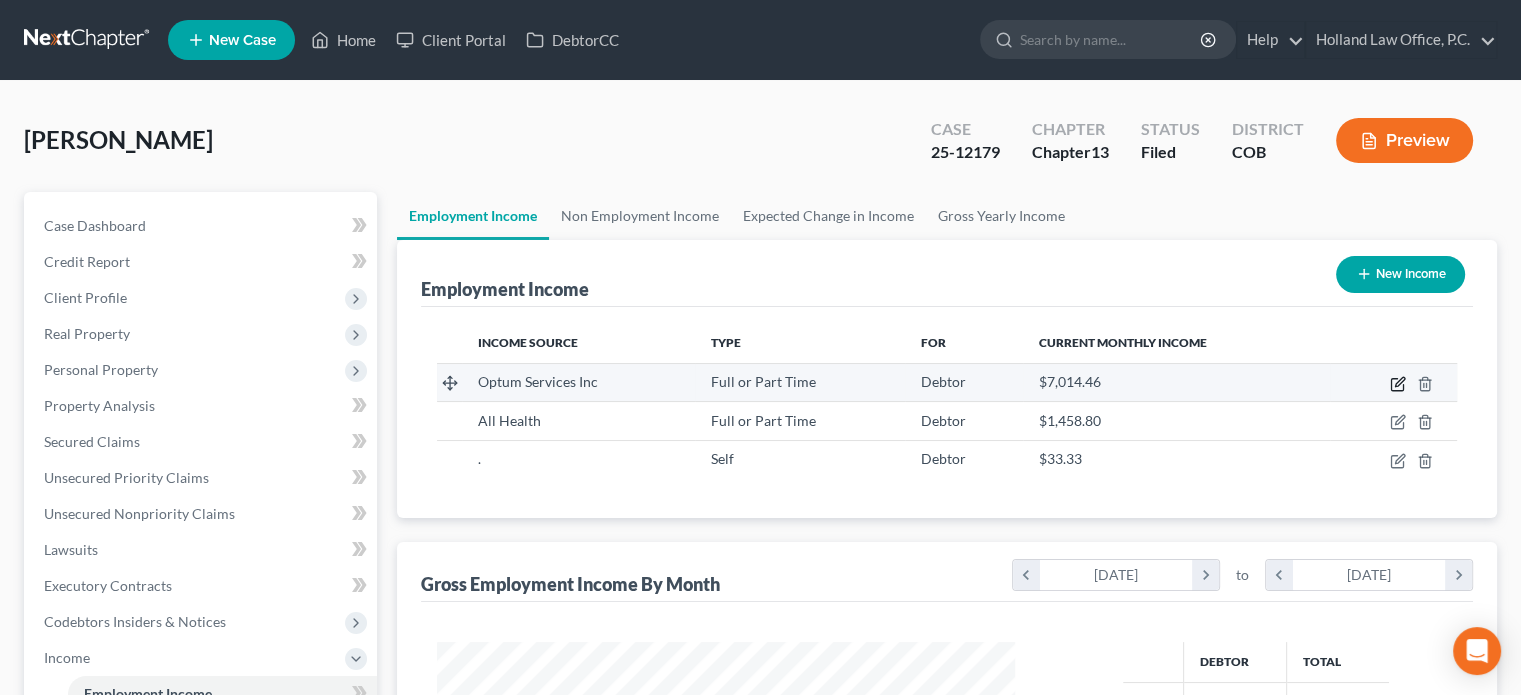 click 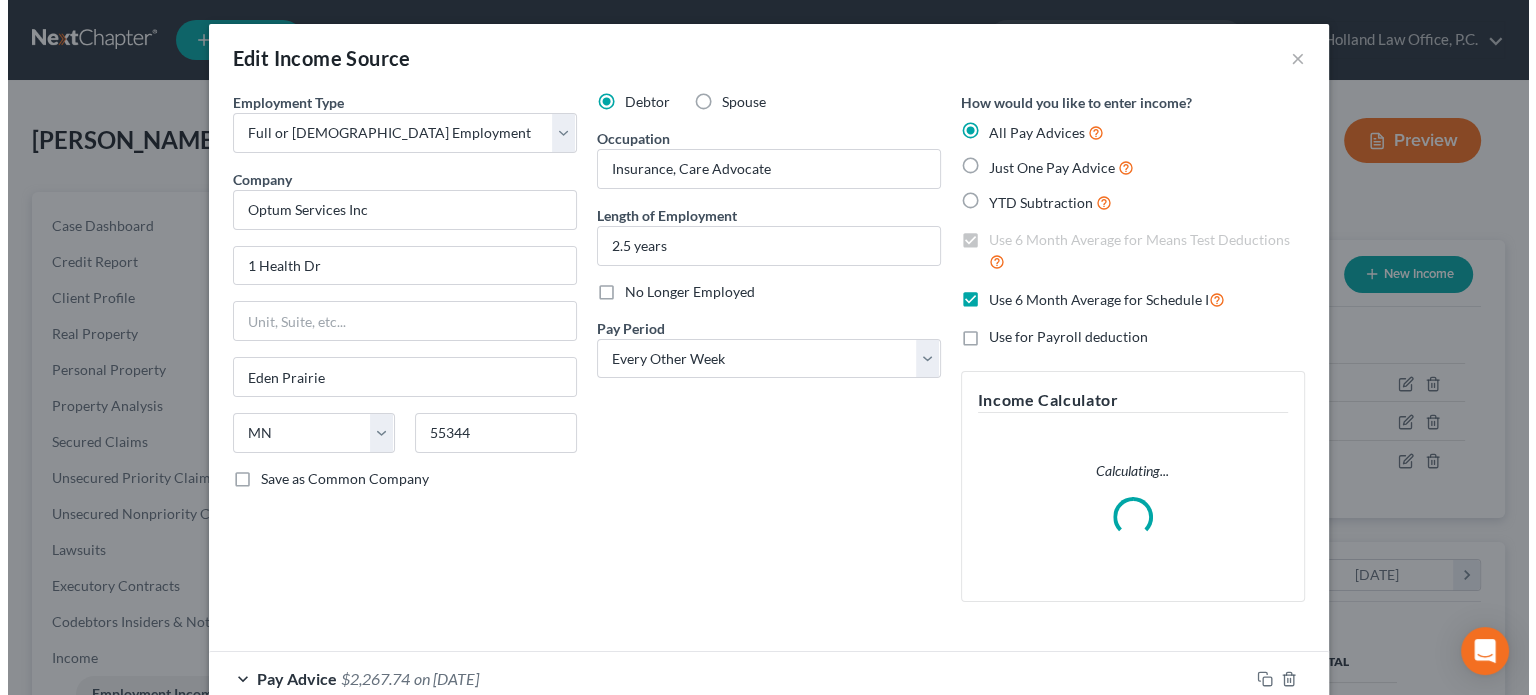 scroll, scrollTop: 999643, scrollLeft: 999375, axis: both 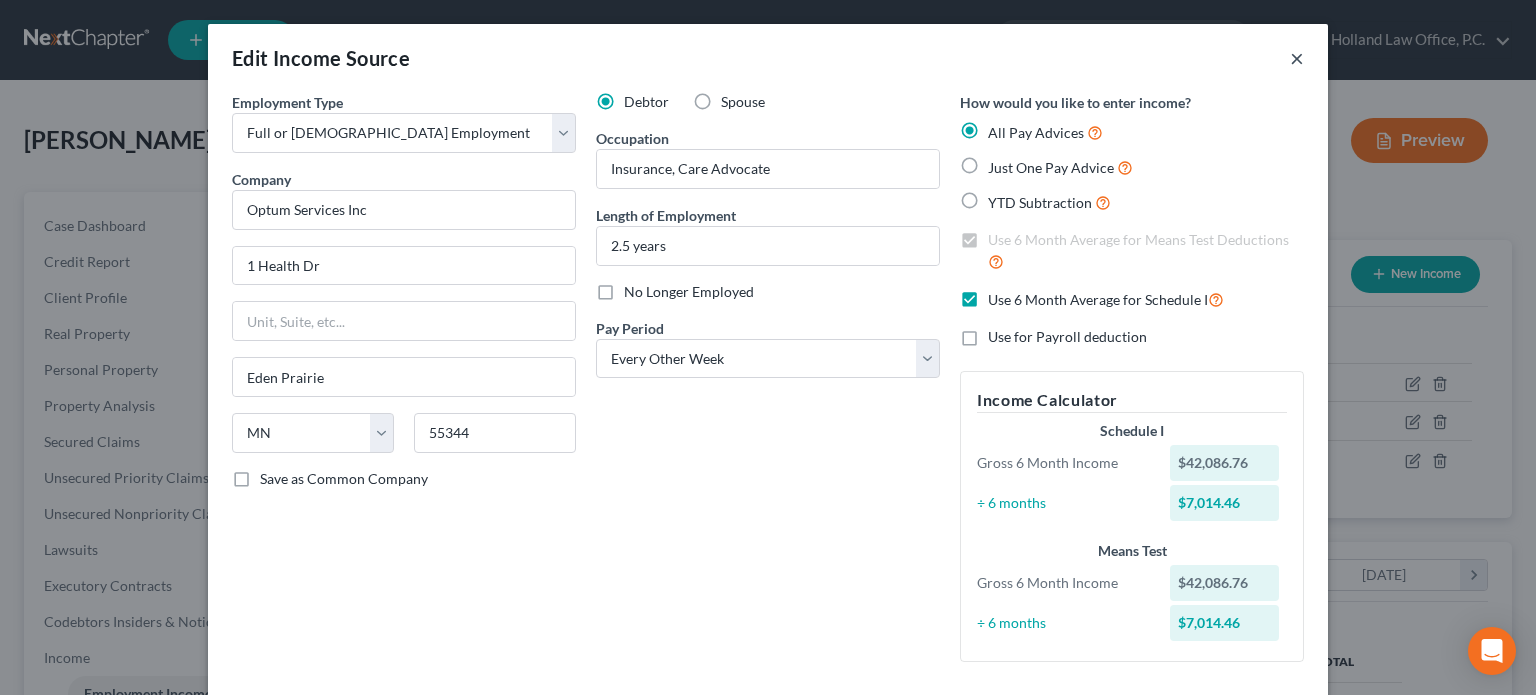 click on "×" at bounding box center [1297, 58] 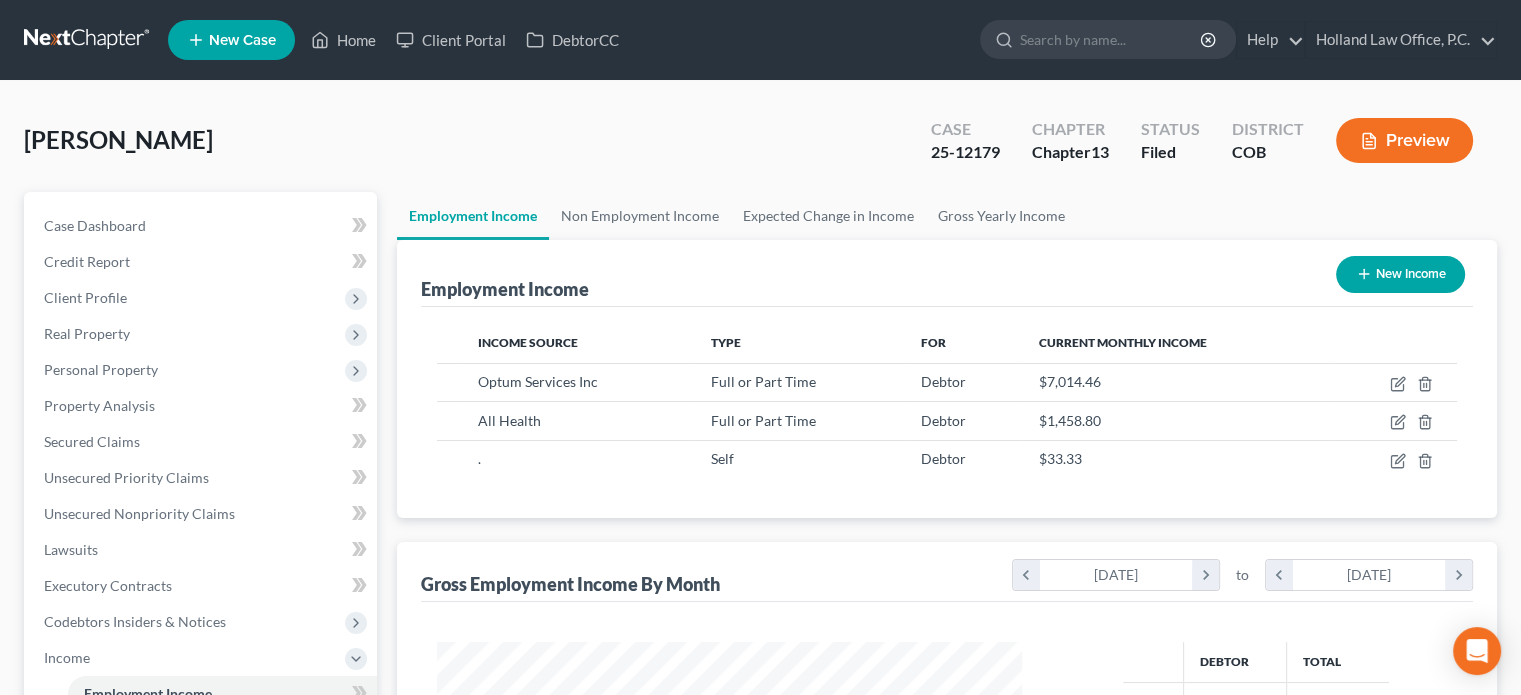 scroll, scrollTop: 356, scrollLeft: 617, axis: both 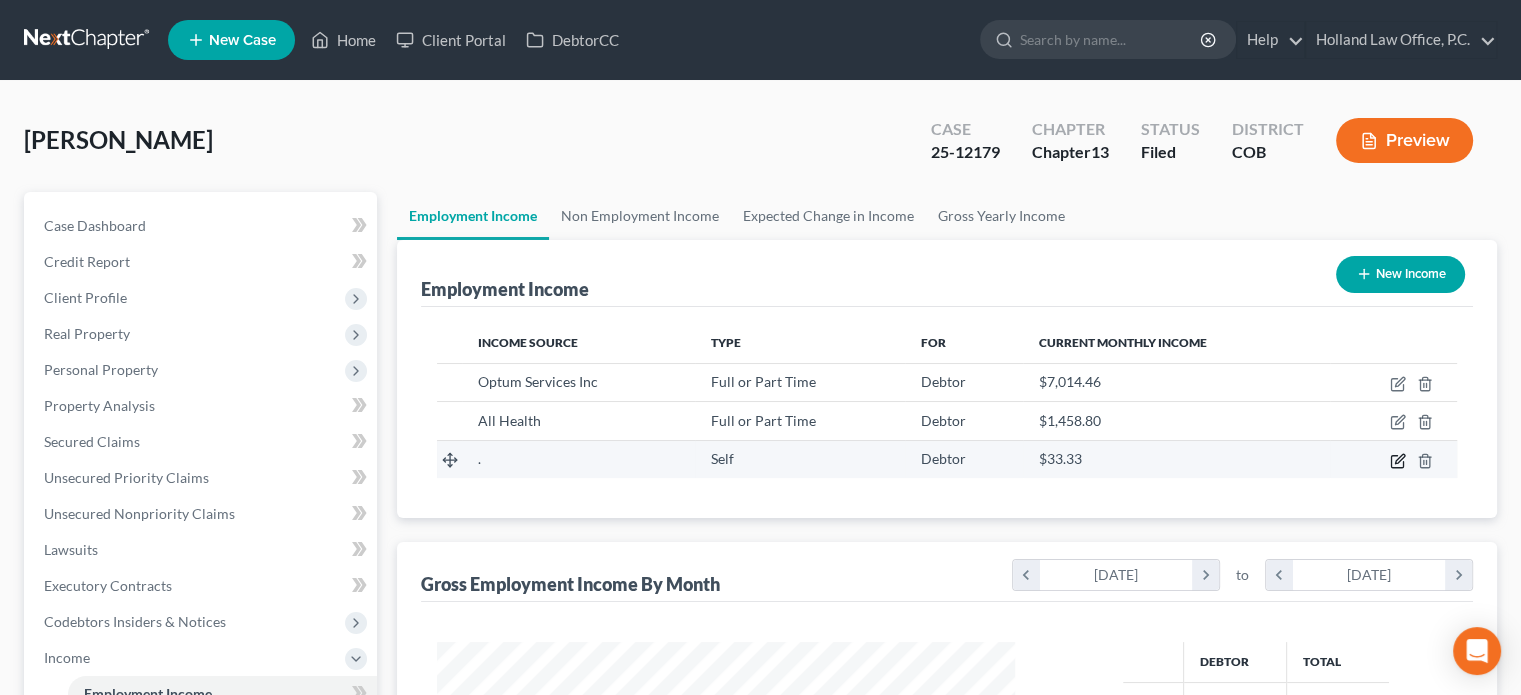 click 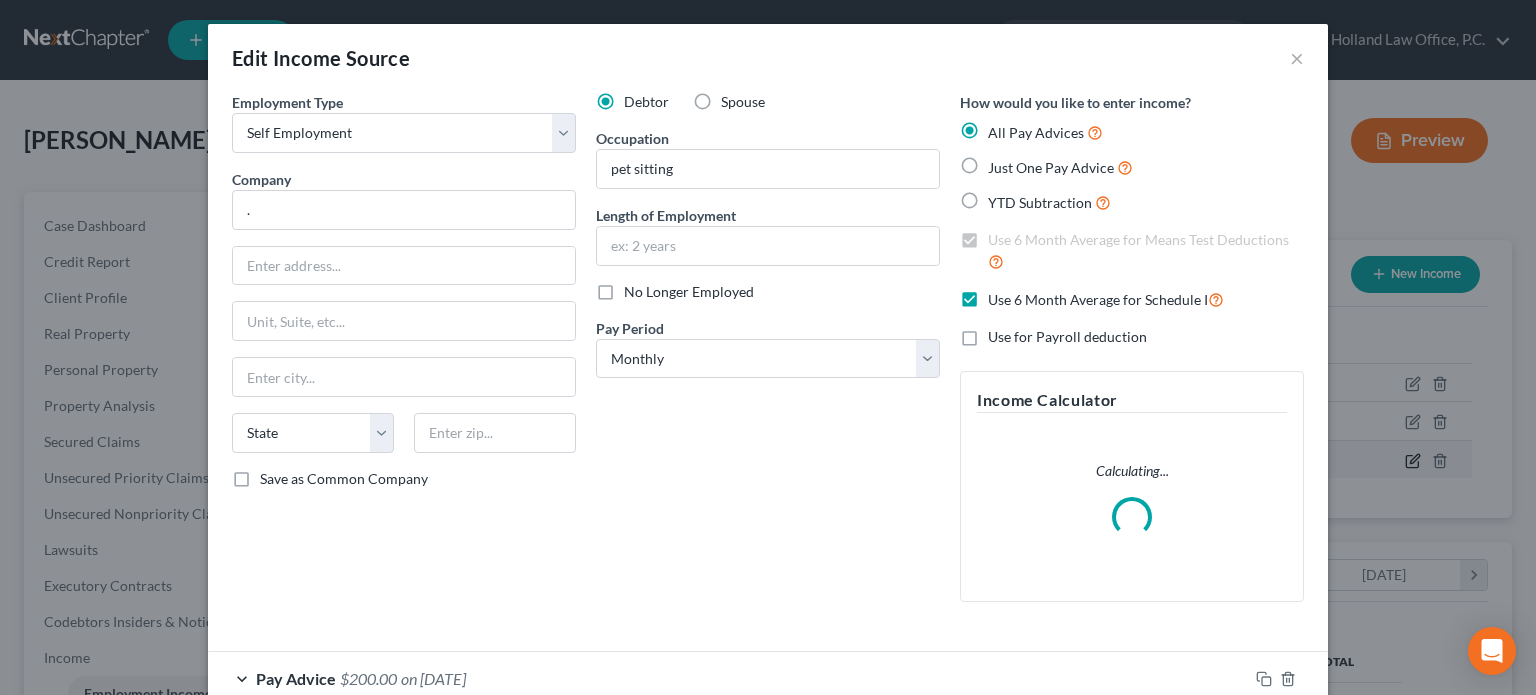 scroll, scrollTop: 999643, scrollLeft: 999375, axis: both 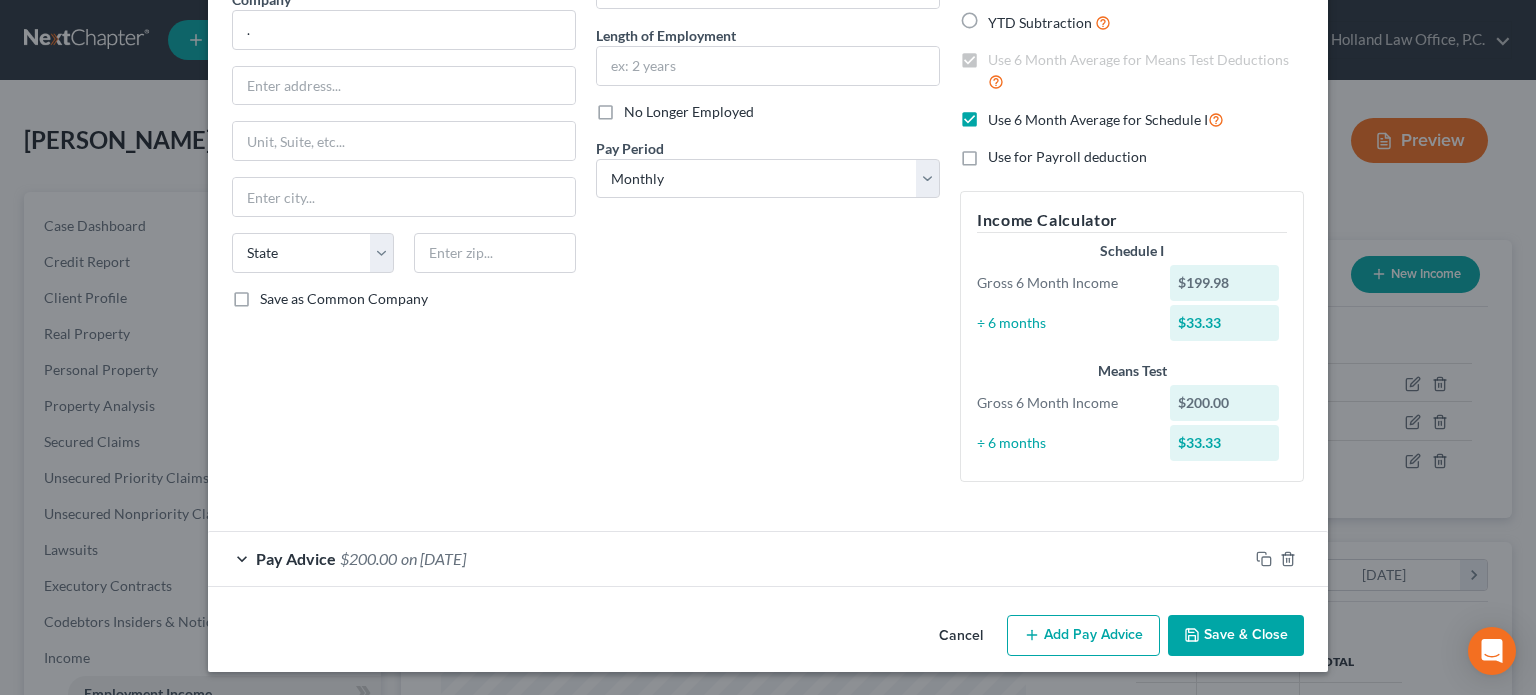 click on "Save & Close" at bounding box center [1236, 636] 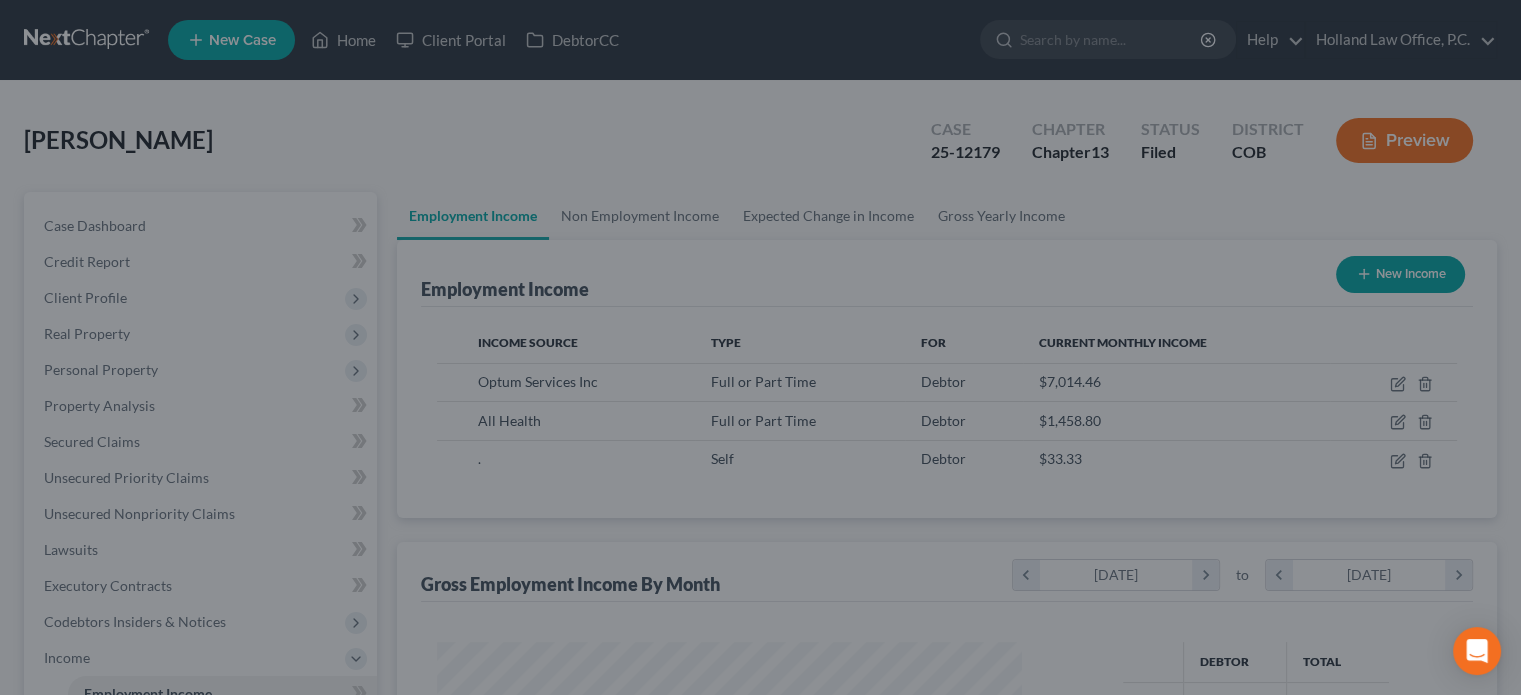 scroll, scrollTop: 356, scrollLeft: 617, axis: both 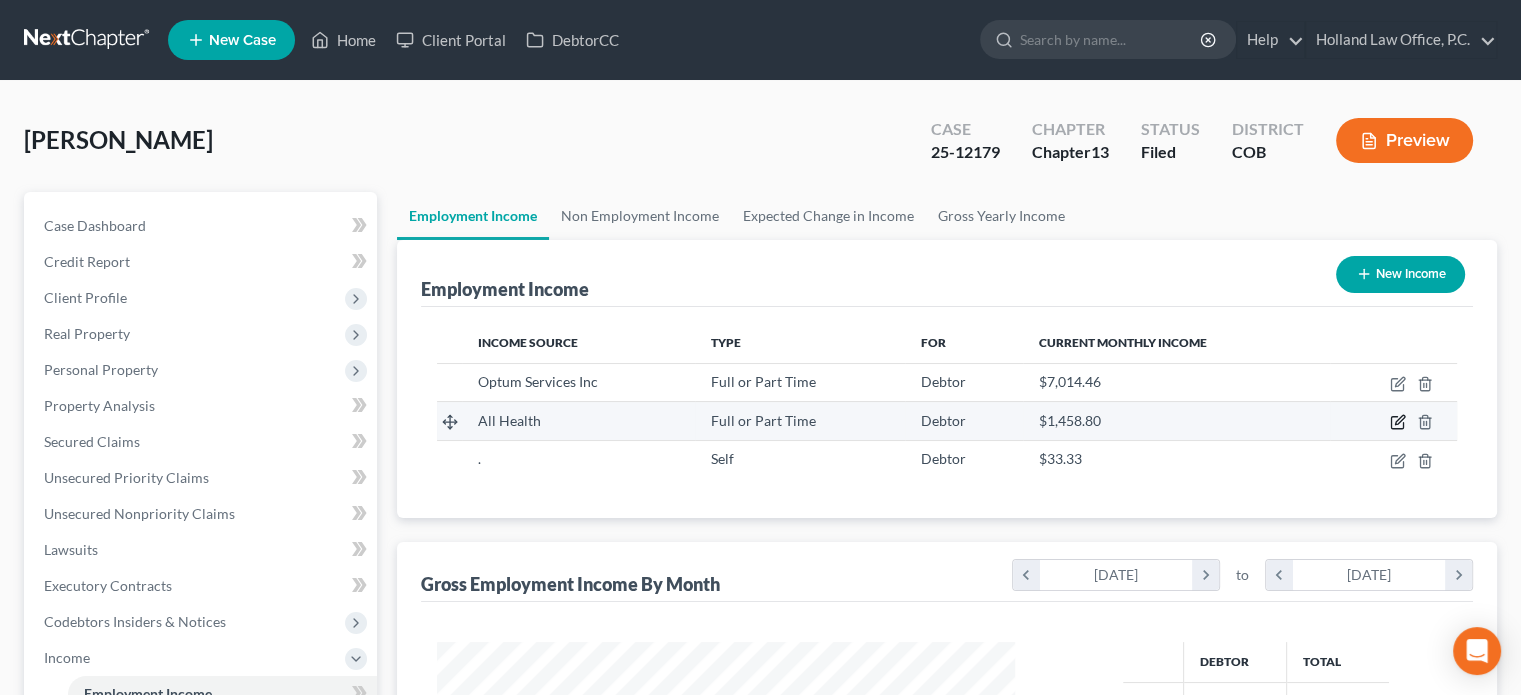 click 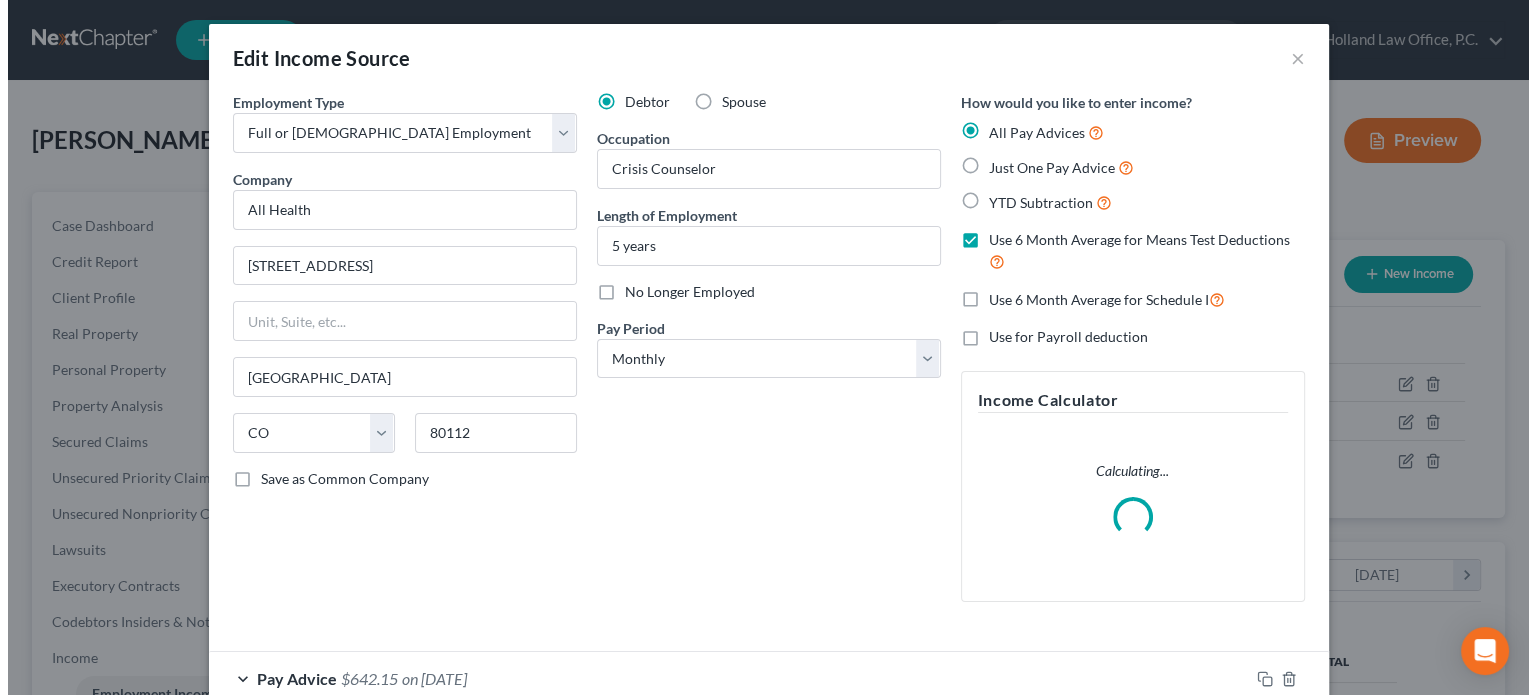 scroll, scrollTop: 999643, scrollLeft: 999375, axis: both 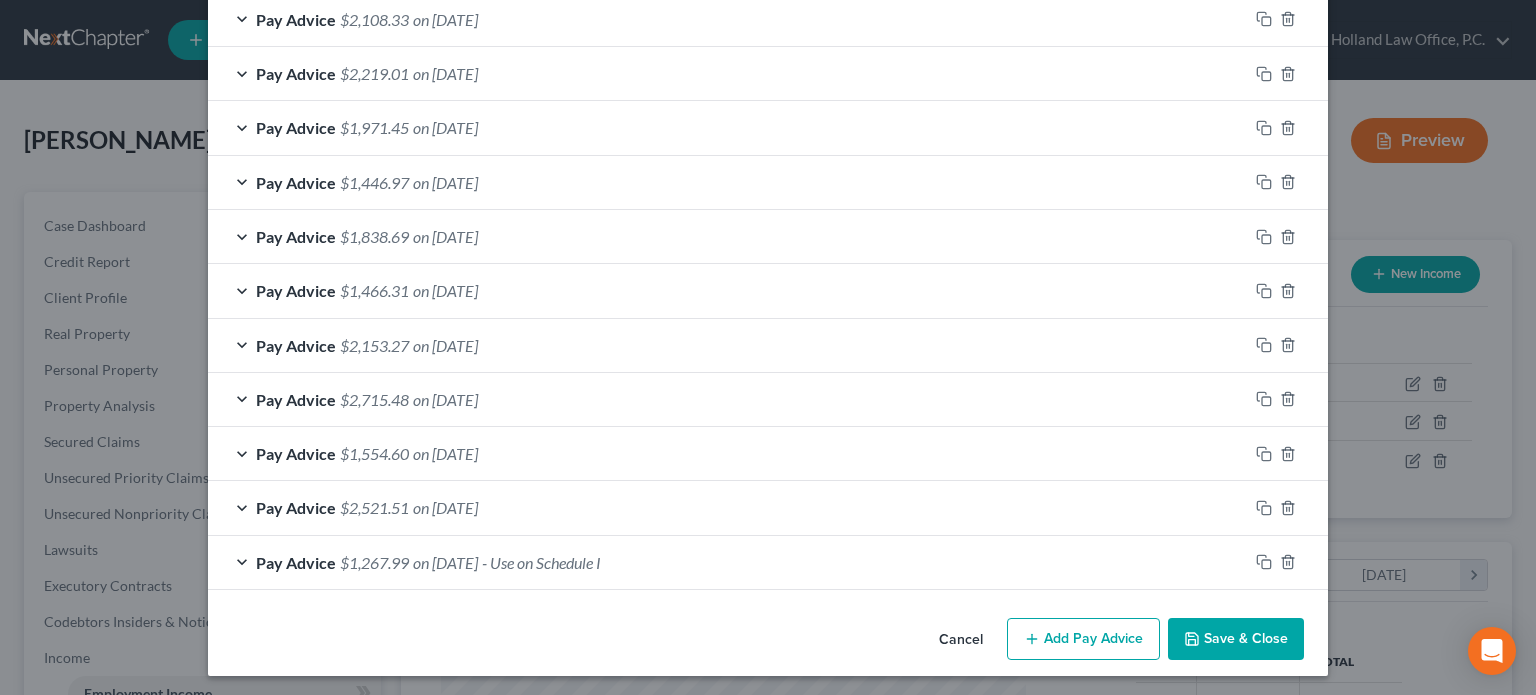 click on "- Use on Schedule I" at bounding box center (541, 562) 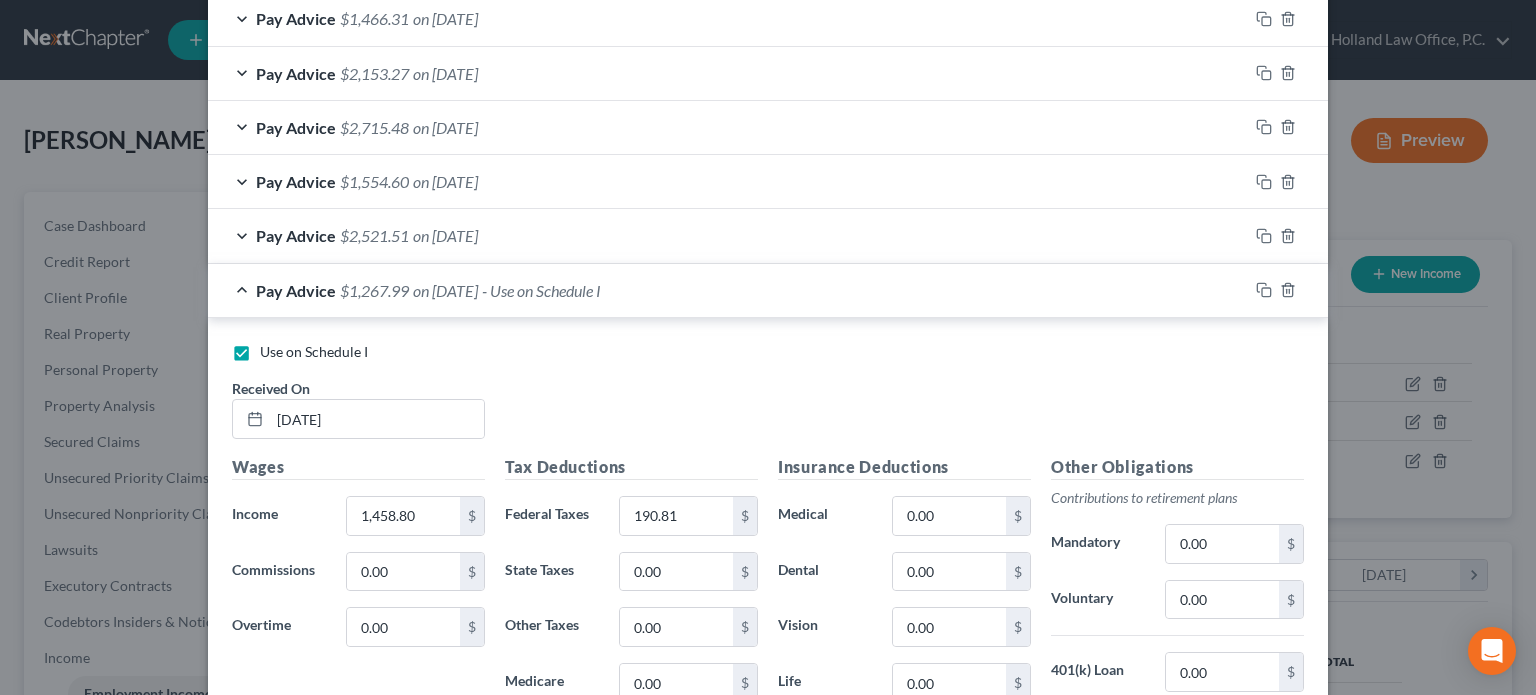 scroll, scrollTop: 1297, scrollLeft: 0, axis: vertical 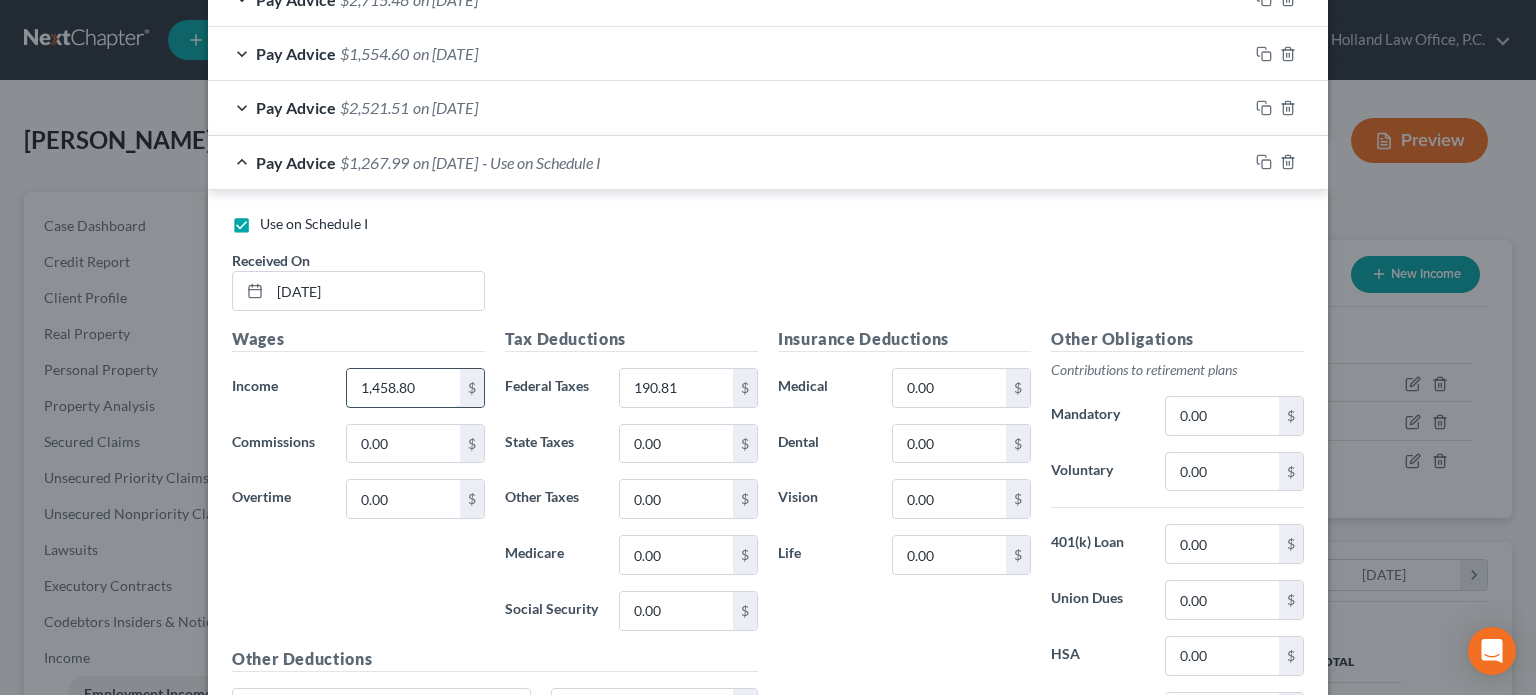 click on "1,458.80" at bounding box center (403, 388) 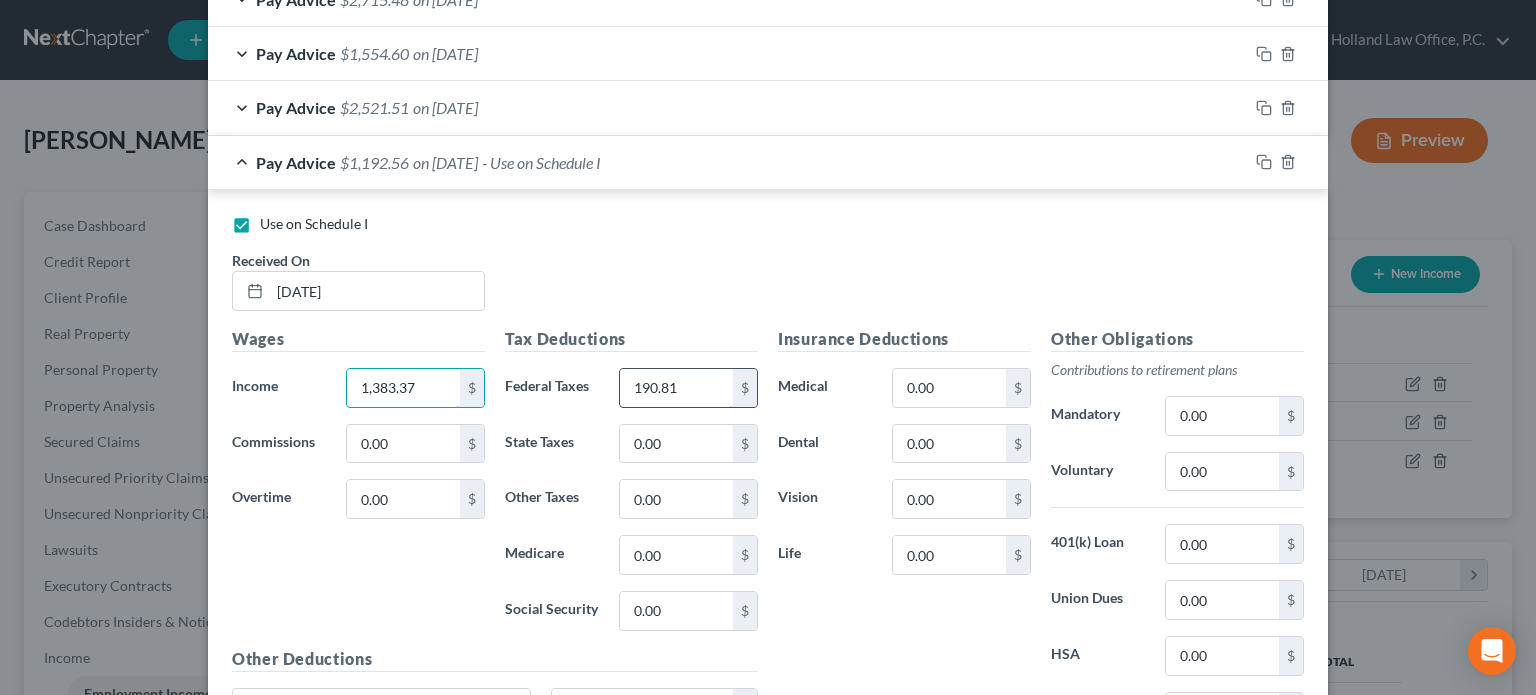 type on "1,383.37" 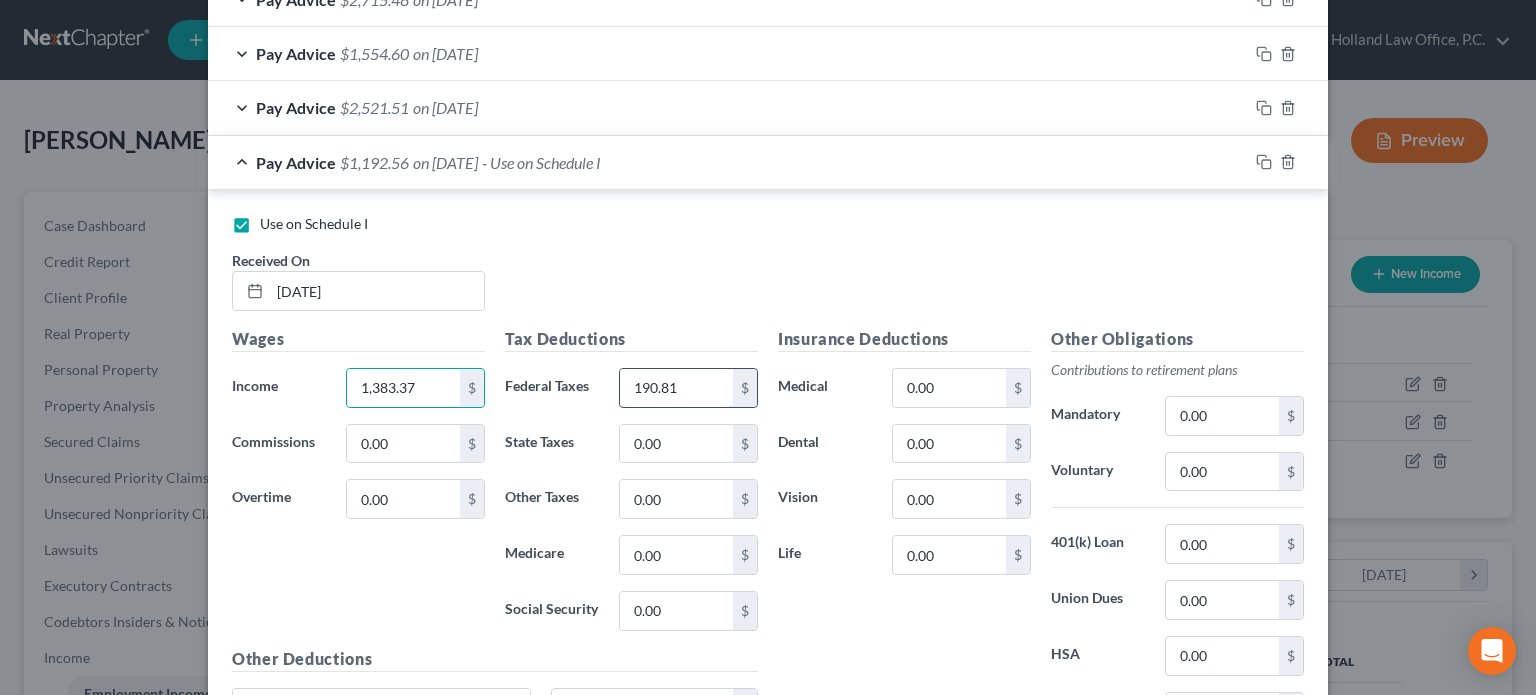 click on "190.81" at bounding box center [676, 388] 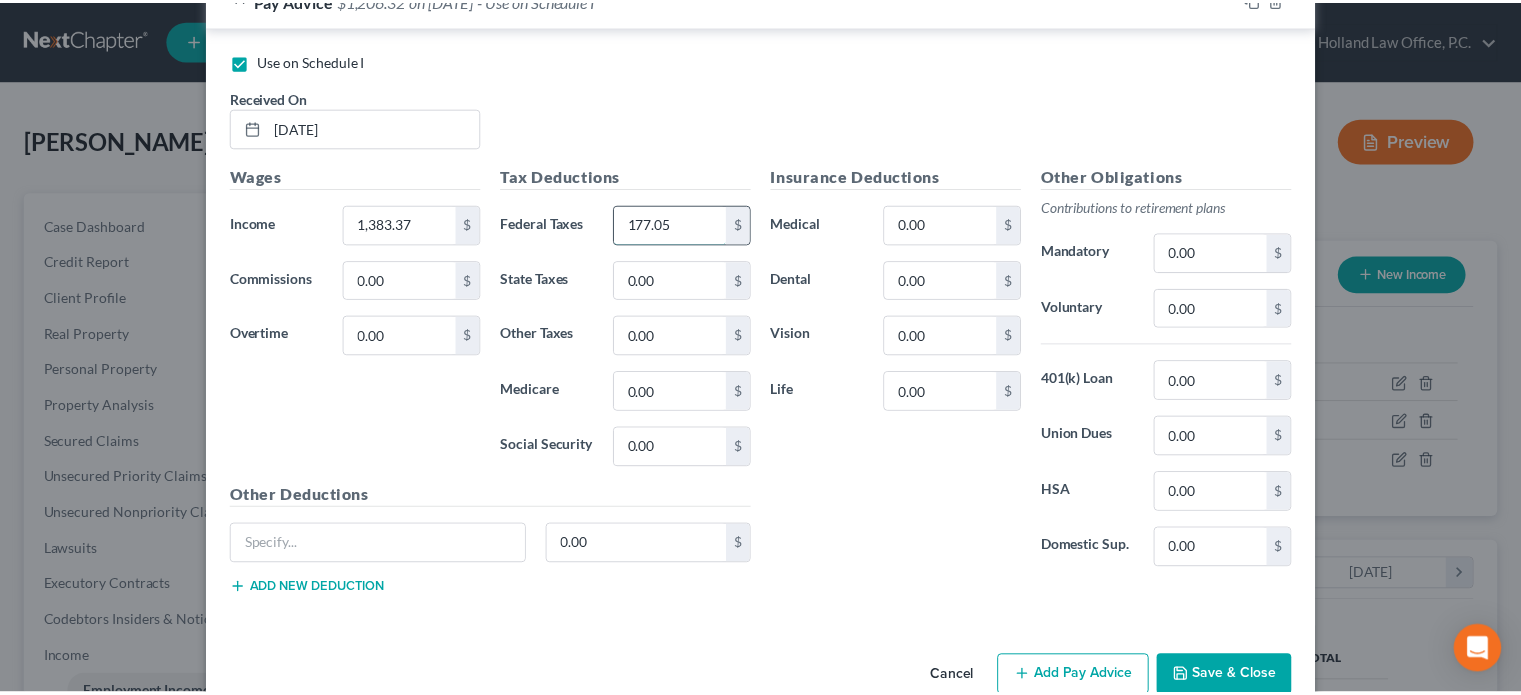 scroll, scrollTop: 1496, scrollLeft: 0, axis: vertical 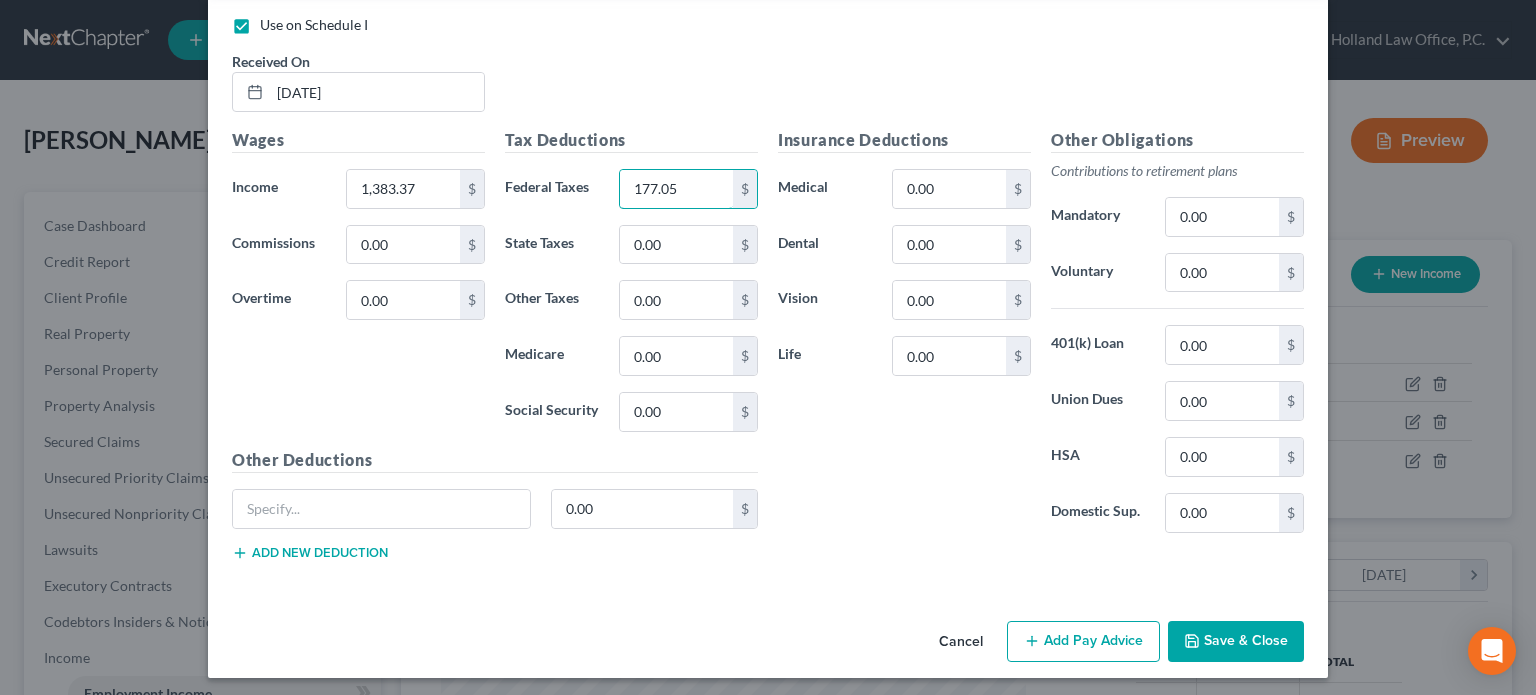 type on "177.05" 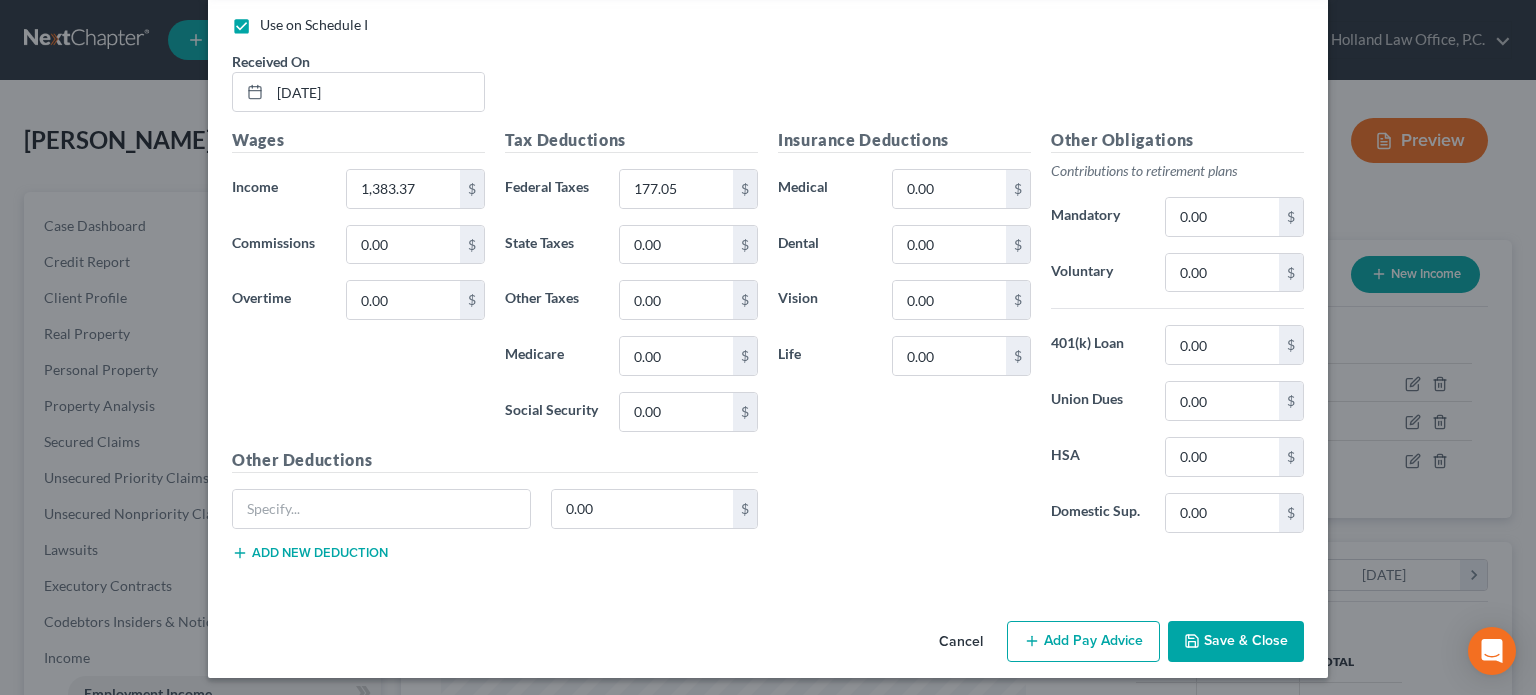 click on "Save & Close" at bounding box center [1236, 642] 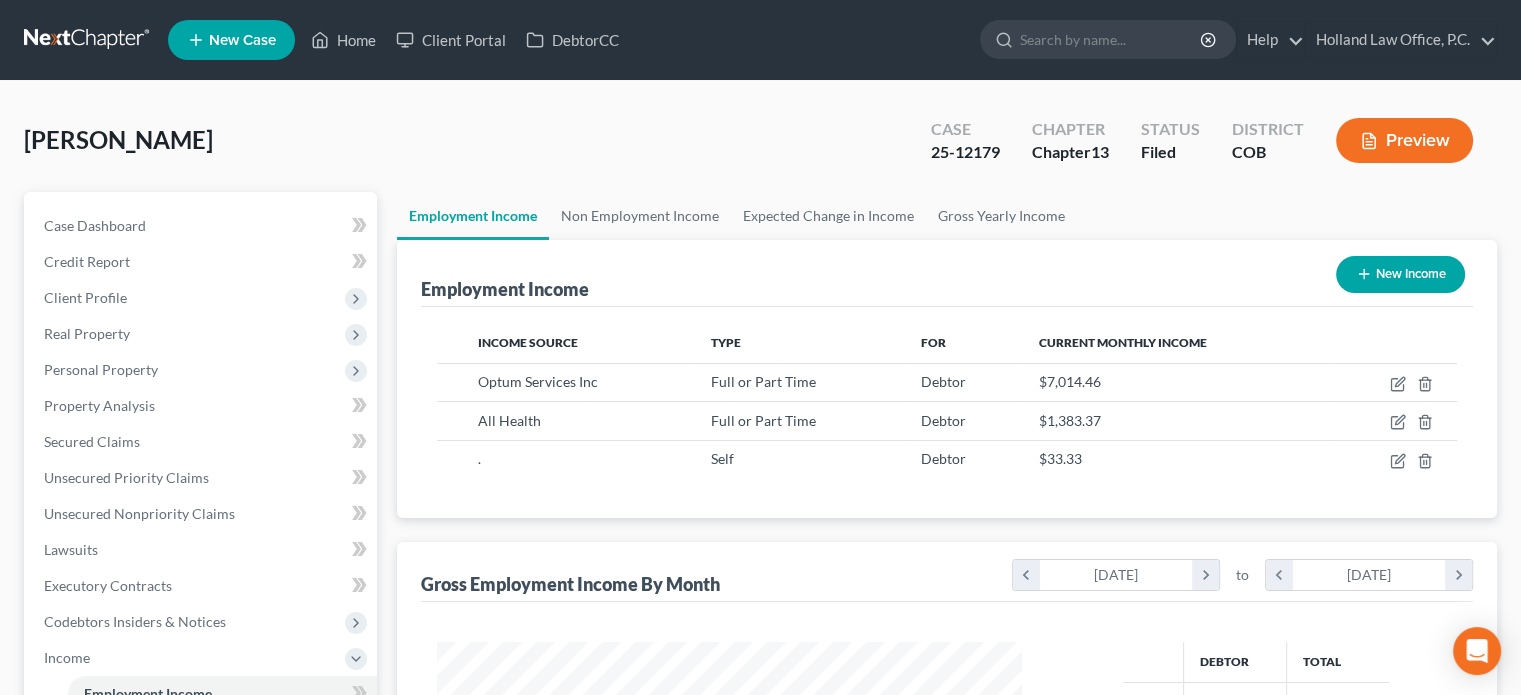 scroll, scrollTop: 356, scrollLeft: 617, axis: both 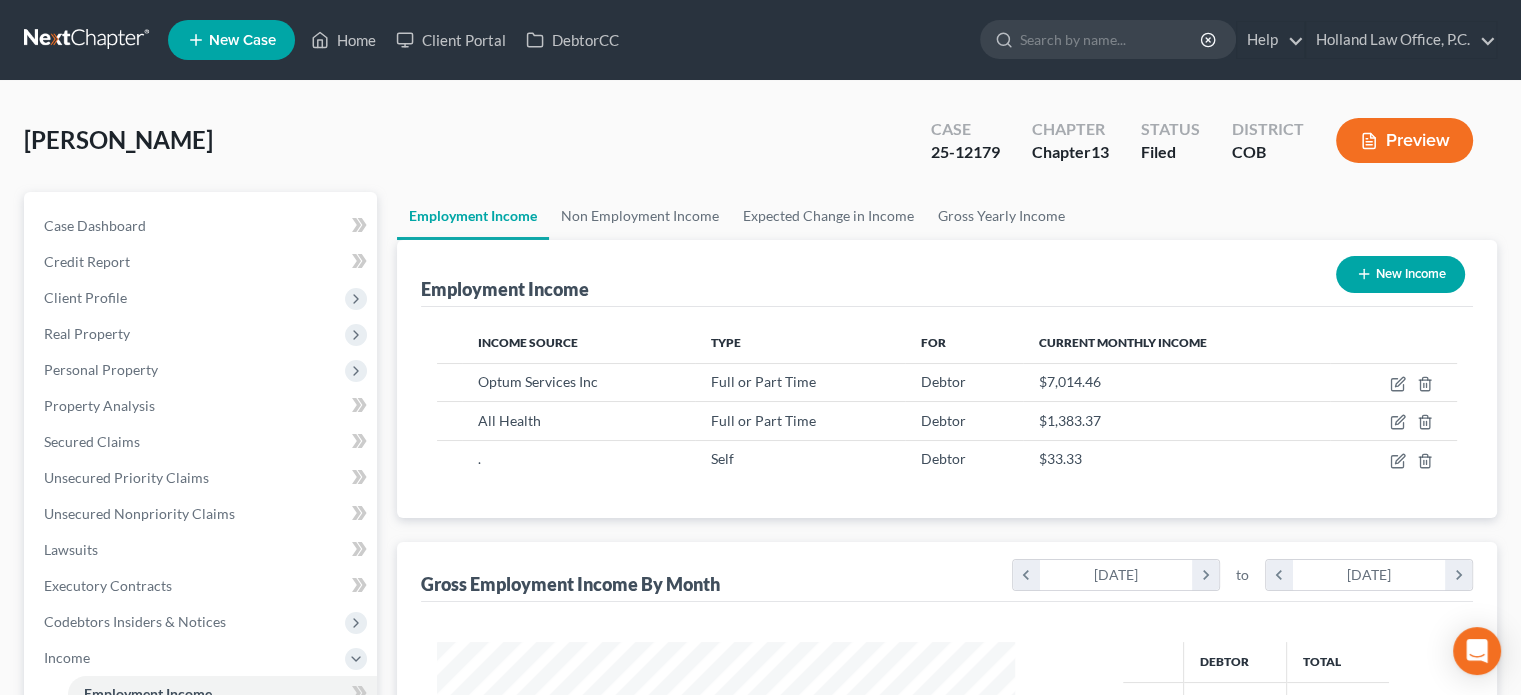 click on "Preview" at bounding box center (1404, 140) 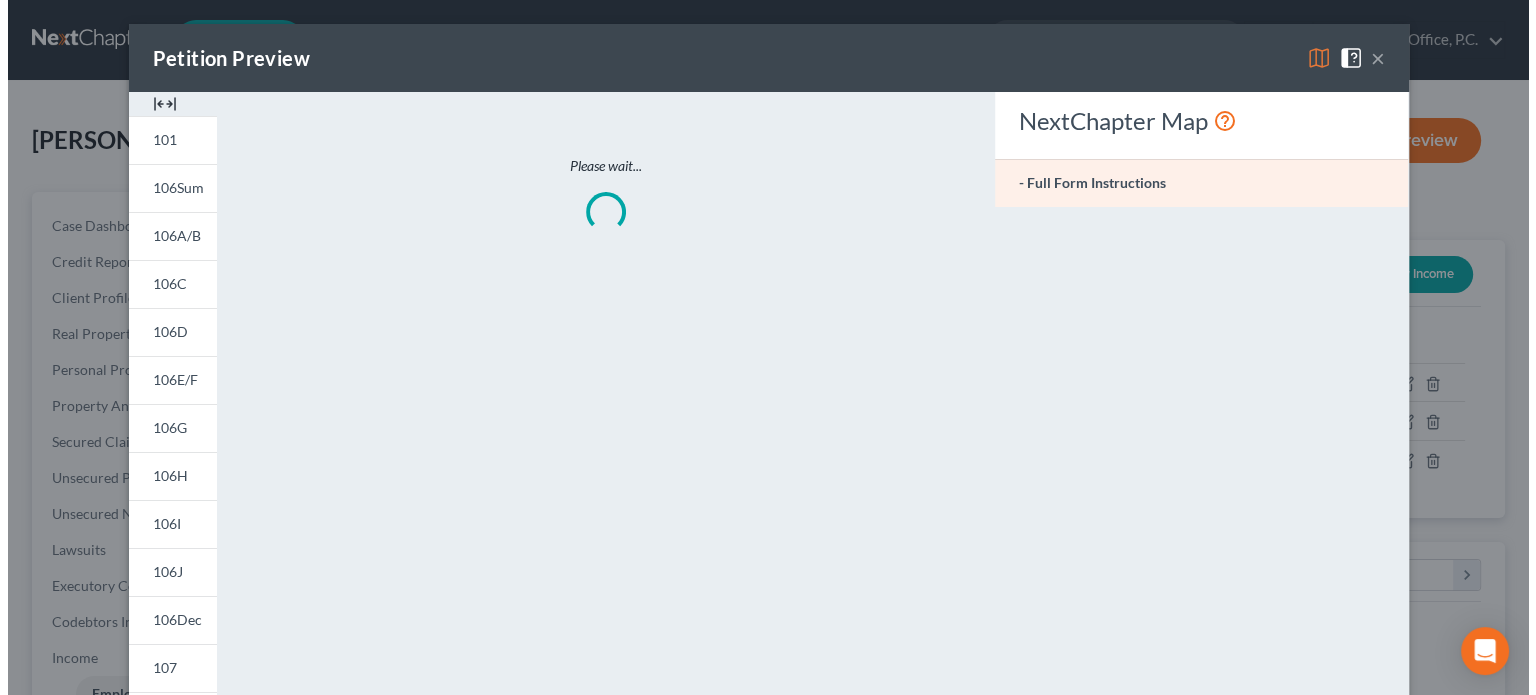 scroll, scrollTop: 999643, scrollLeft: 999375, axis: both 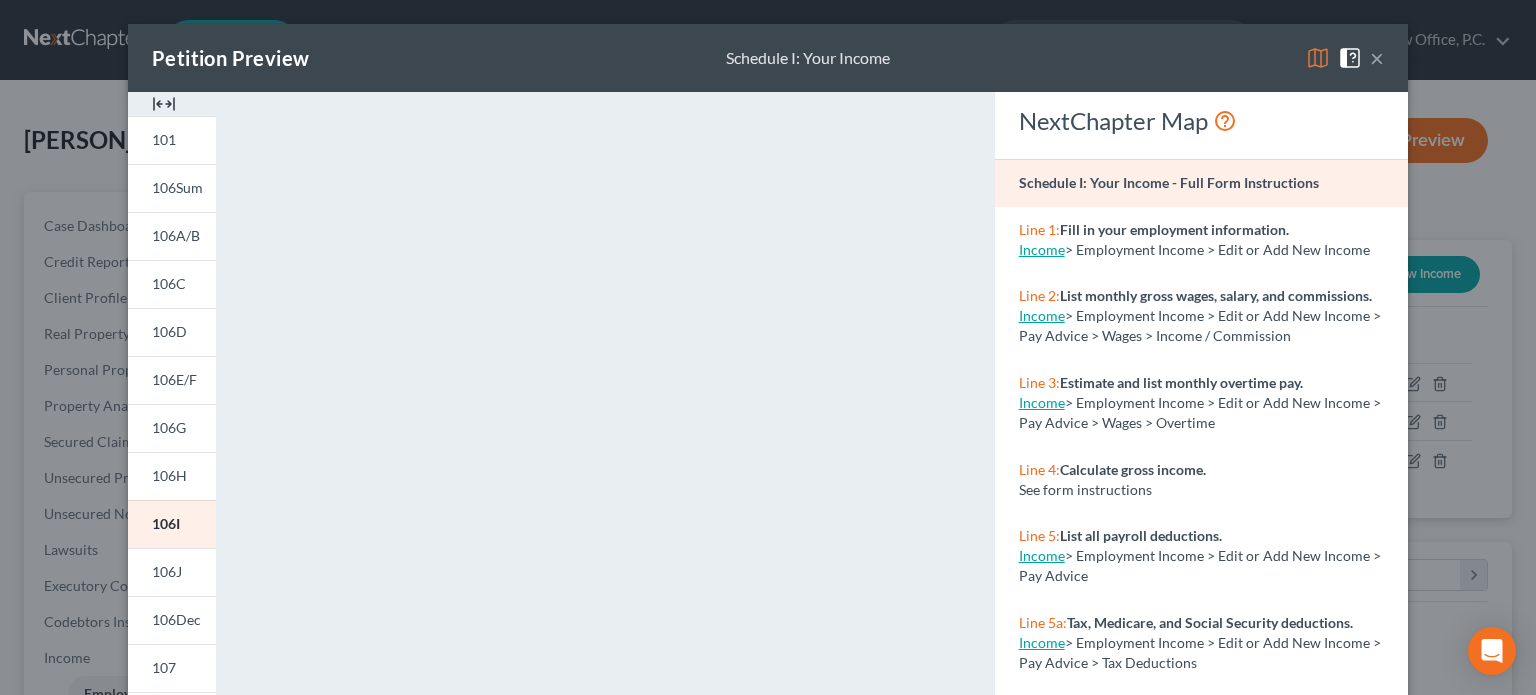 click on "×" at bounding box center [1377, 58] 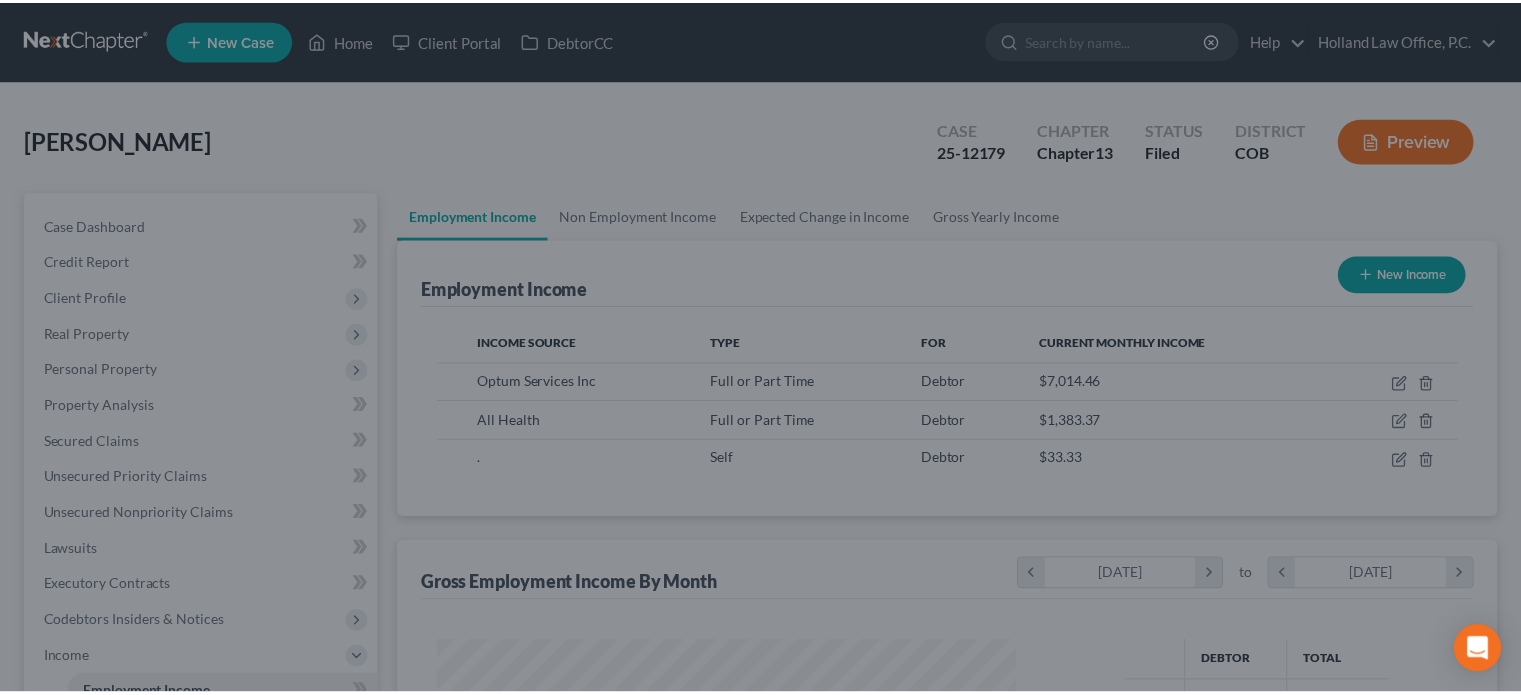 scroll, scrollTop: 356, scrollLeft: 617, axis: both 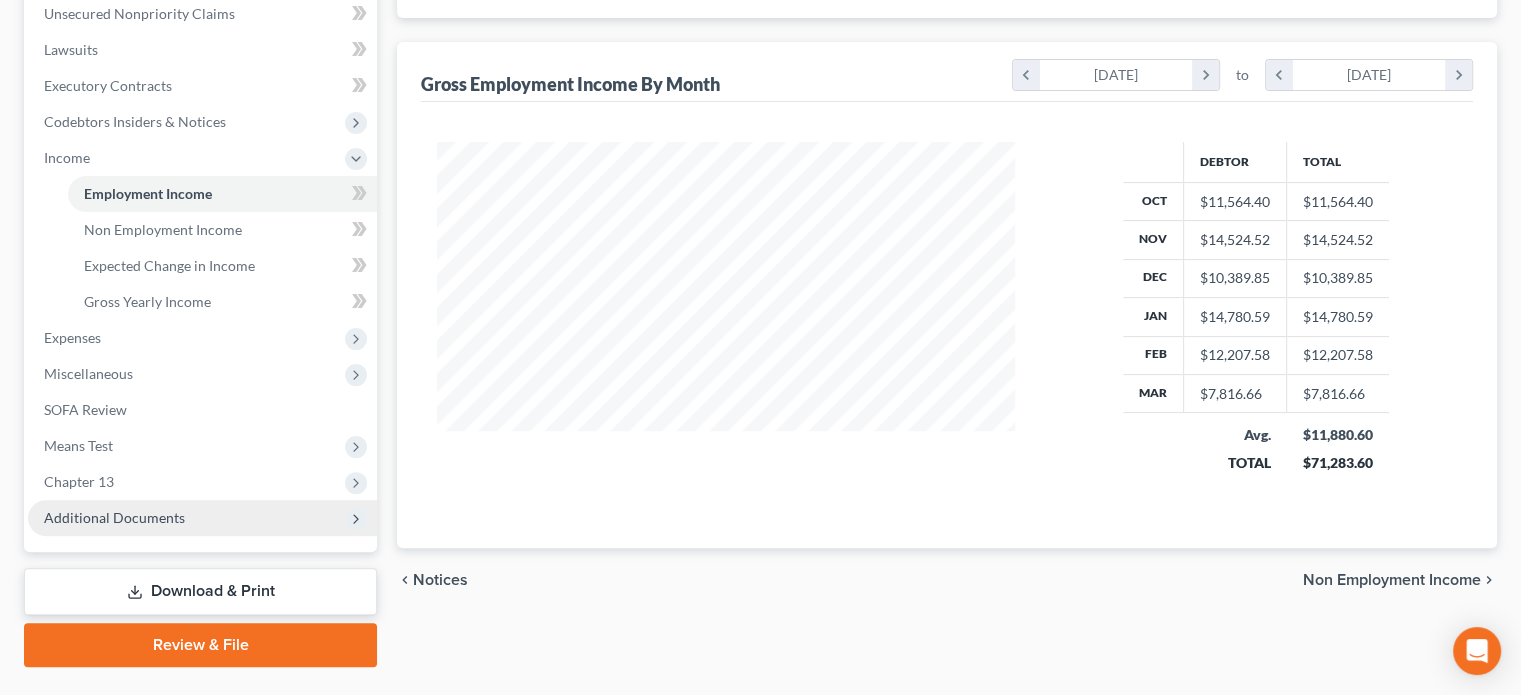 click on "Additional Documents" at bounding box center [114, 517] 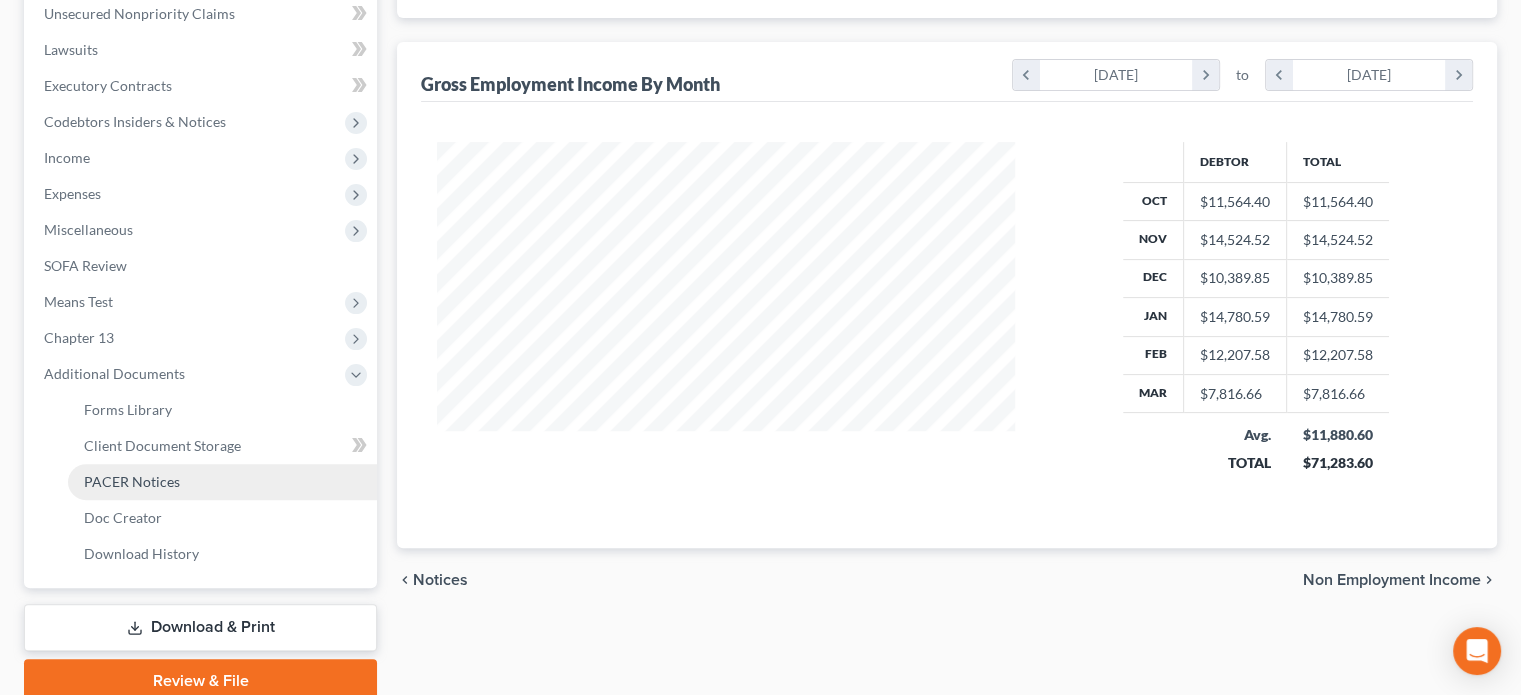 click on "PACER Notices" at bounding box center [132, 481] 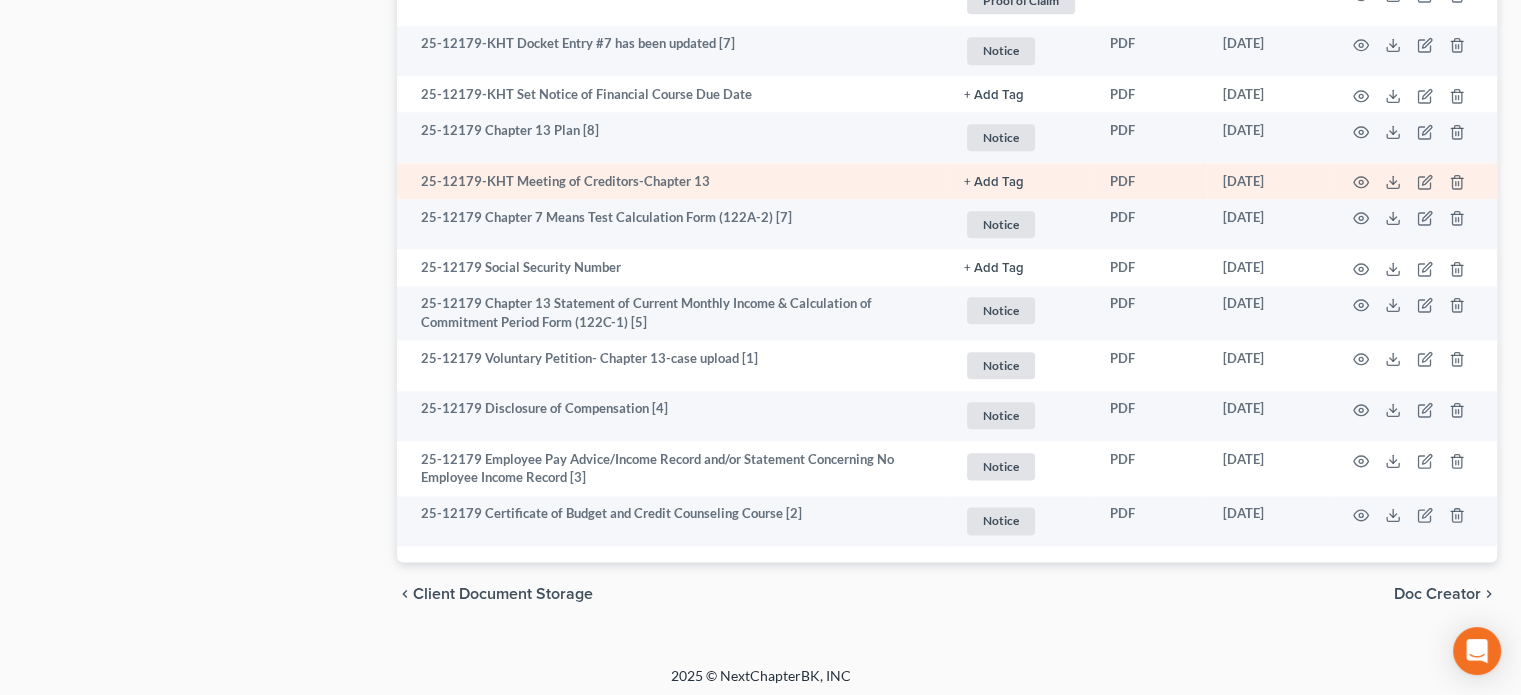 scroll, scrollTop: 2396, scrollLeft: 0, axis: vertical 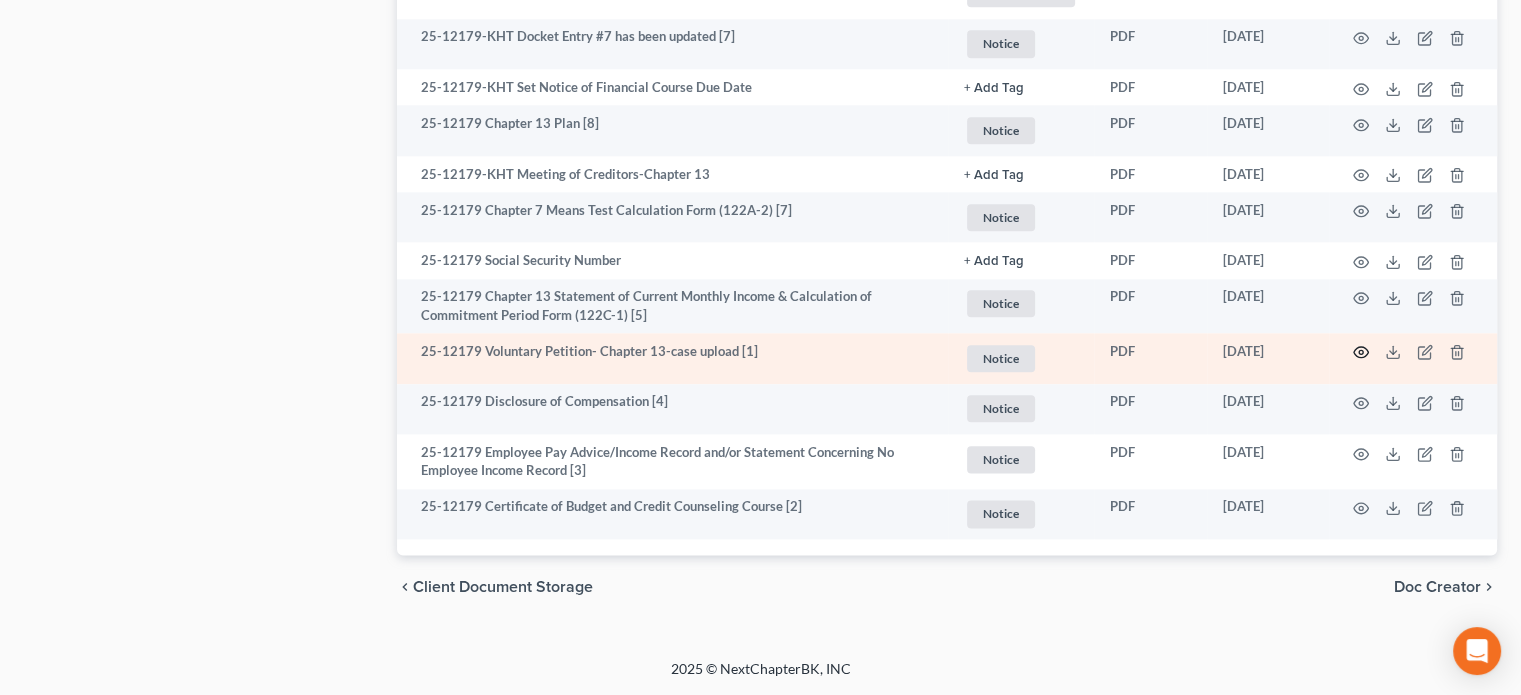 click 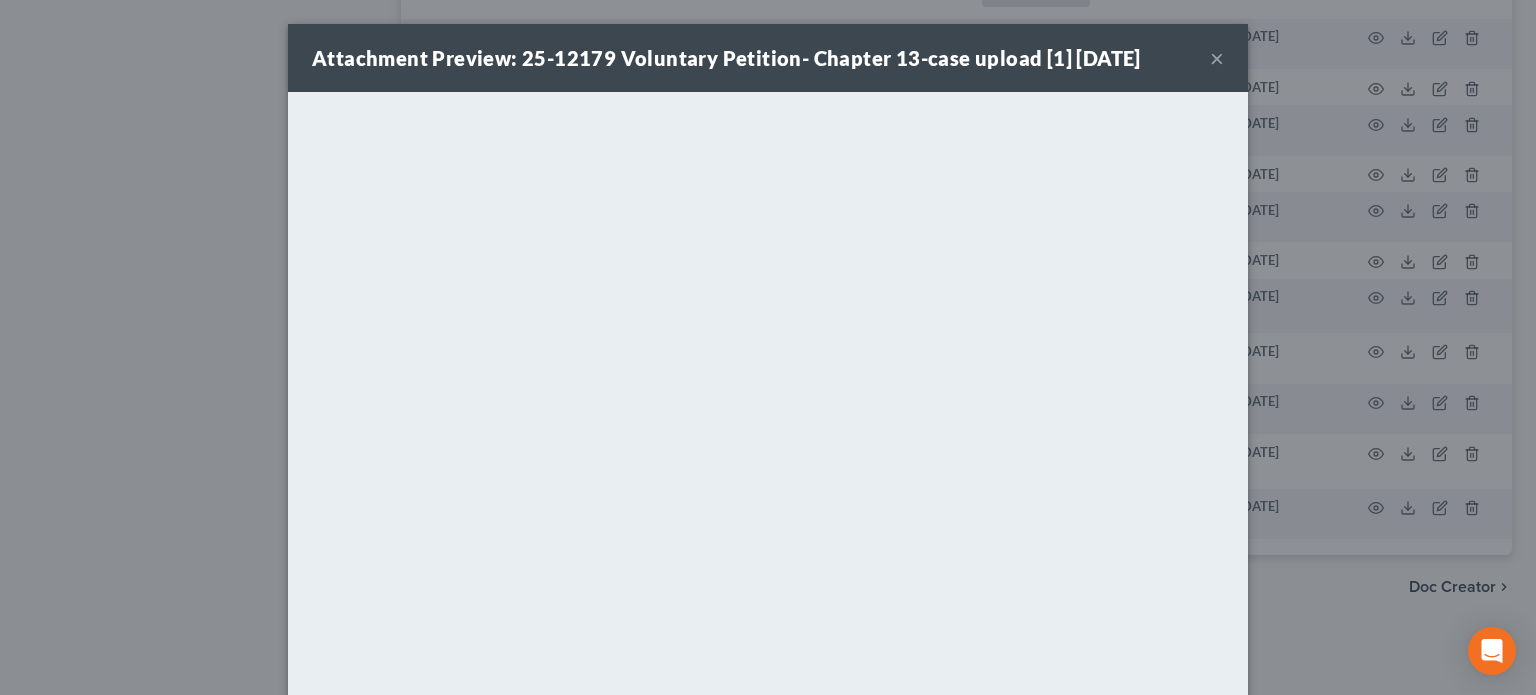 click on "×" at bounding box center (1217, 58) 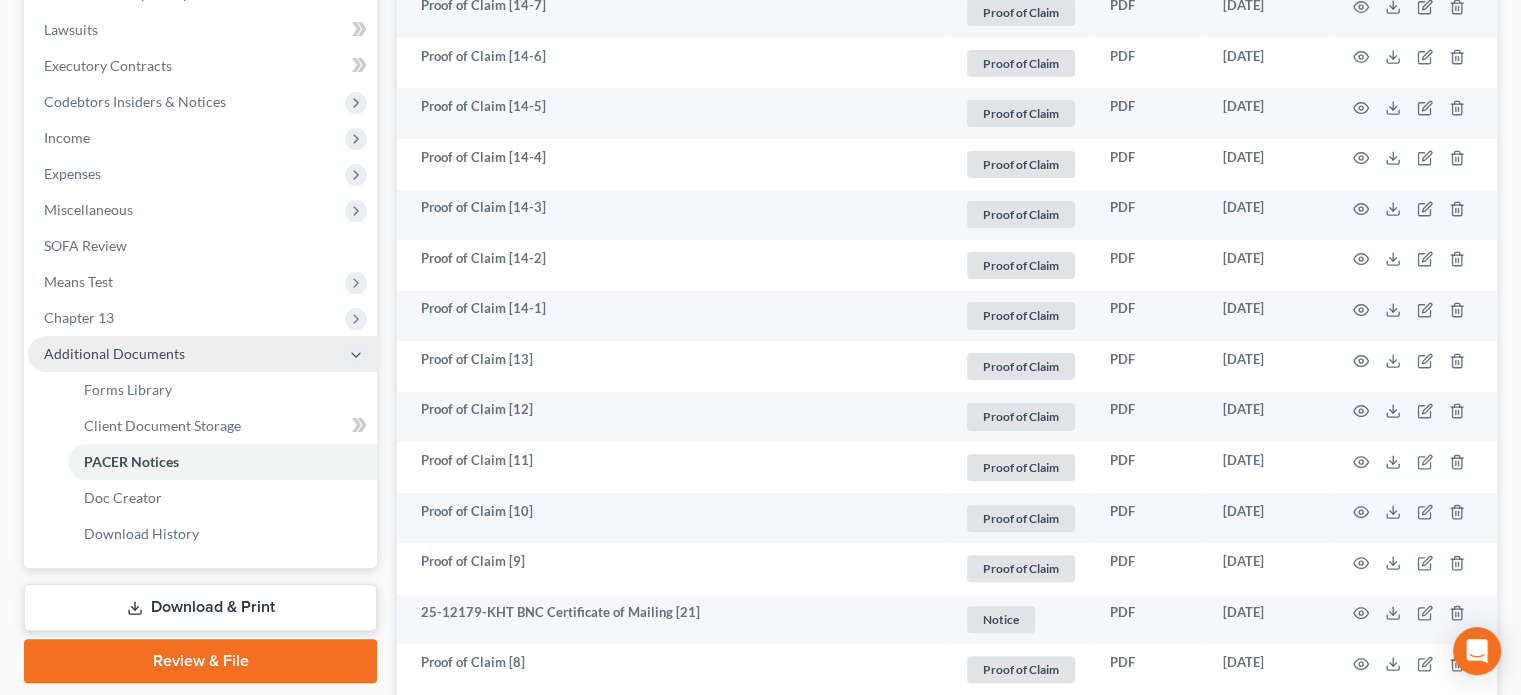 scroll, scrollTop: 496, scrollLeft: 0, axis: vertical 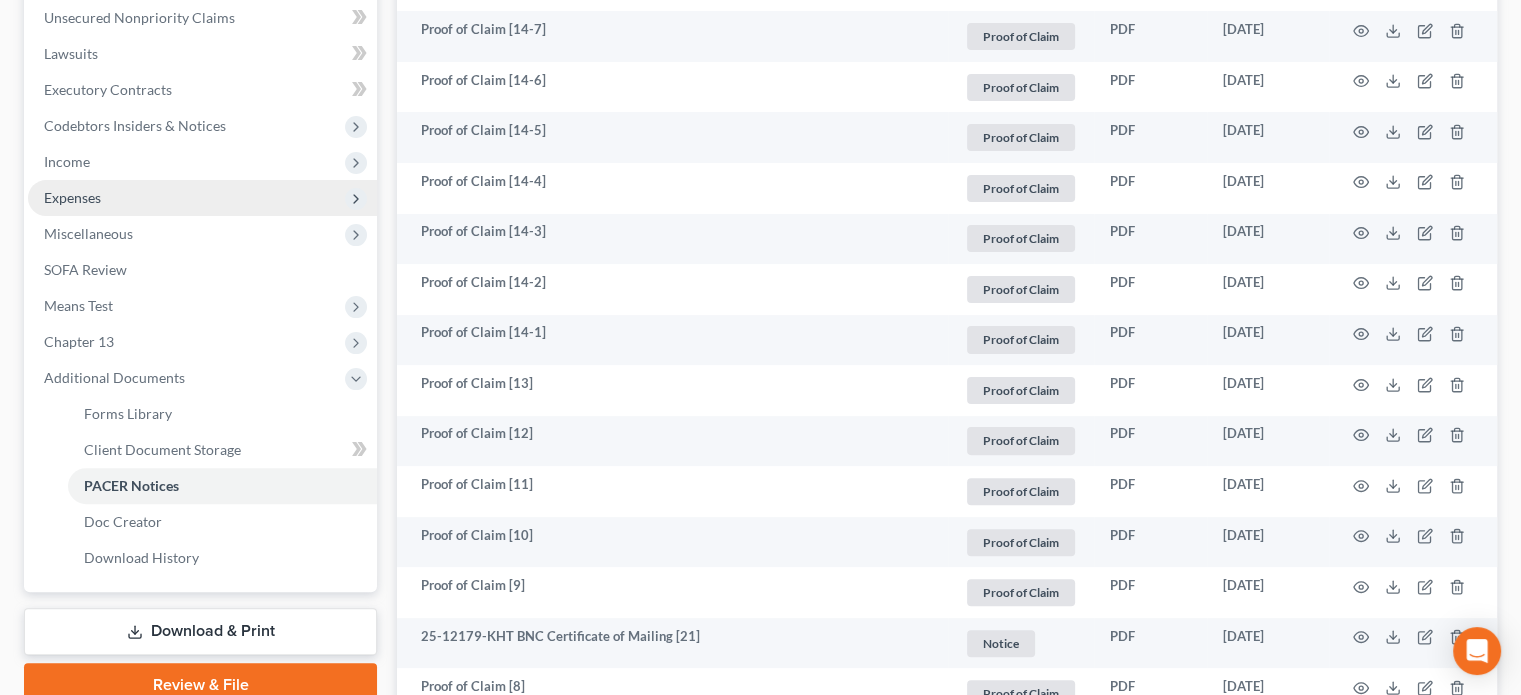 click on "Expenses" at bounding box center [72, 197] 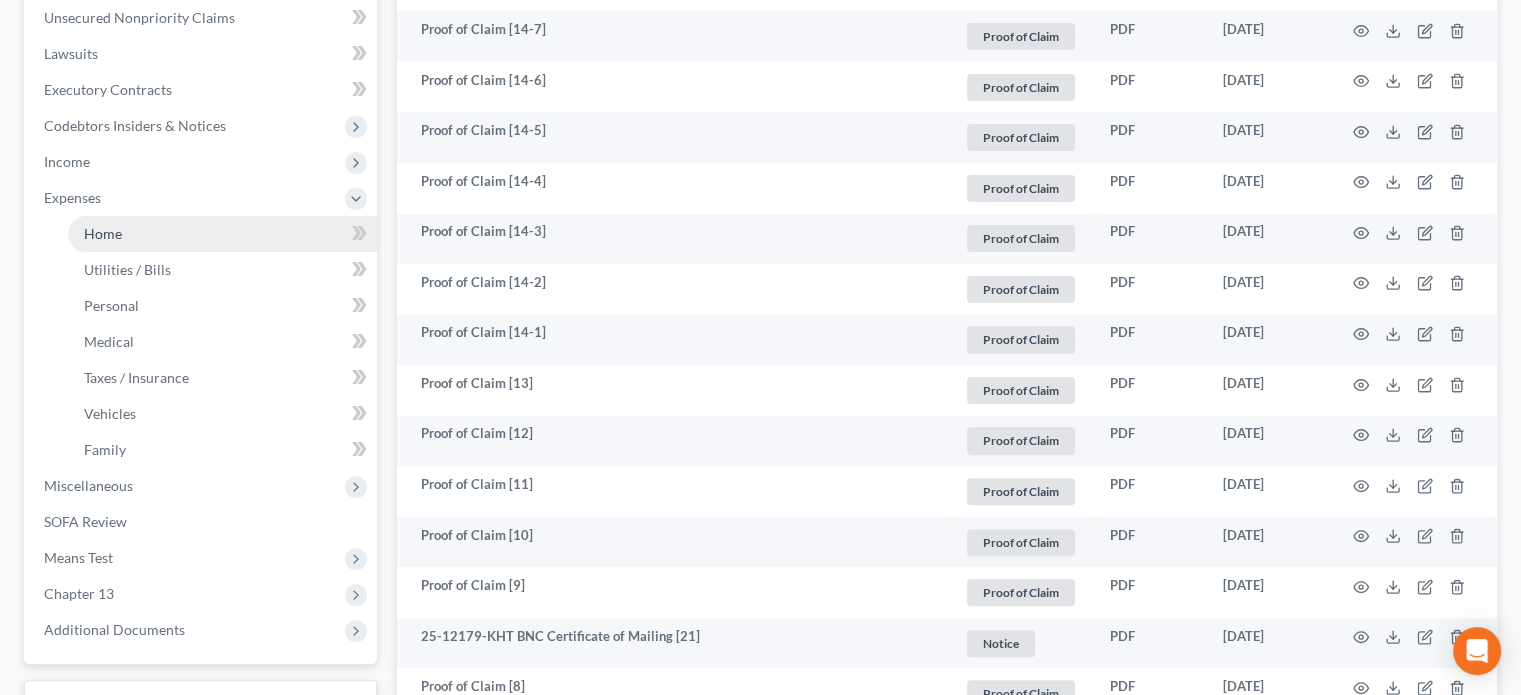 click on "Home" at bounding box center [103, 233] 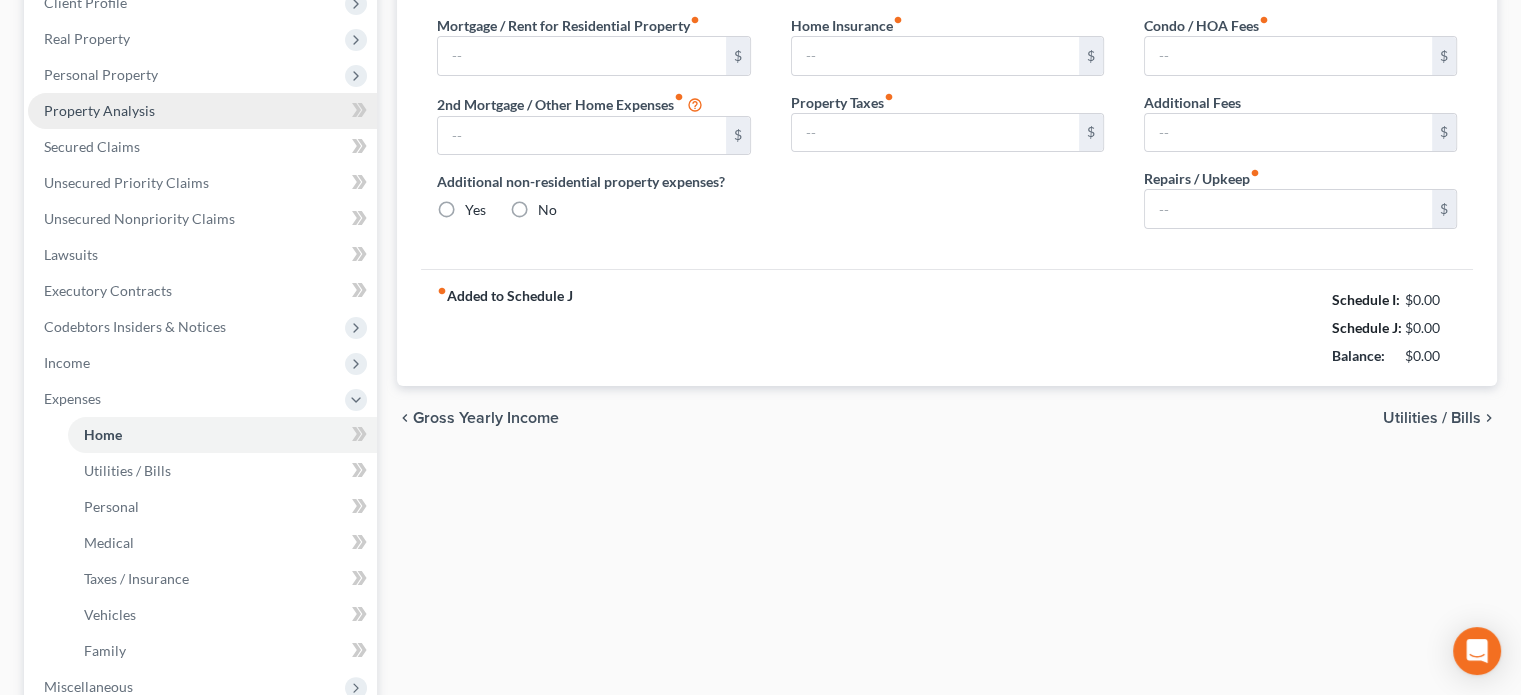 type on "1,228.49" 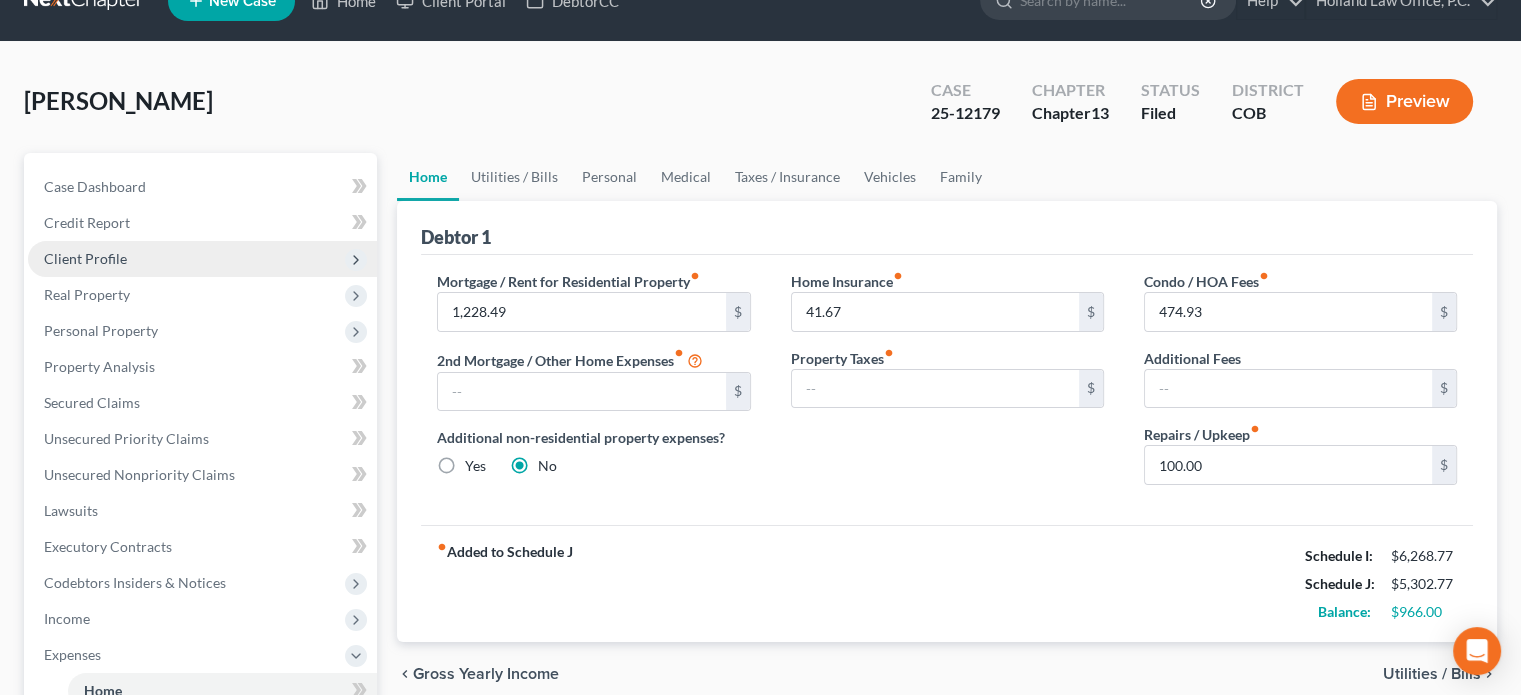scroll, scrollTop: 0, scrollLeft: 0, axis: both 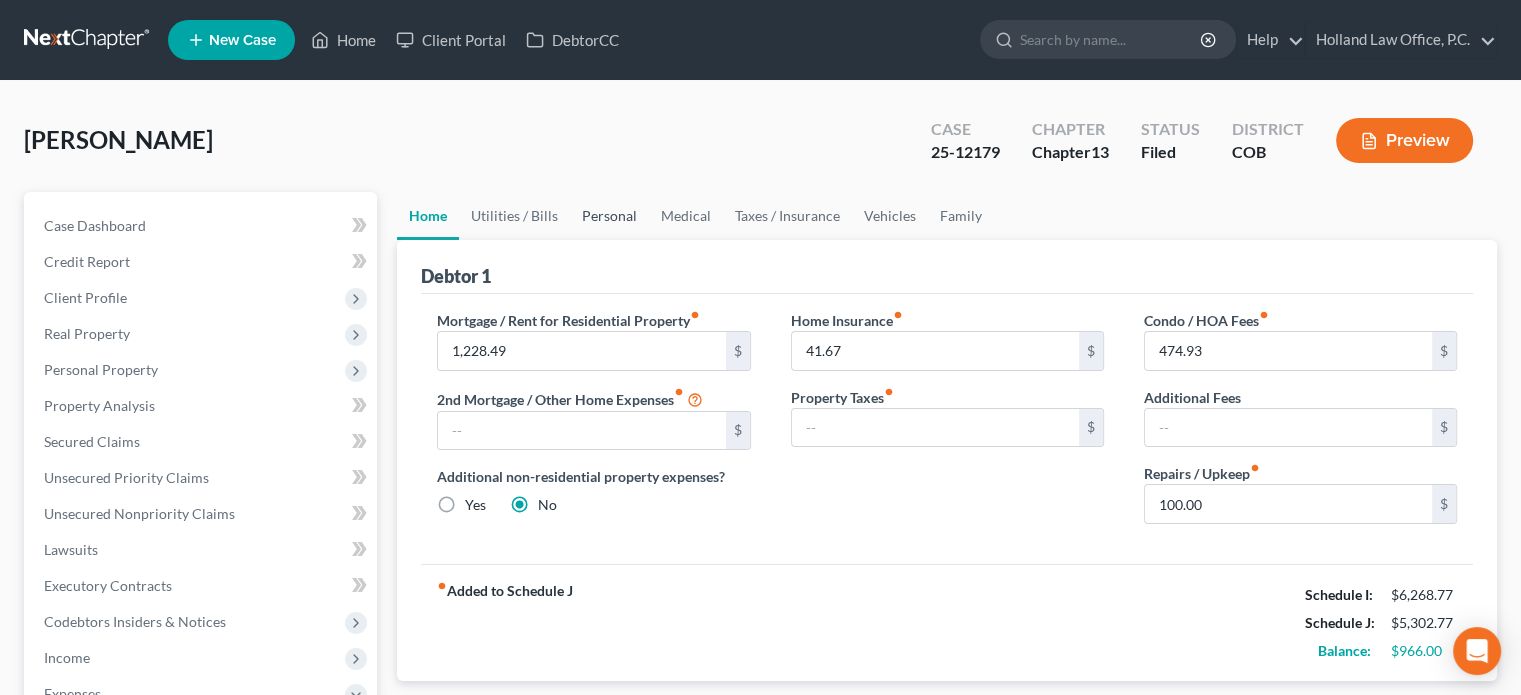 click on "Personal" at bounding box center [609, 216] 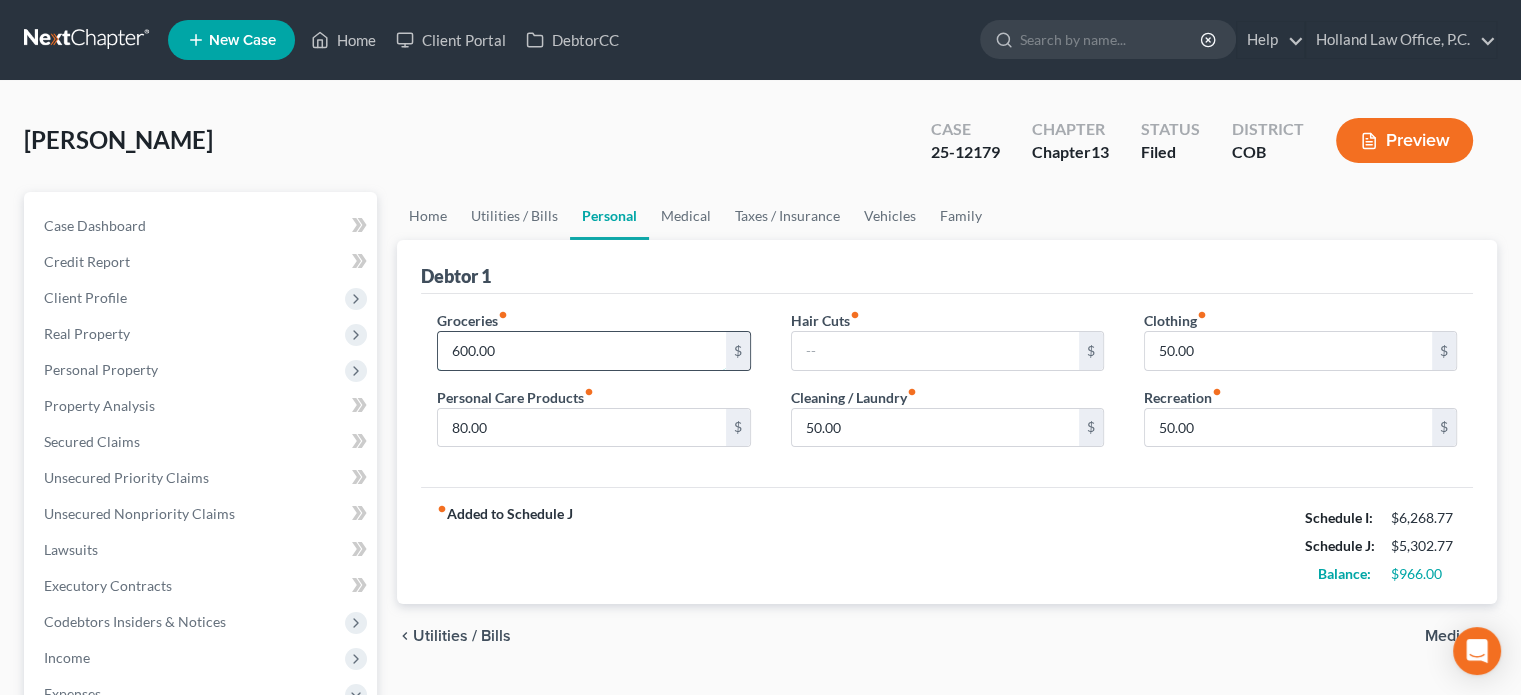 click on "600.00" at bounding box center (581, 351) 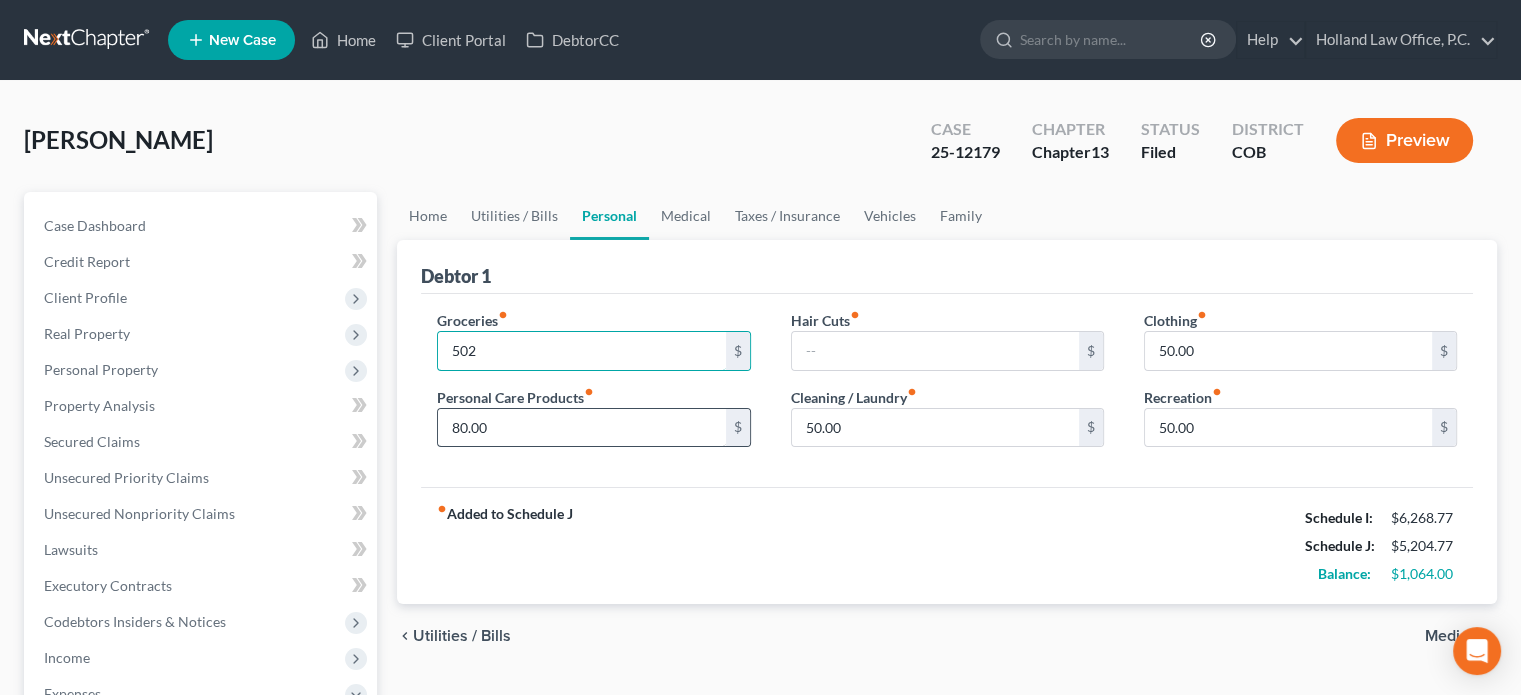type on "502" 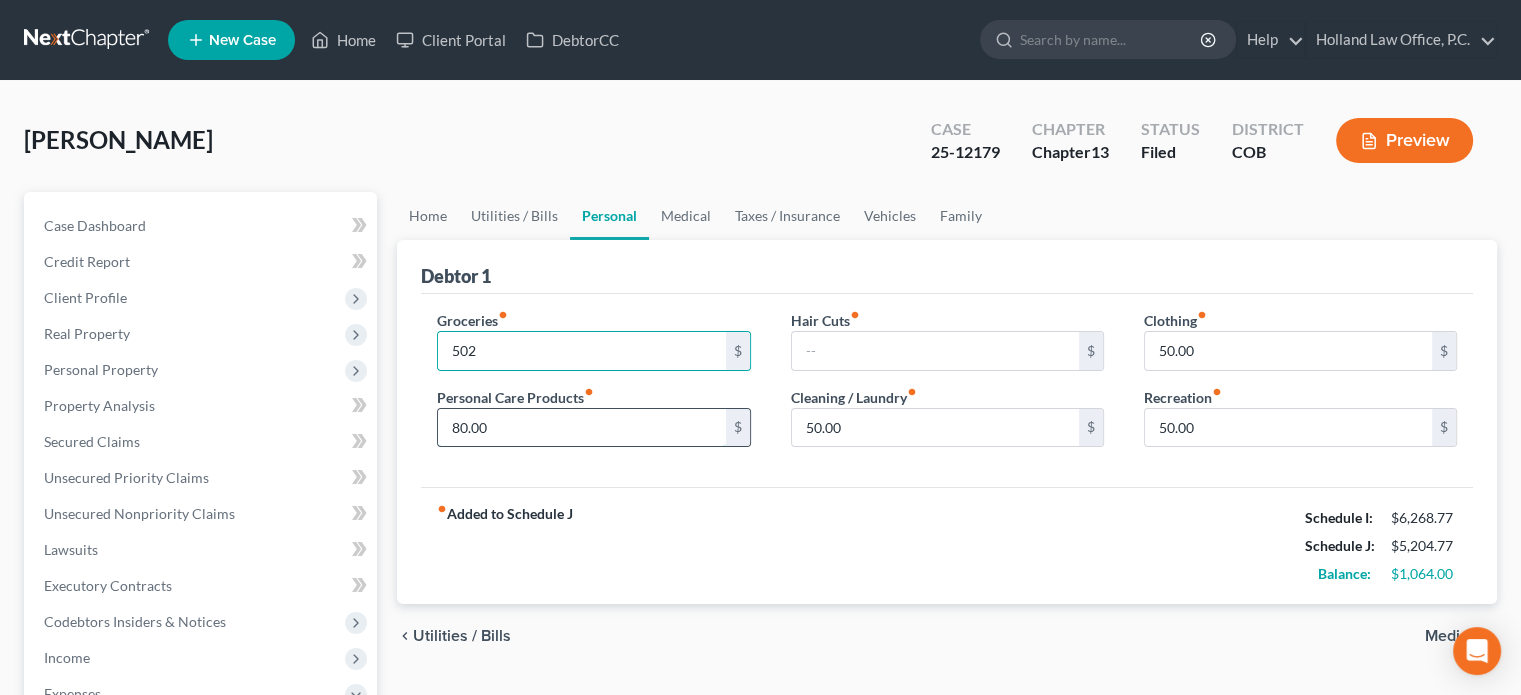 click on "80.00" at bounding box center (581, 428) 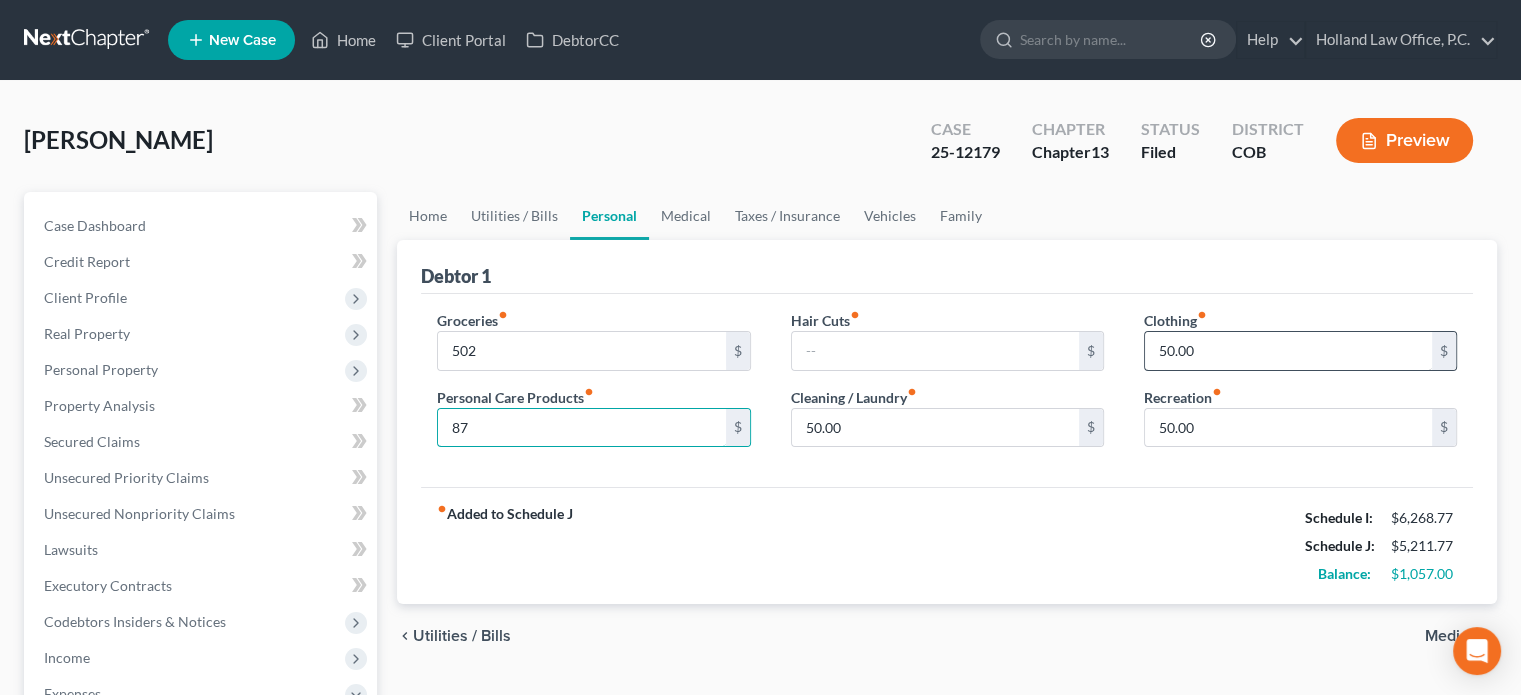 type on "87" 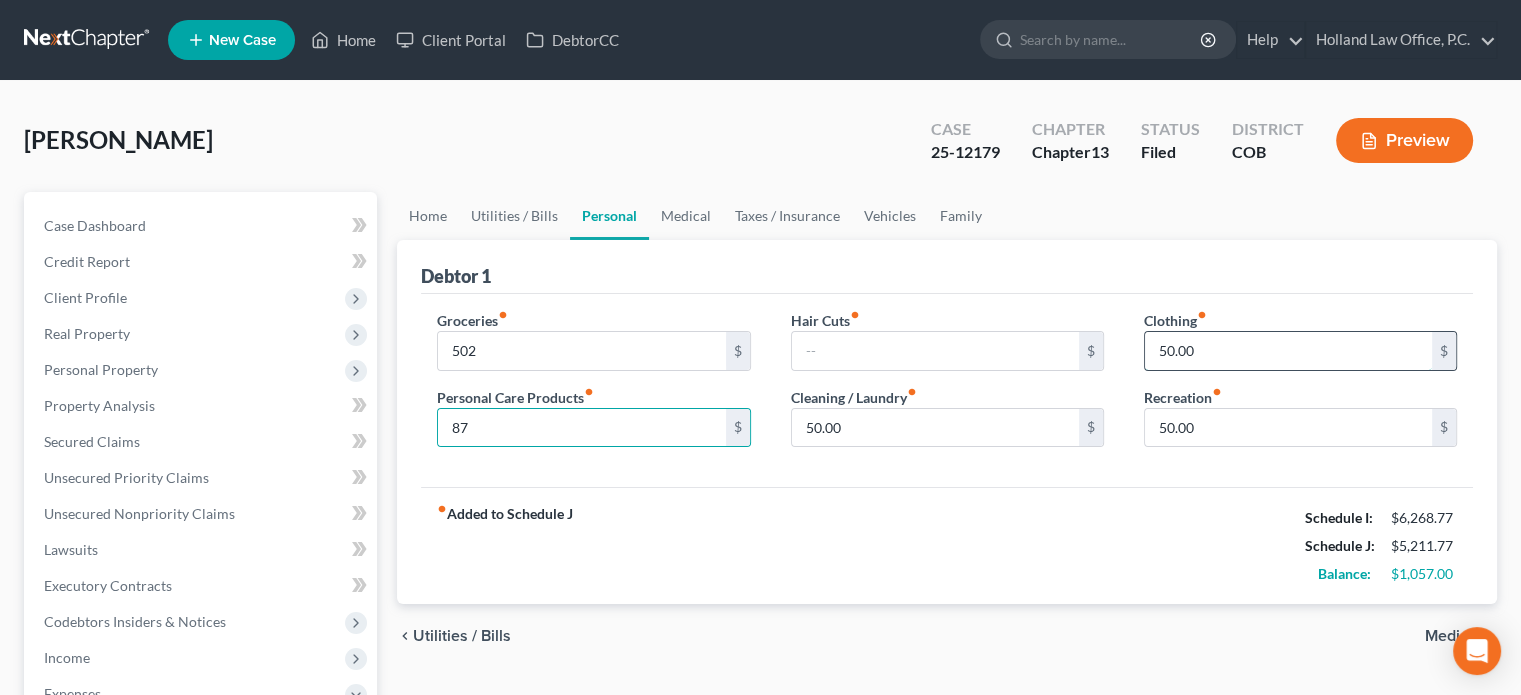 click on "50.00" at bounding box center [1288, 351] 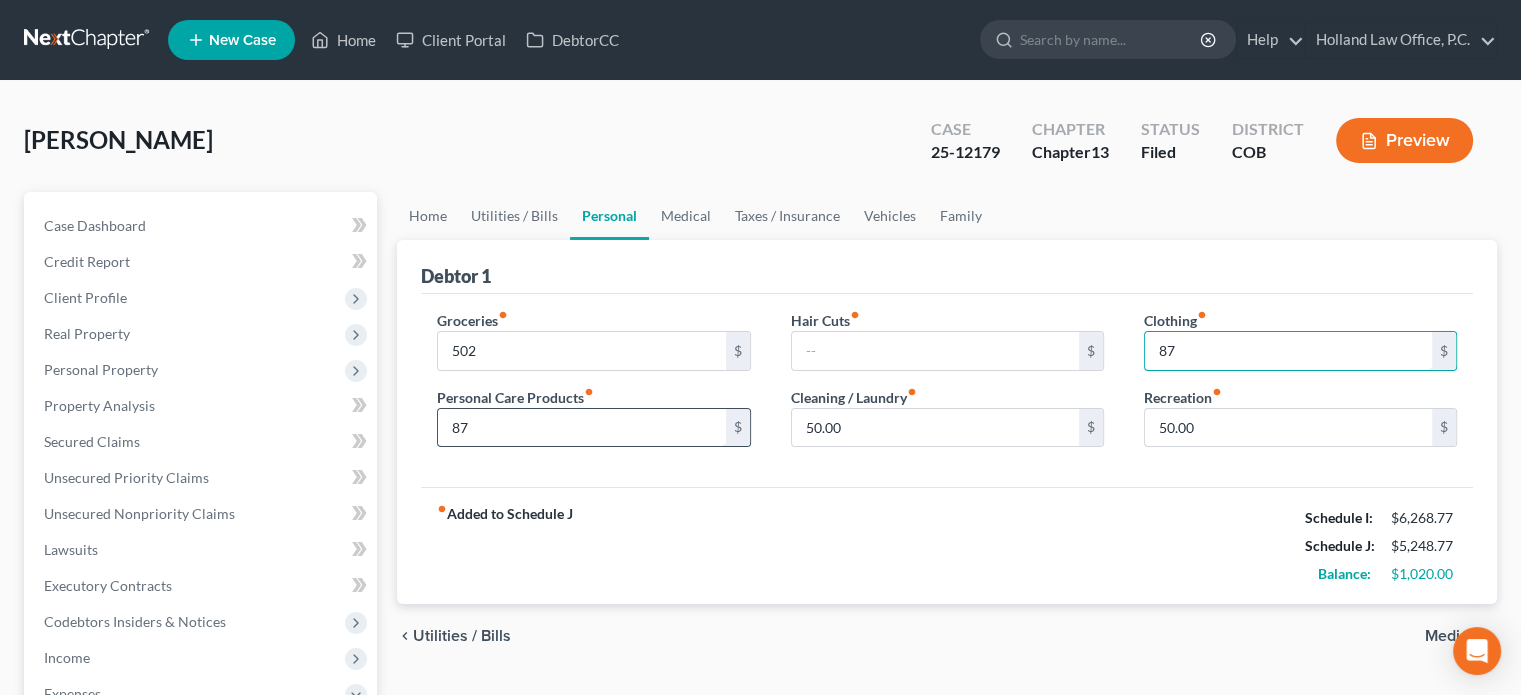 type on "87" 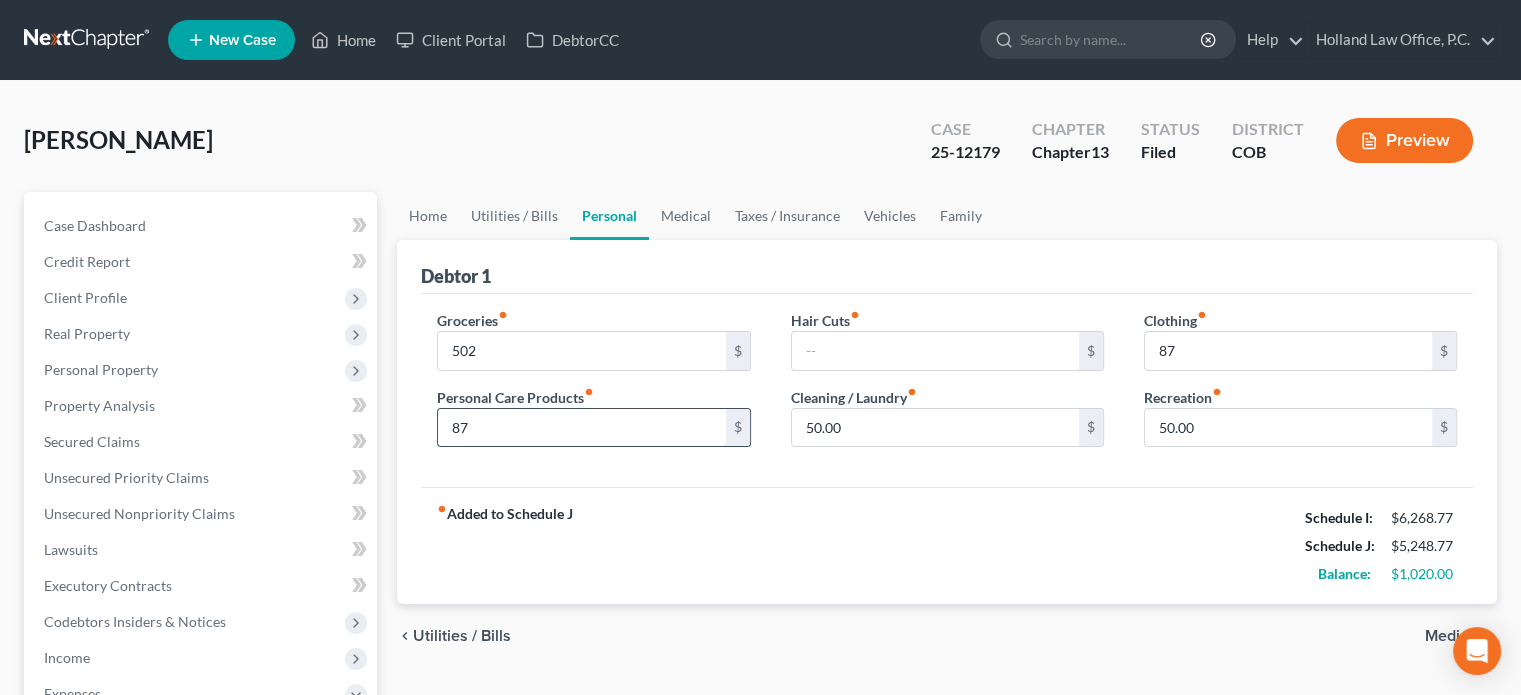 click on "87" at bounding box center (581, 428) 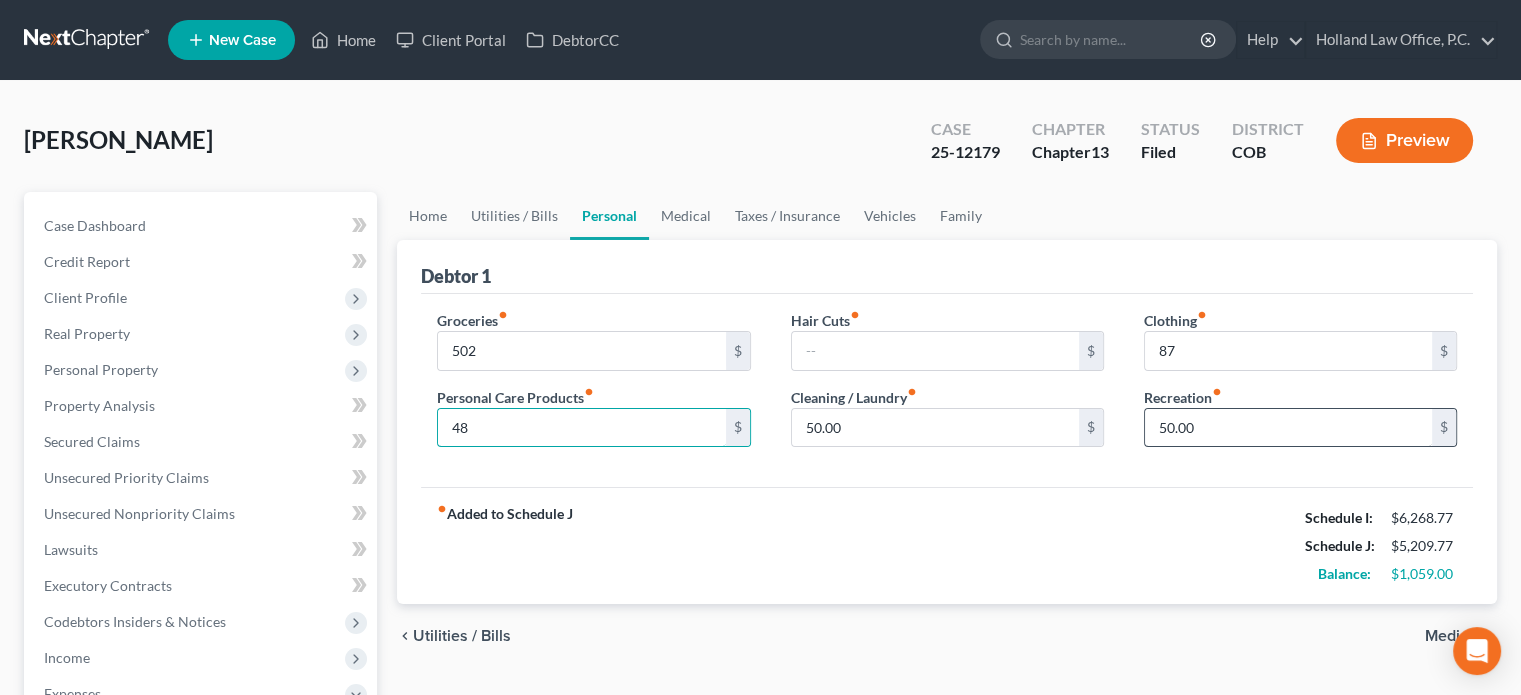 type on "48" 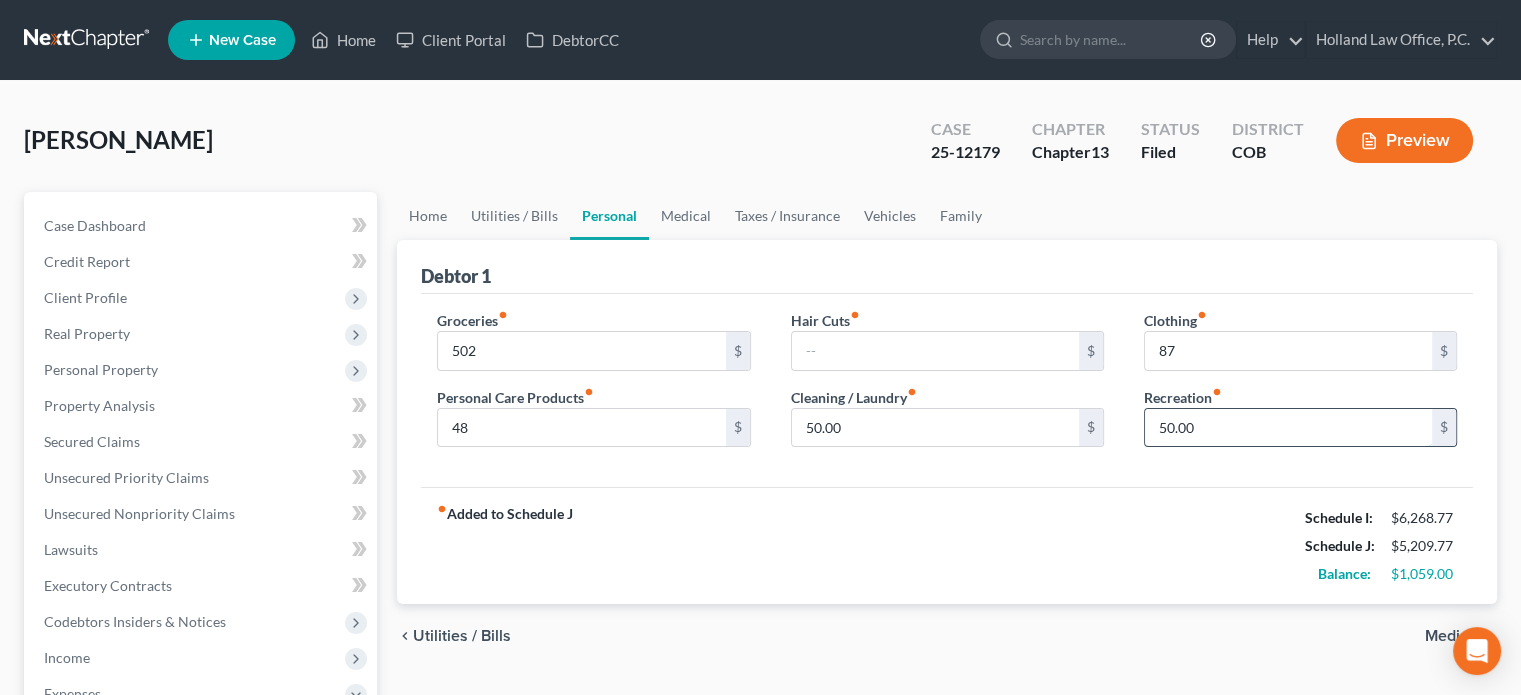 click on "50.00" at bounding box center [1288, 428] 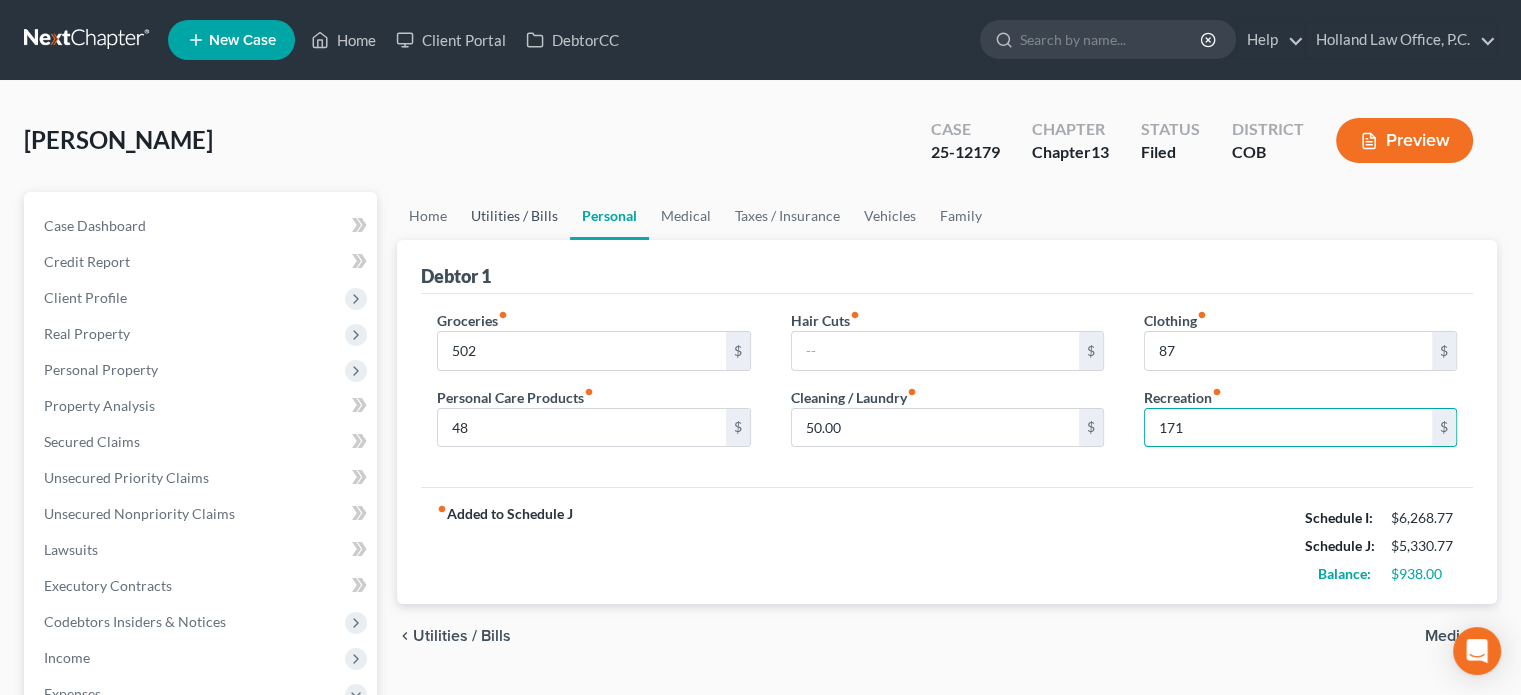 type on "171" 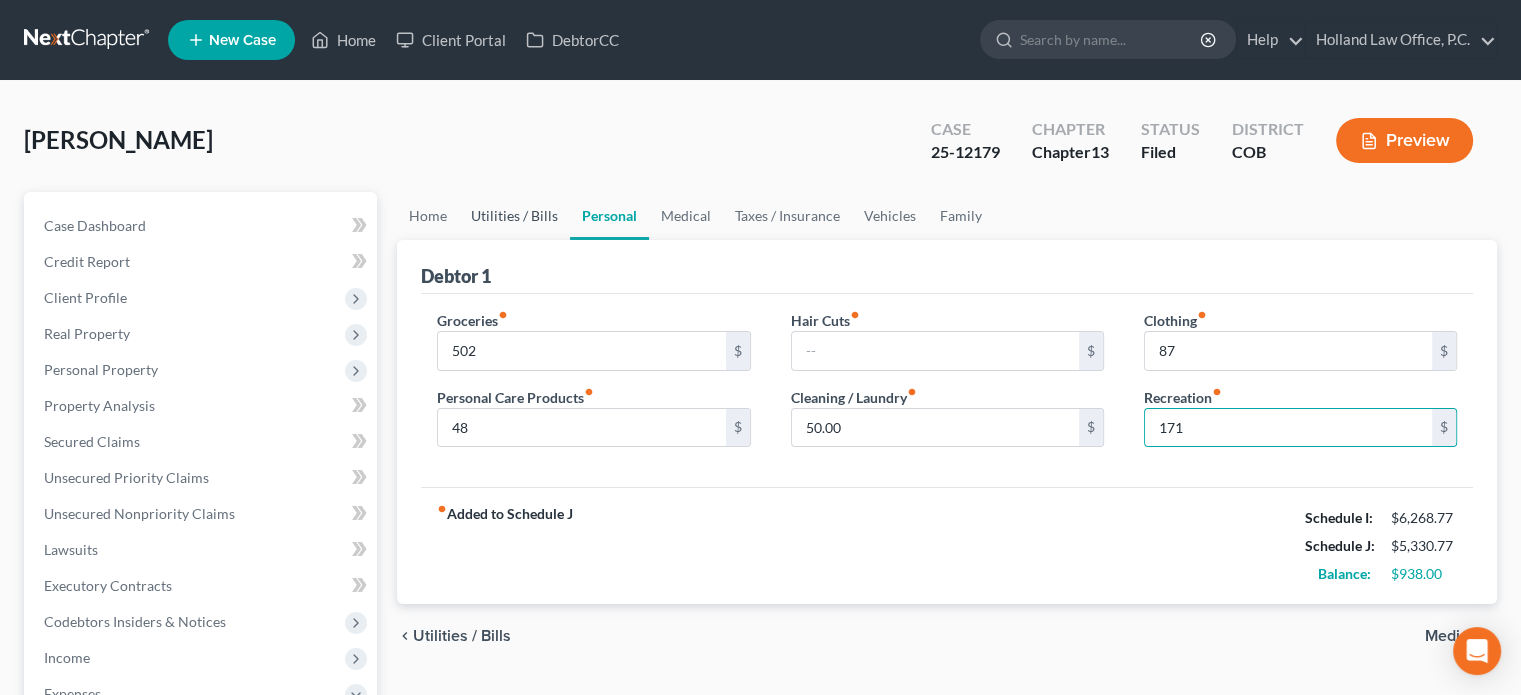click on "Utilities / Bills" at bounding box center (514, 216) 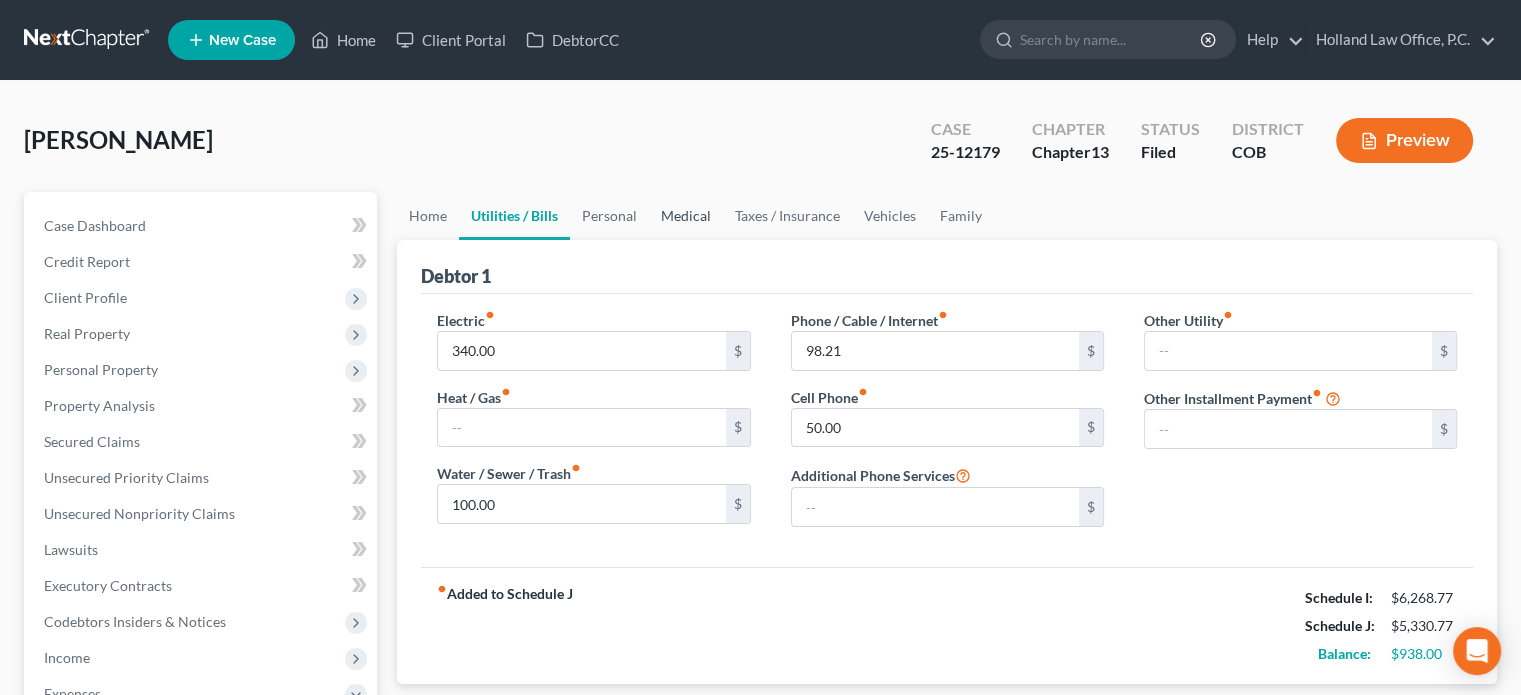 click on "Medical" at bounding box center [686, 216] 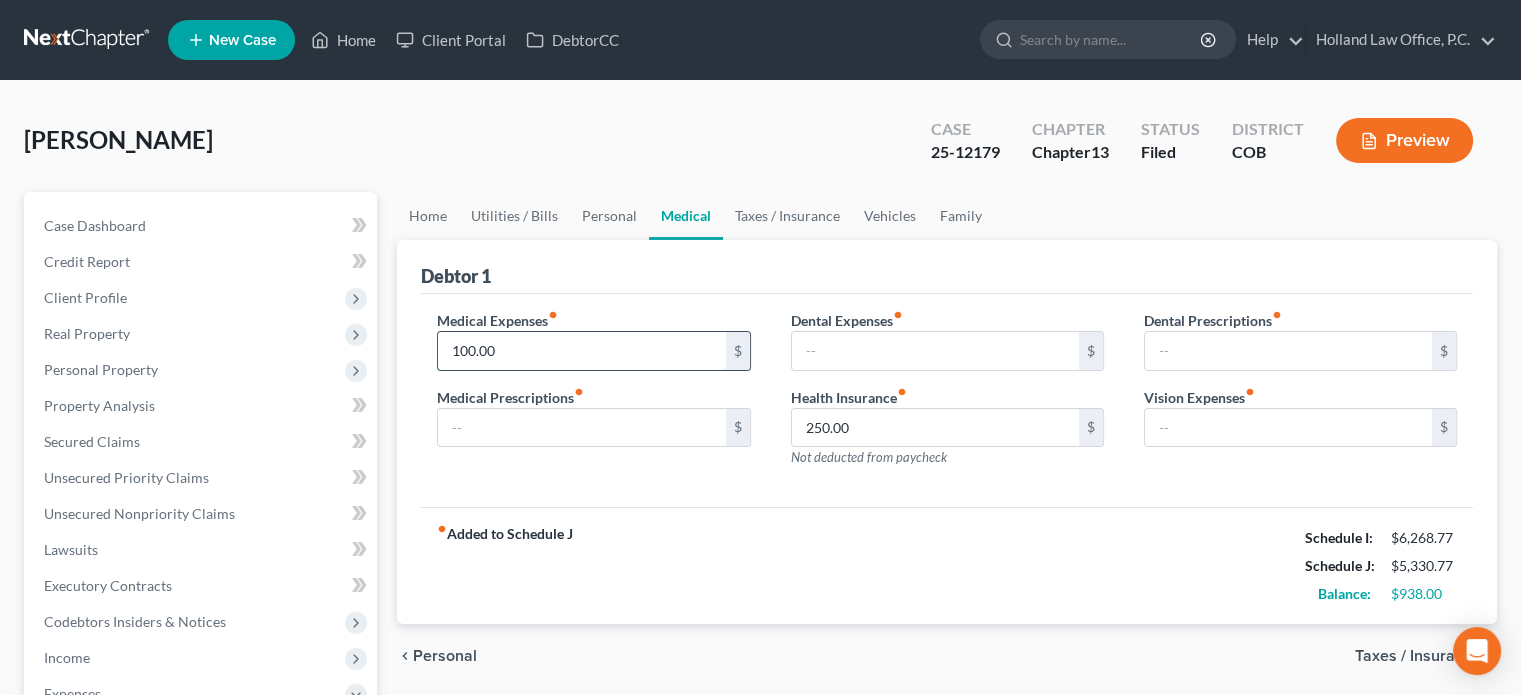 click on "100.00" at bounding box center (581, 351) 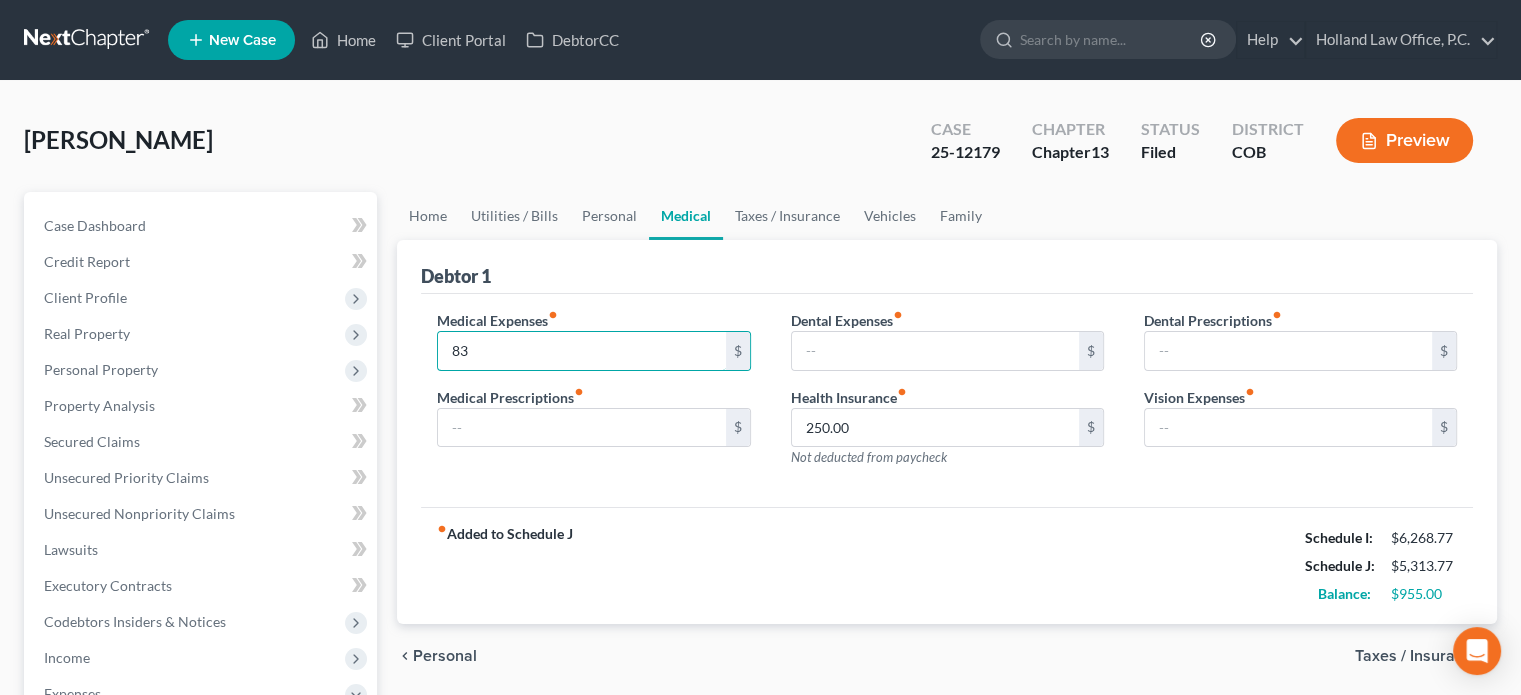 type on "83" 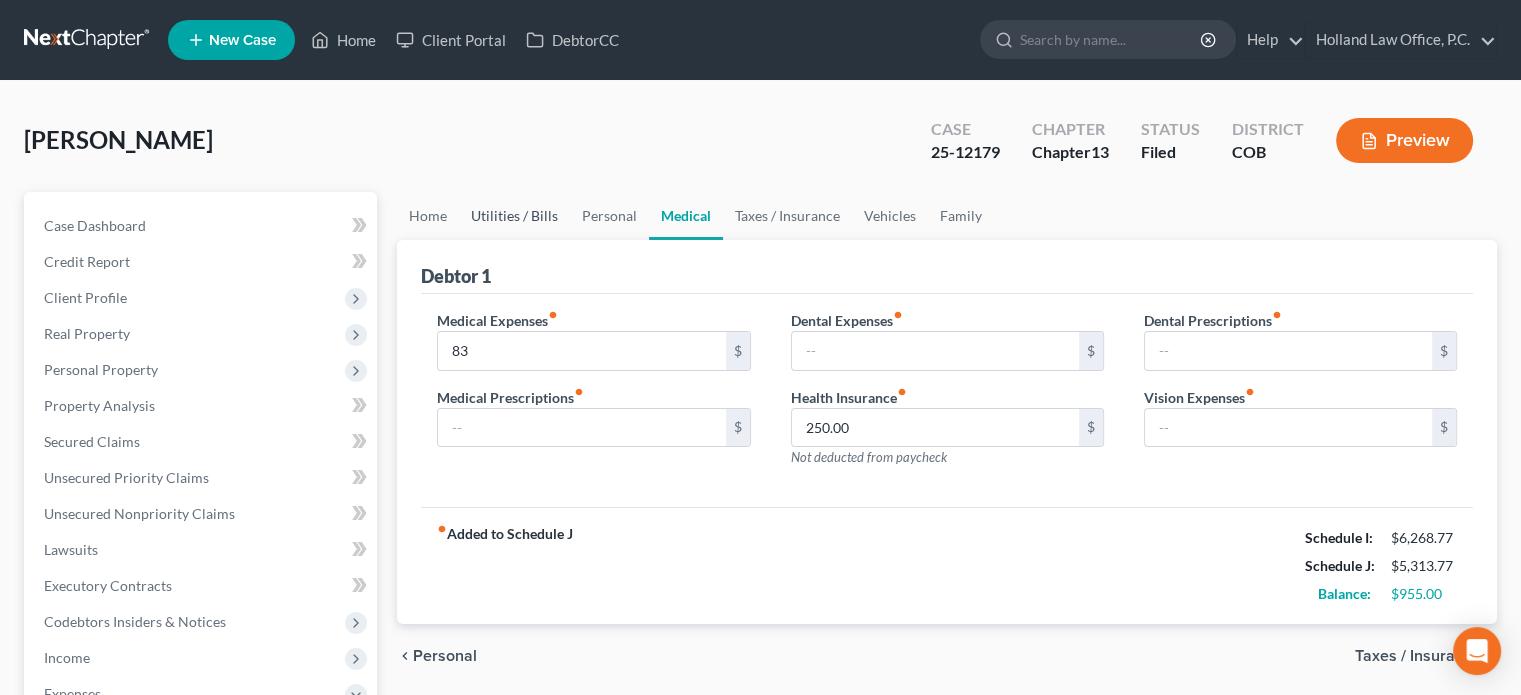 click on "Utilities / Bills" at bounding box center (514, 216) 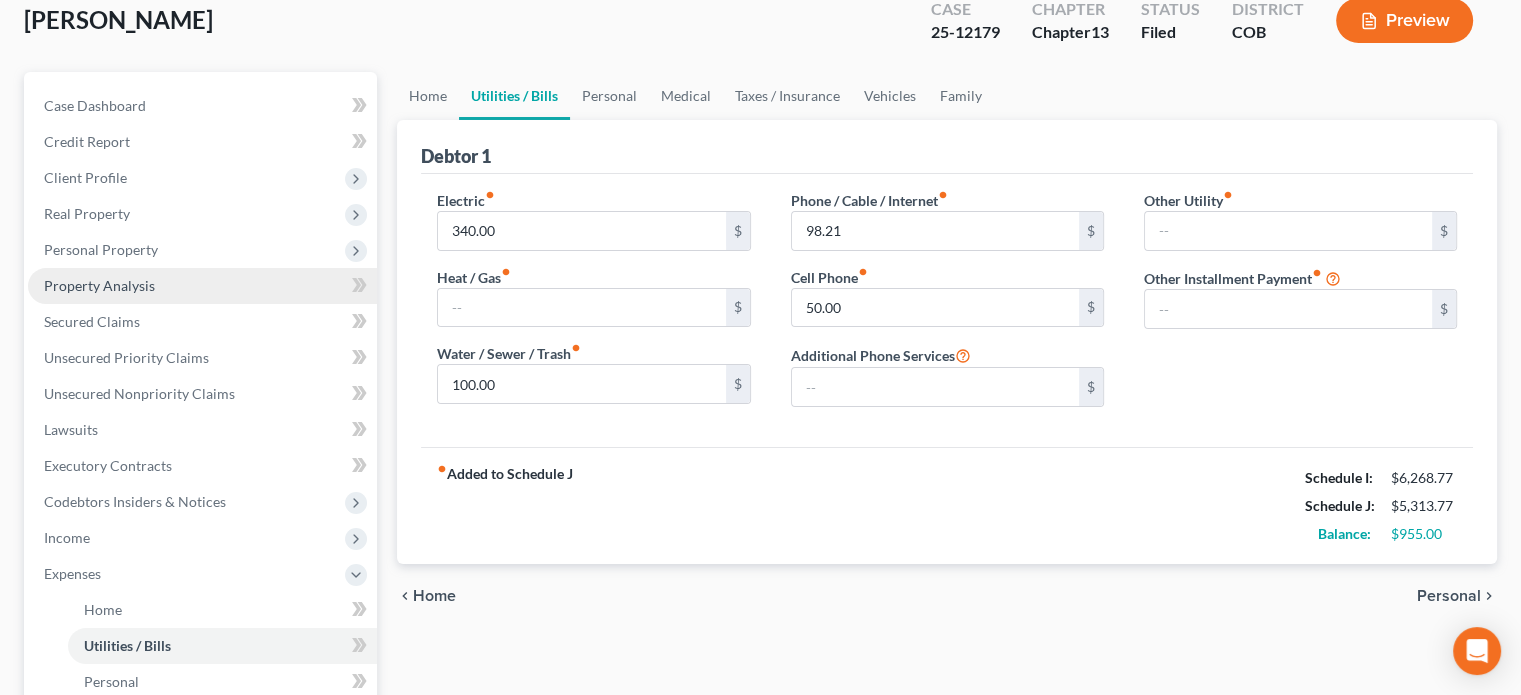 scroll, scrollTop: 0, scrollLeft: 0, axis: both 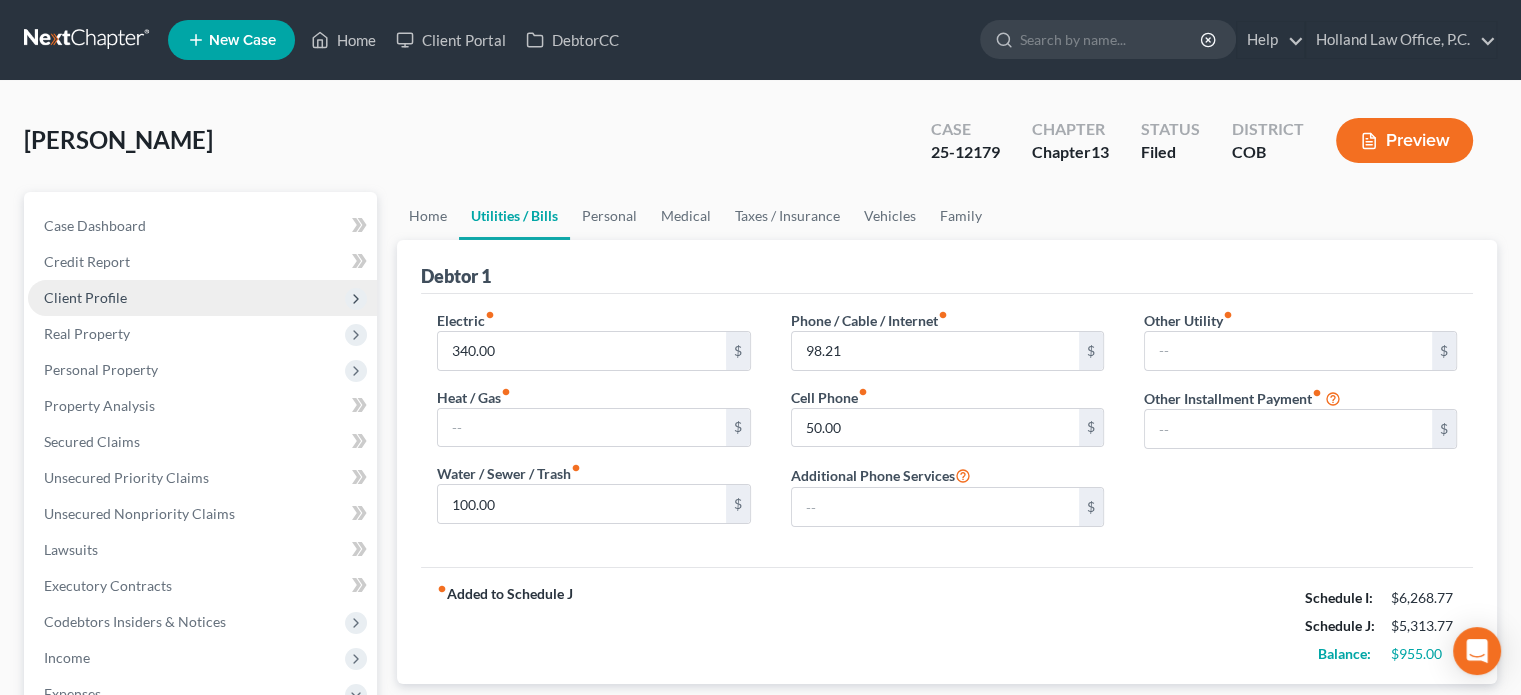 click on "Client Profile" at bounding box center (85, 297) 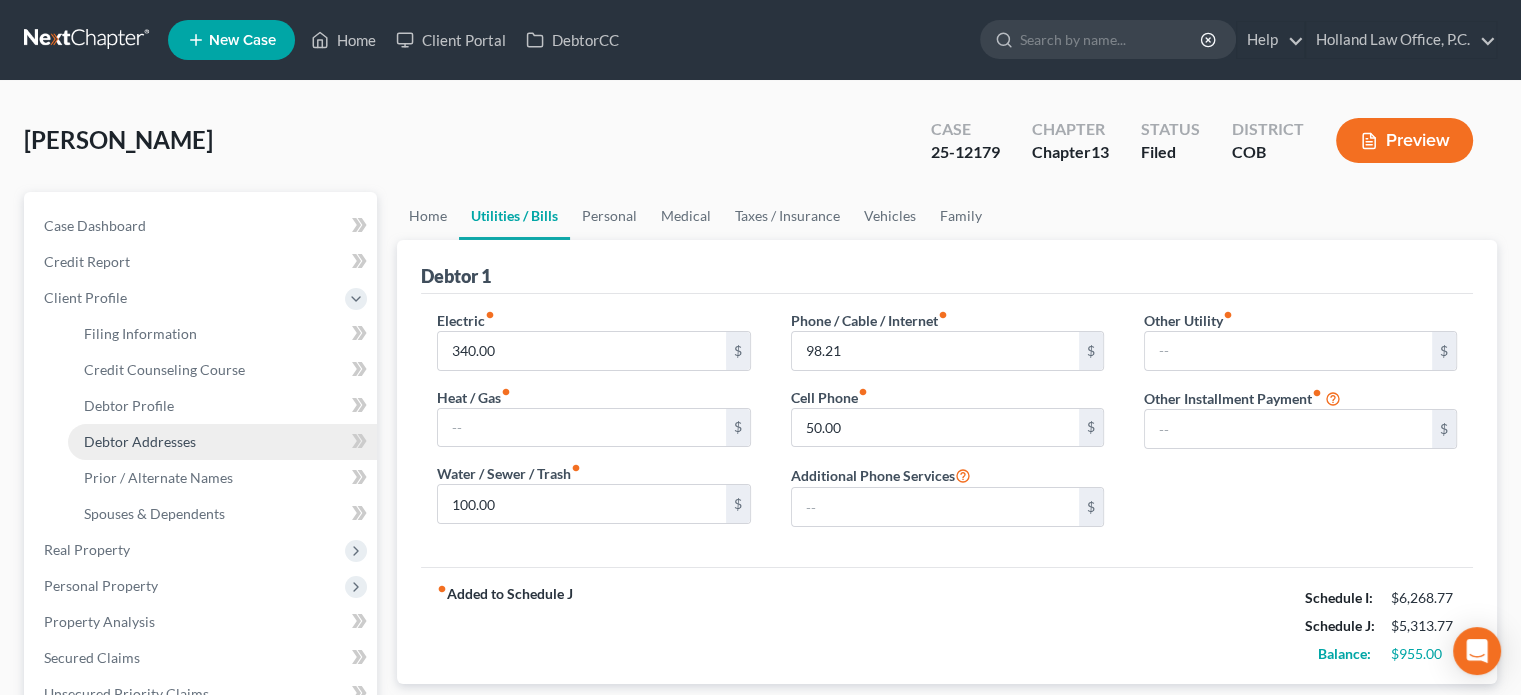 click on "Debtor Addresses" at bounding box center [140, 441] 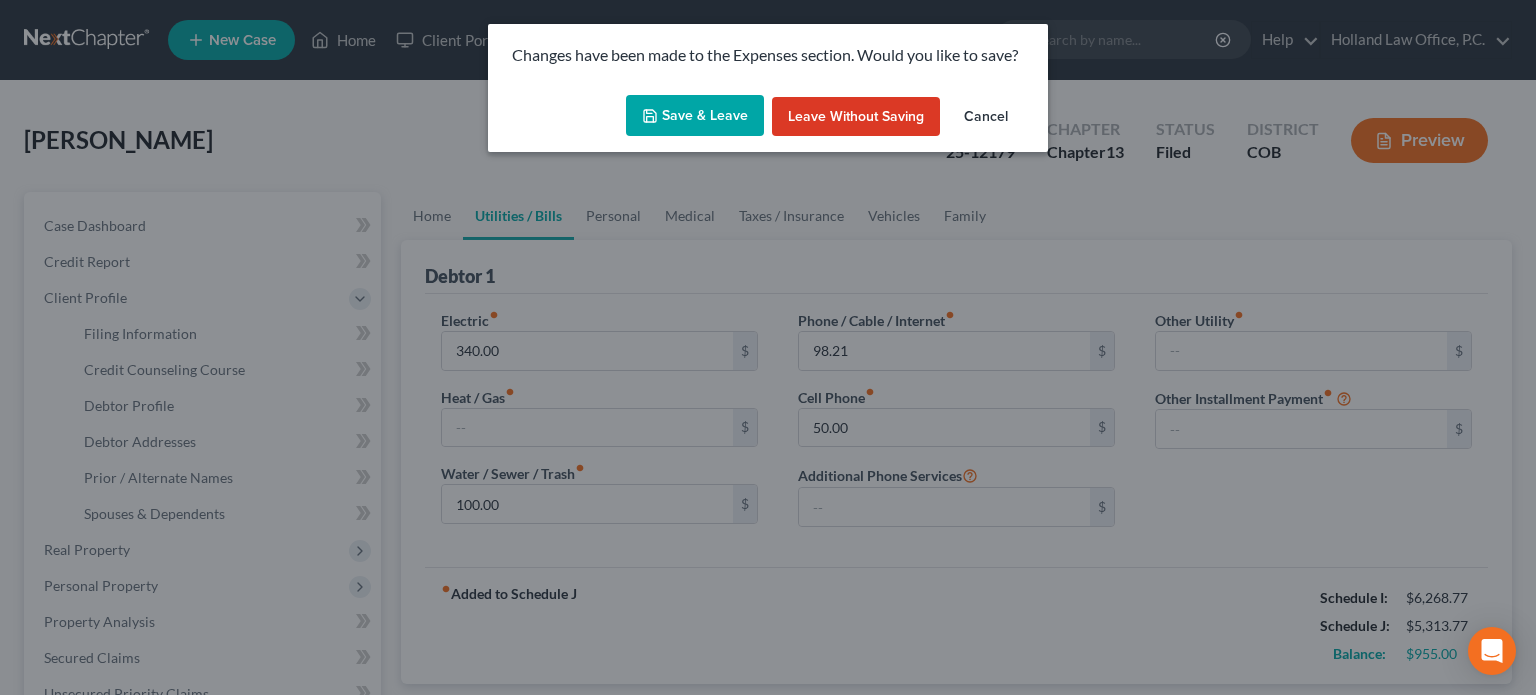 click on "Save & Leave" at bounding box center (695, 116) 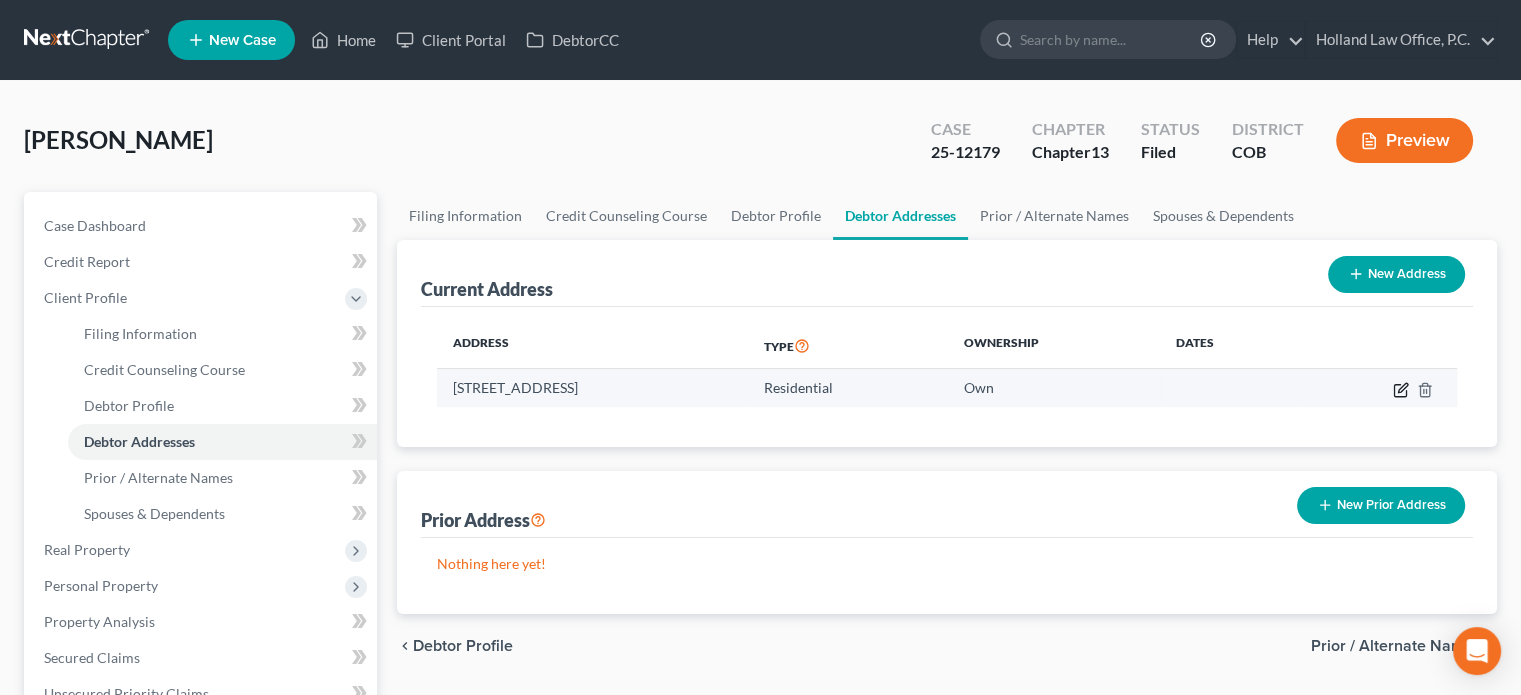 click 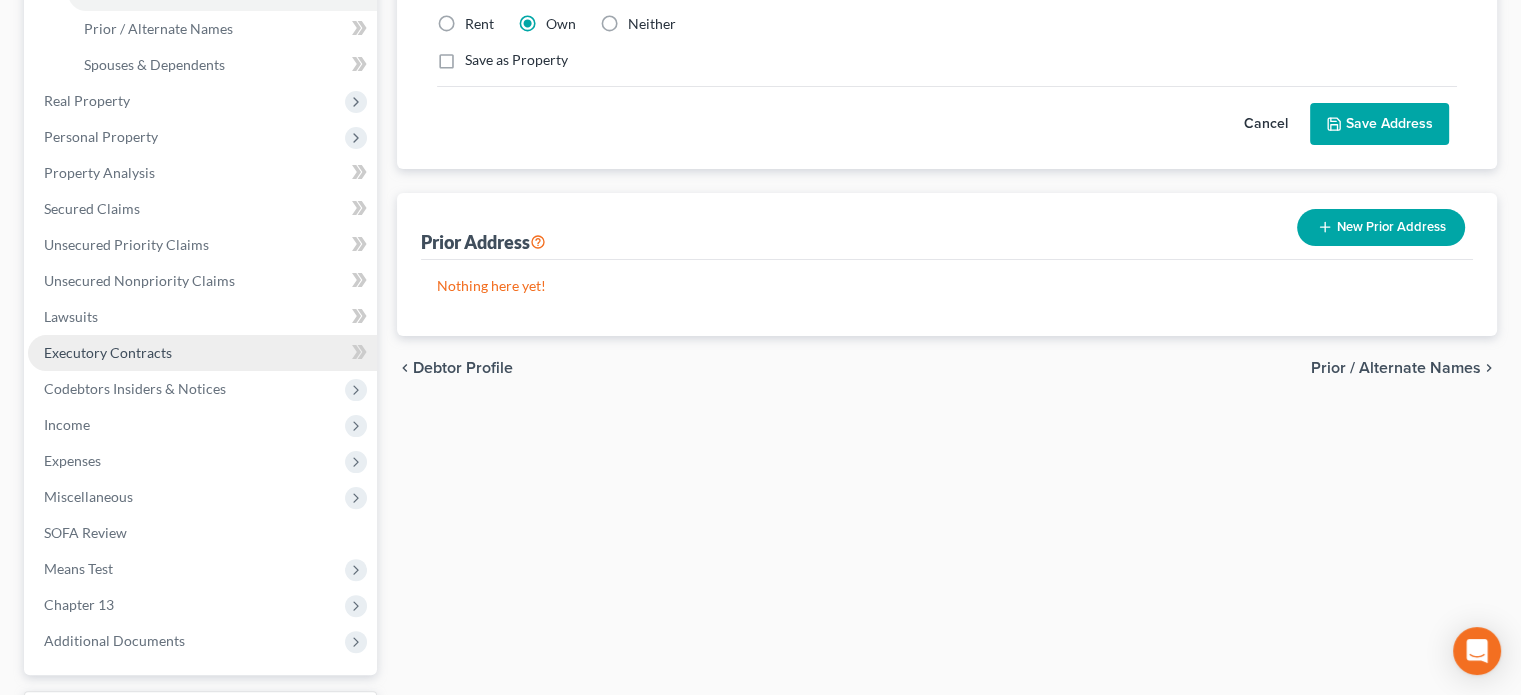 scroll, scrollTop: 500, scrollLeft: 0, axis: vertical 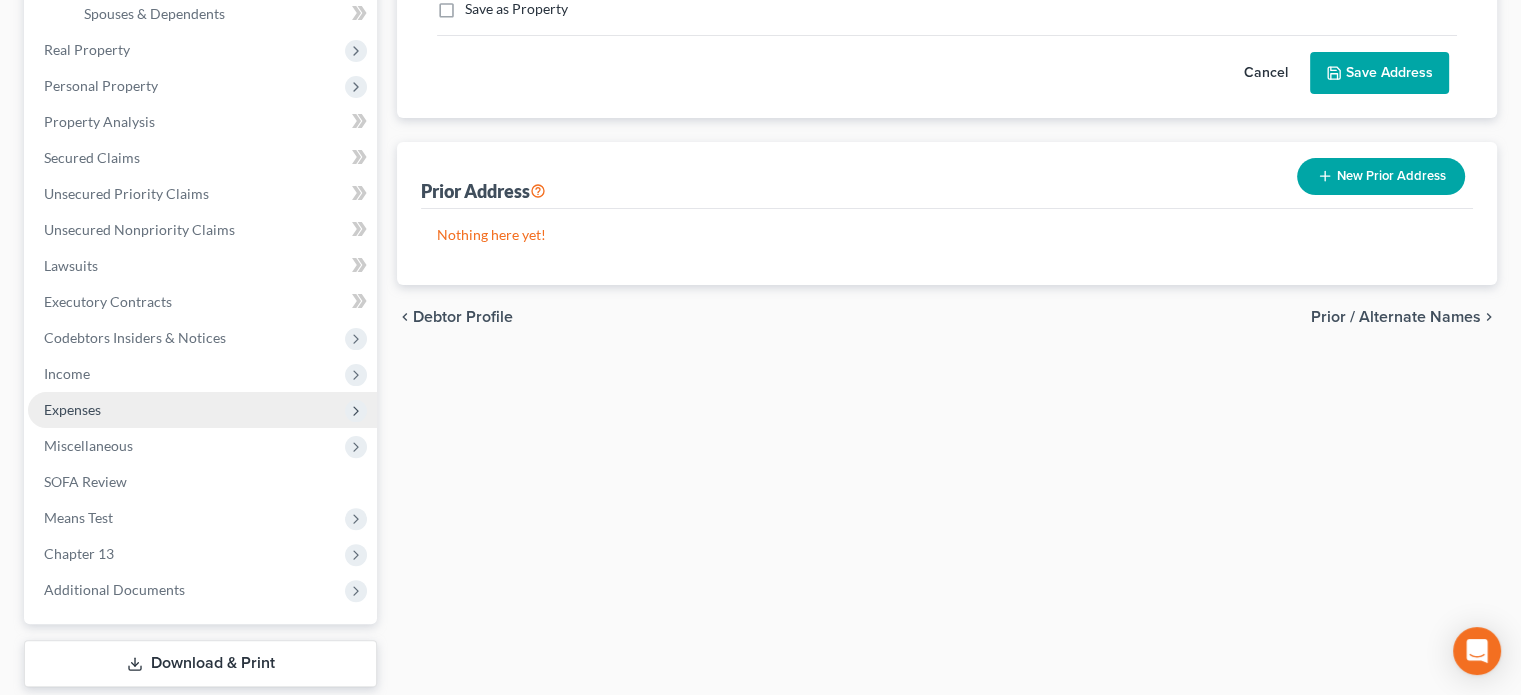 click on "Expenses" at bounding box center [72, 409] 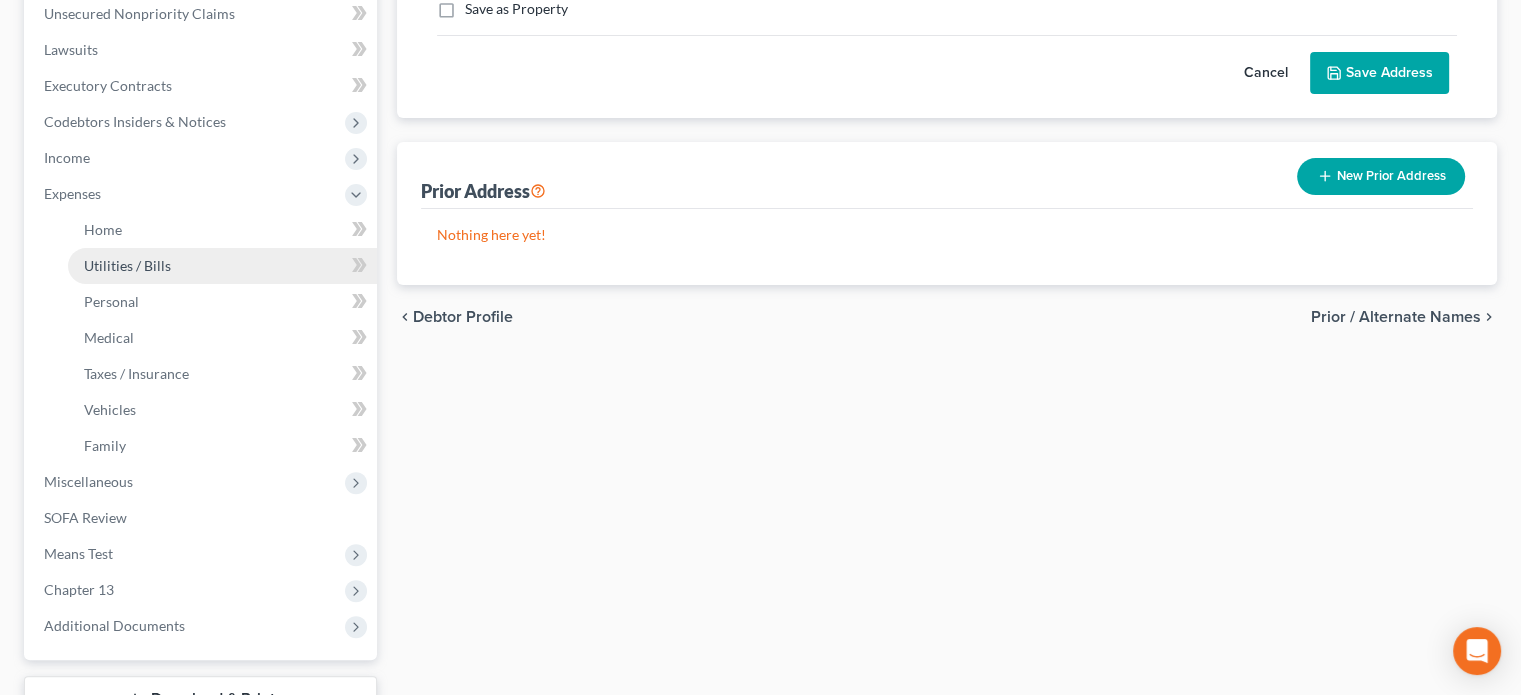 click on "Utilities / Bills" at bounding box center (127, 265) 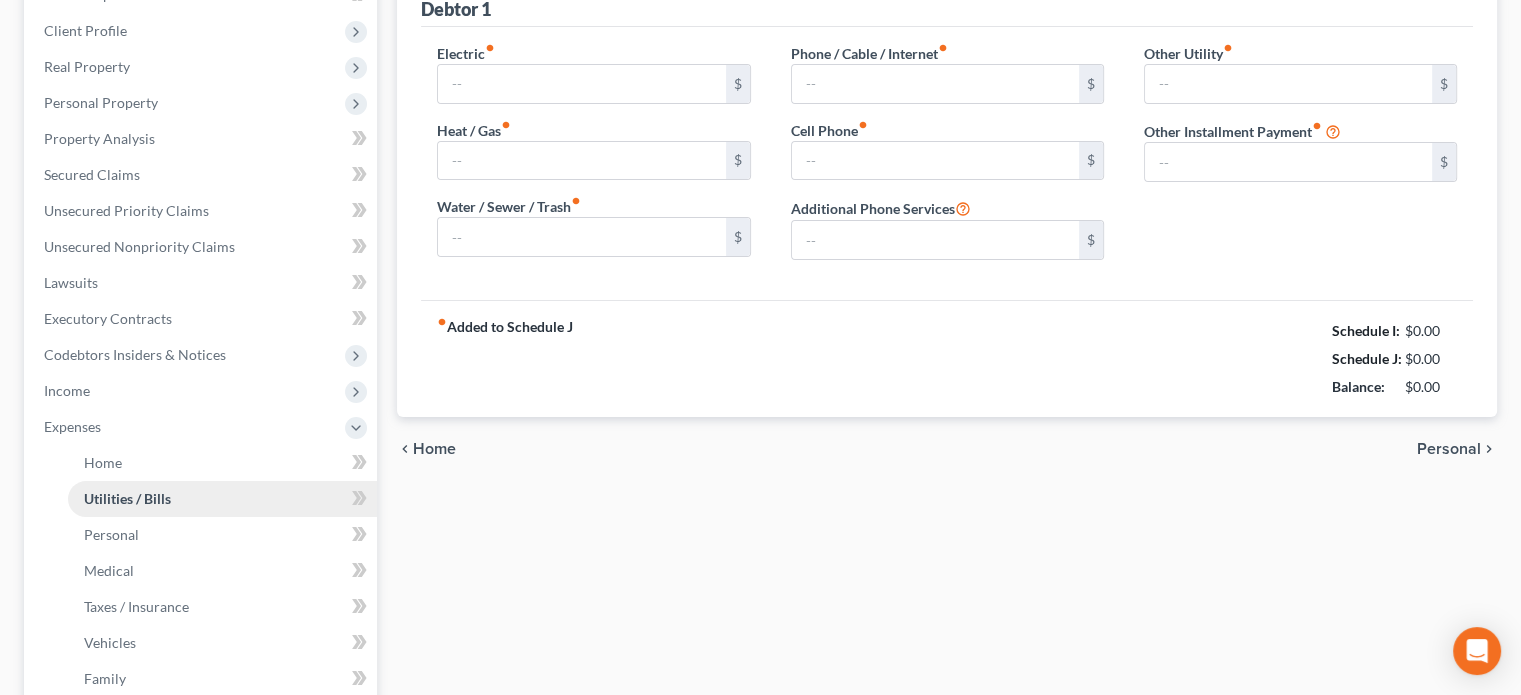 type on "340.00" 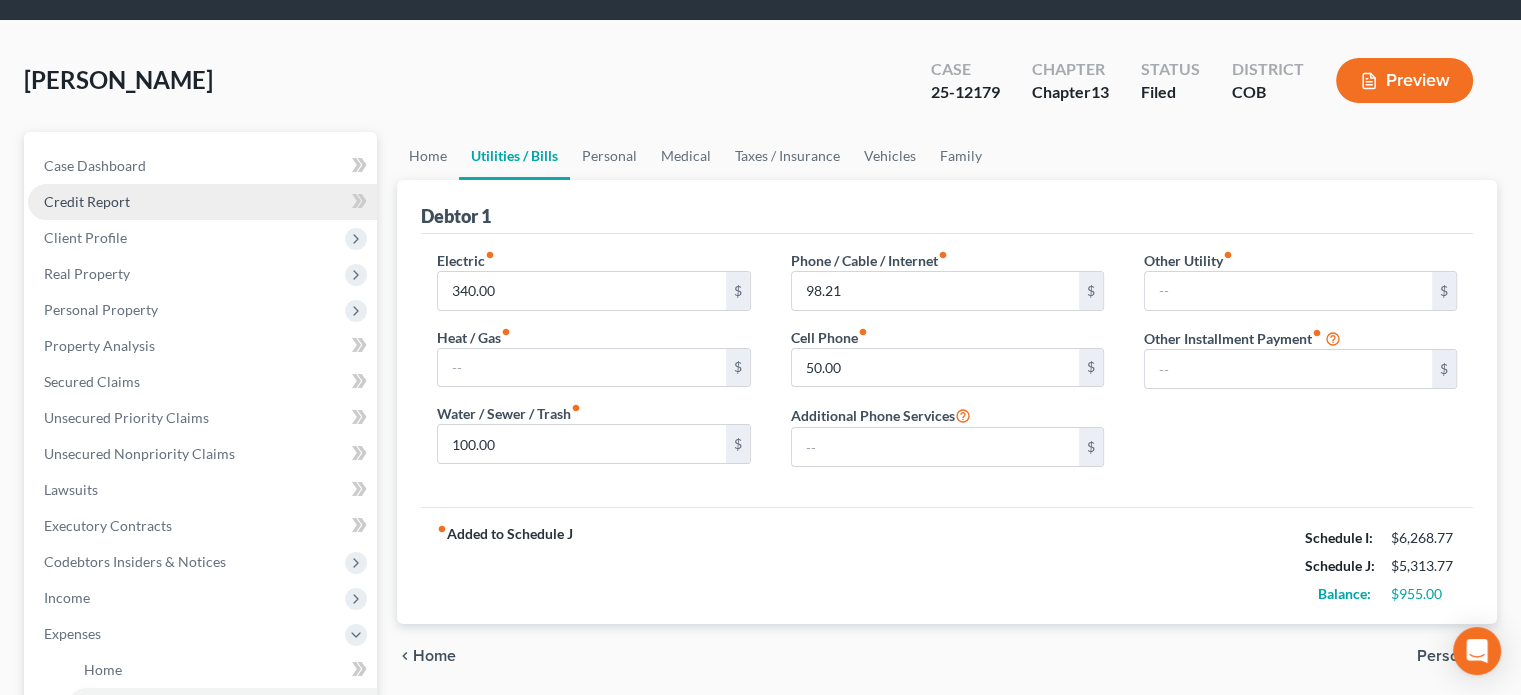 scroll, scrollTop: 0, scrollLeft: 0, axis: both 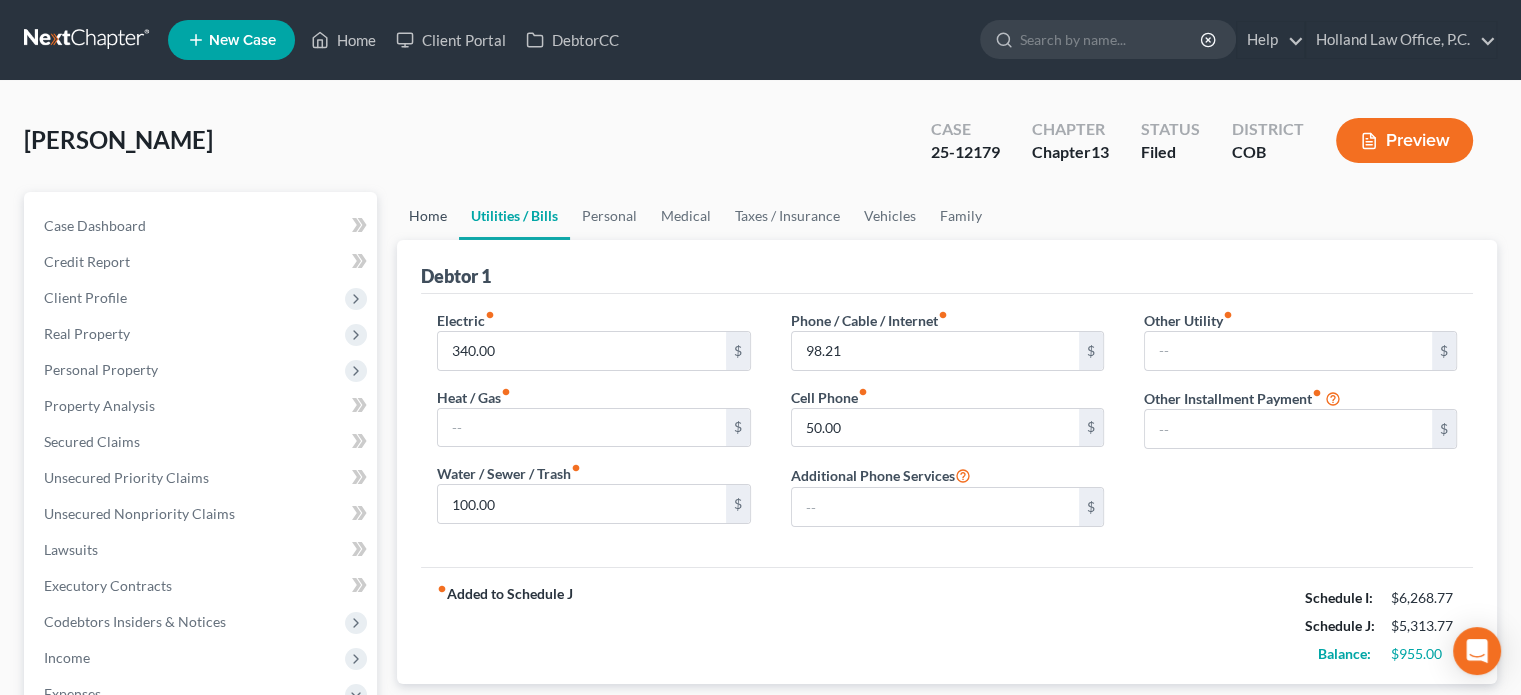 click on "Home" at bounding box center [428, 216] 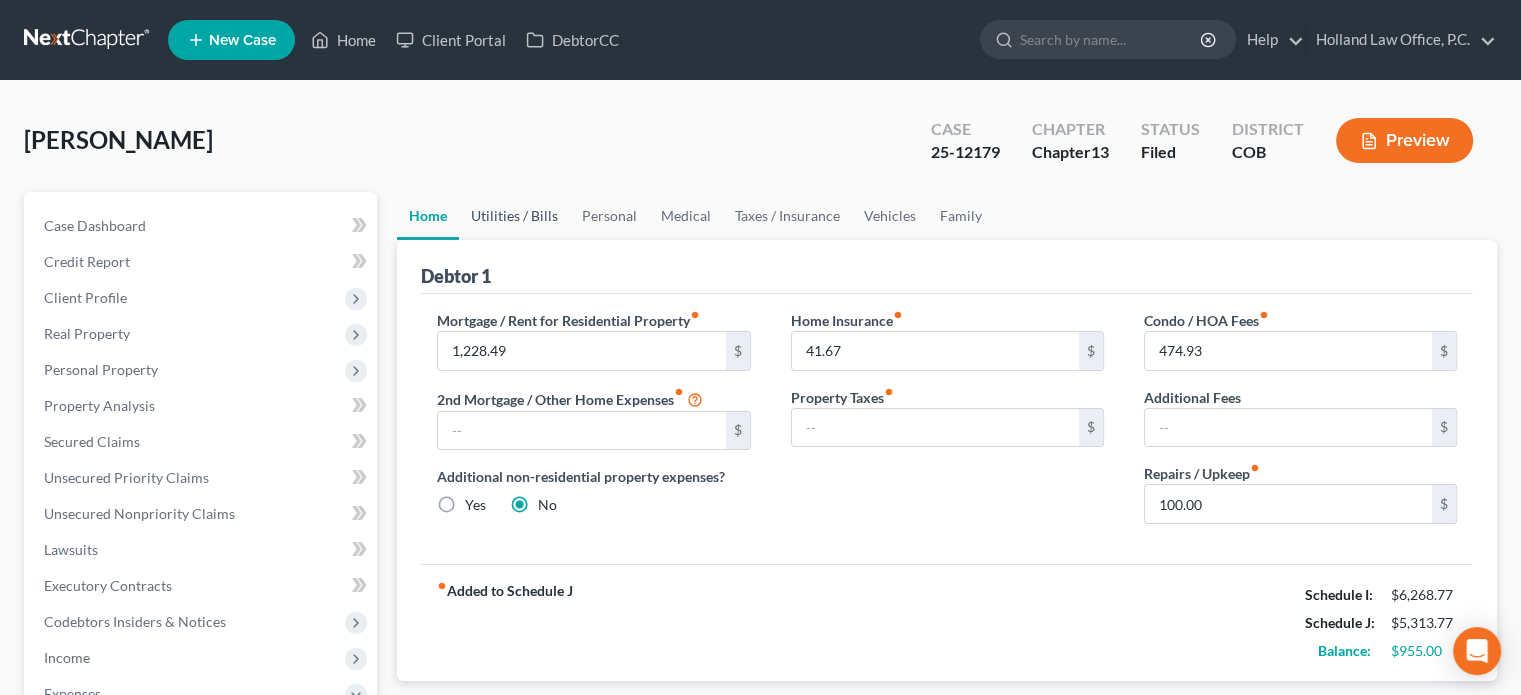 click on "Utilities / Bills" at bounding box center (514, 216) 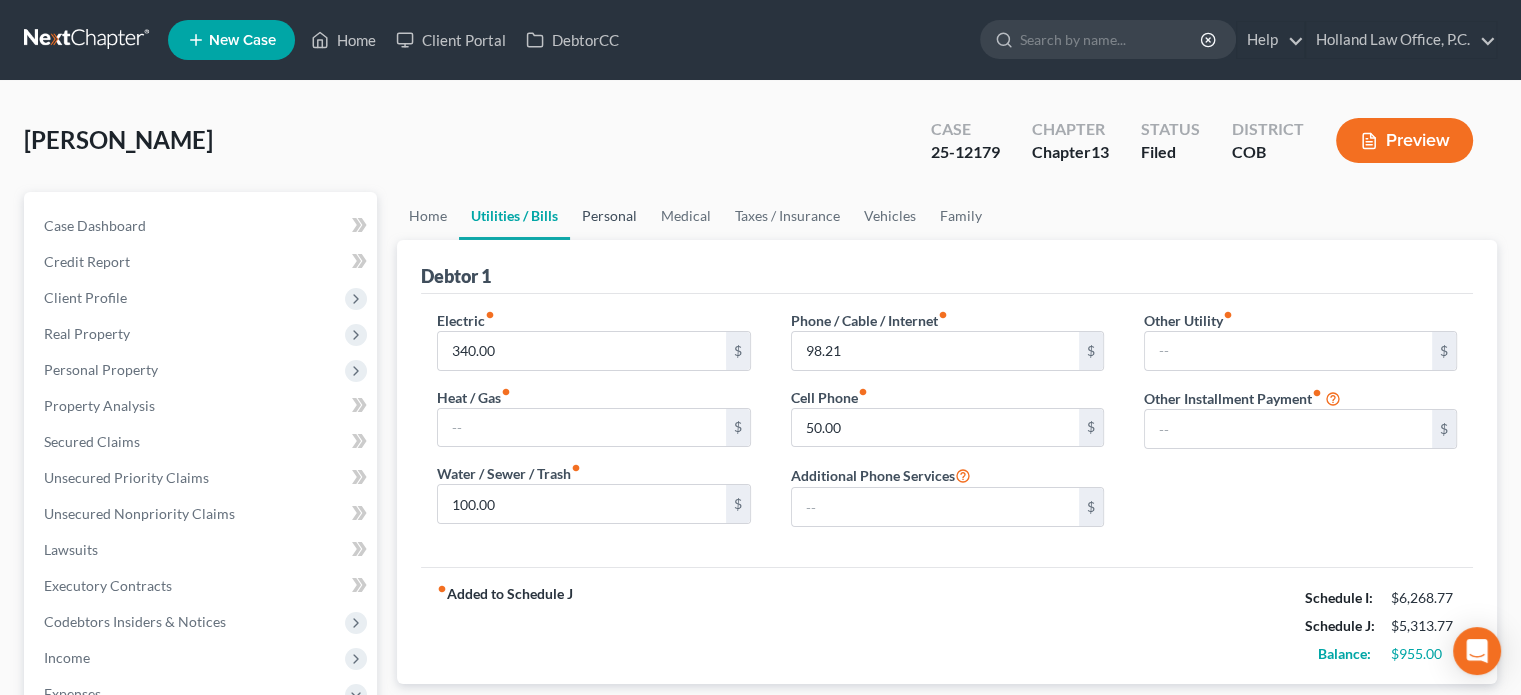 click on "Personal" at bounding box center [609, 216] 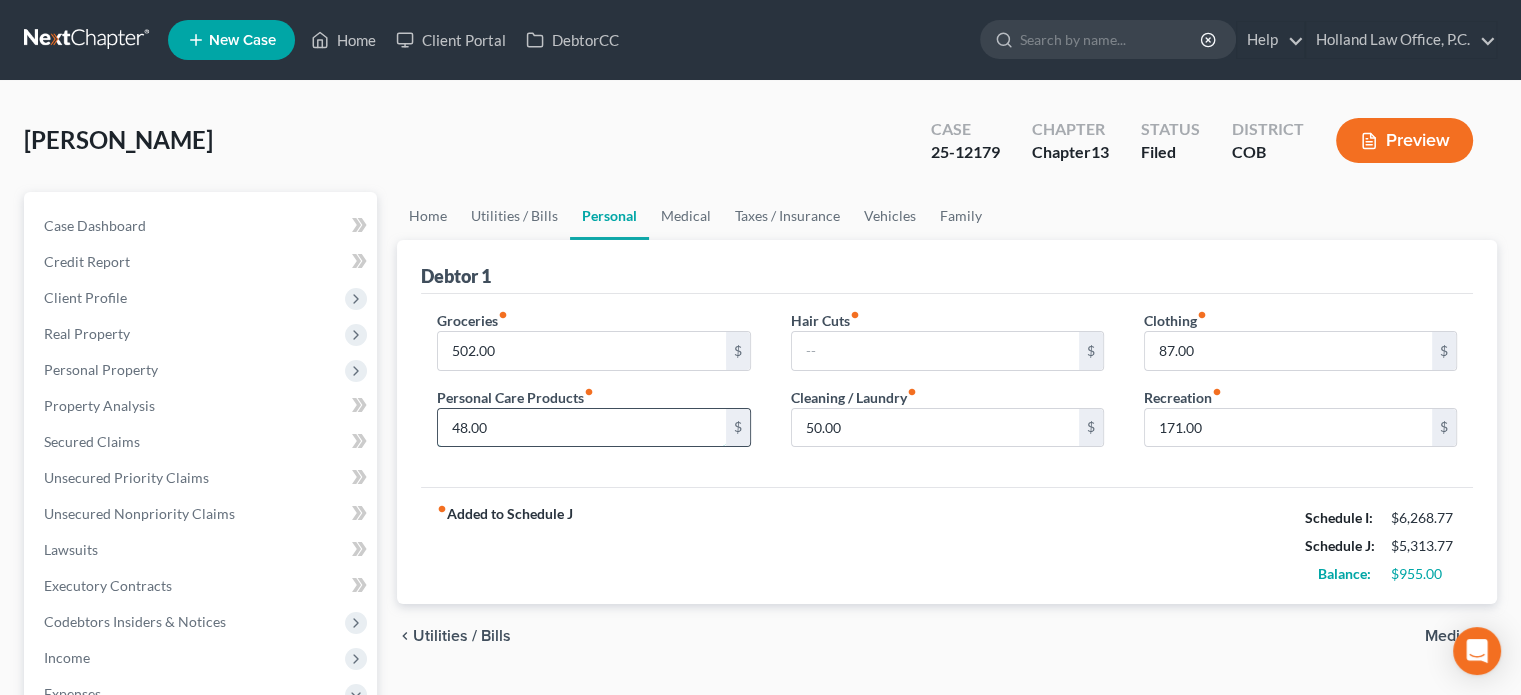 click on "48.00" at bounding box center (581, 428) 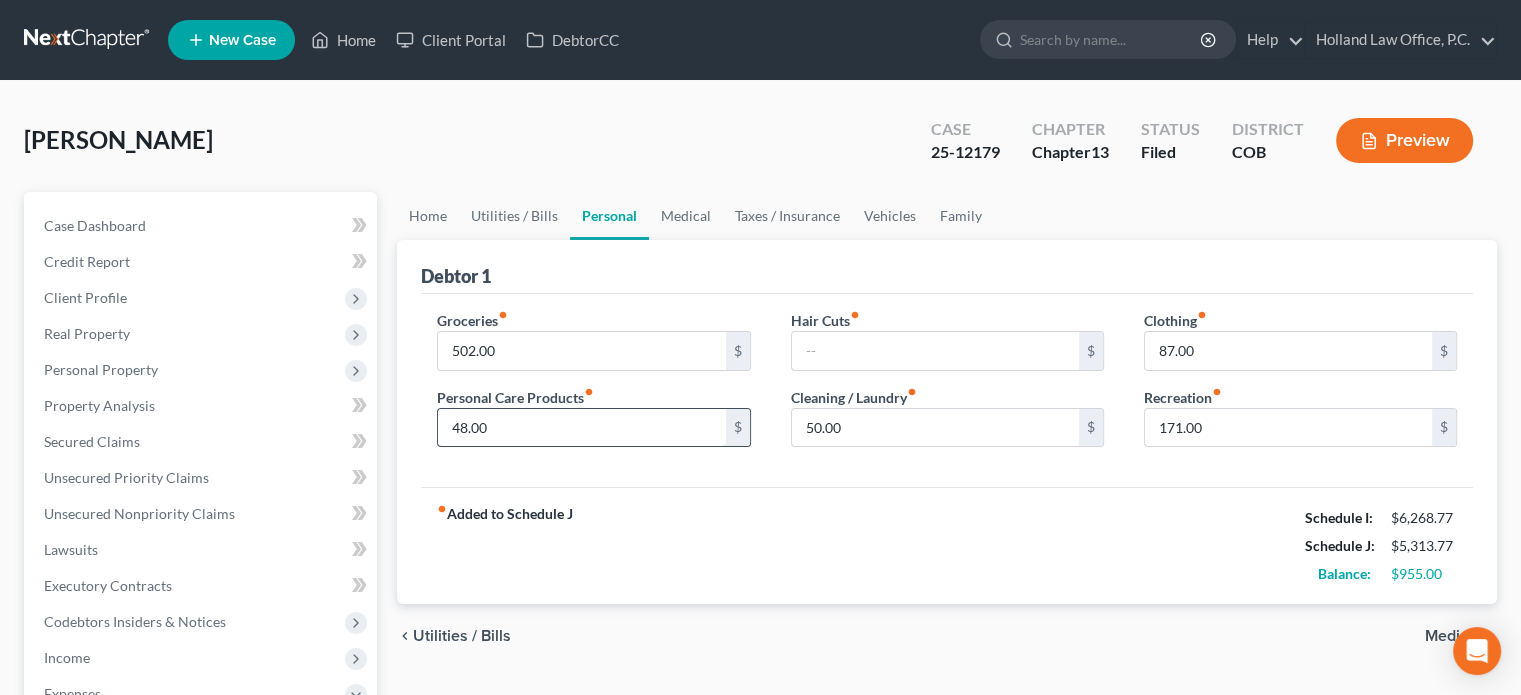 click on "48.00" at bounding box center [581, 428] 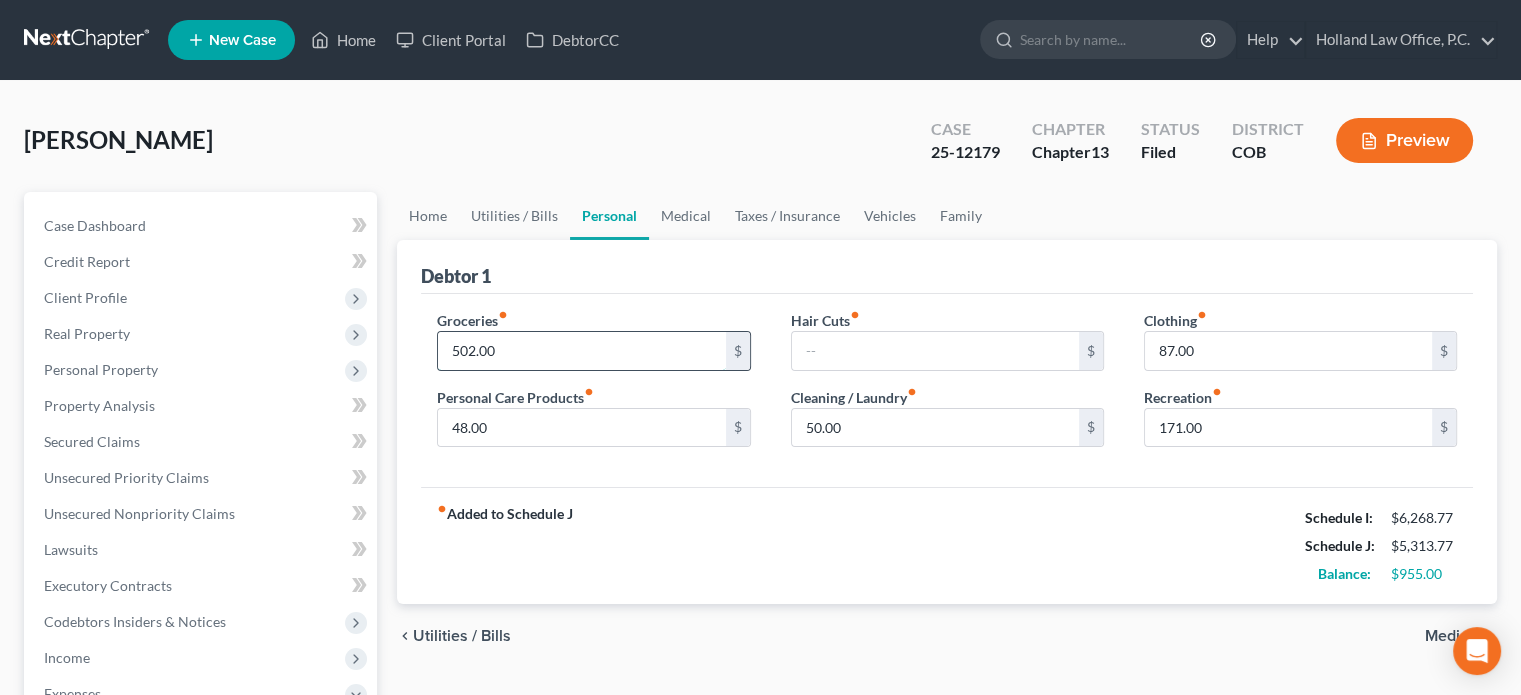 click on "502.00" at bounding box center (581, 351) 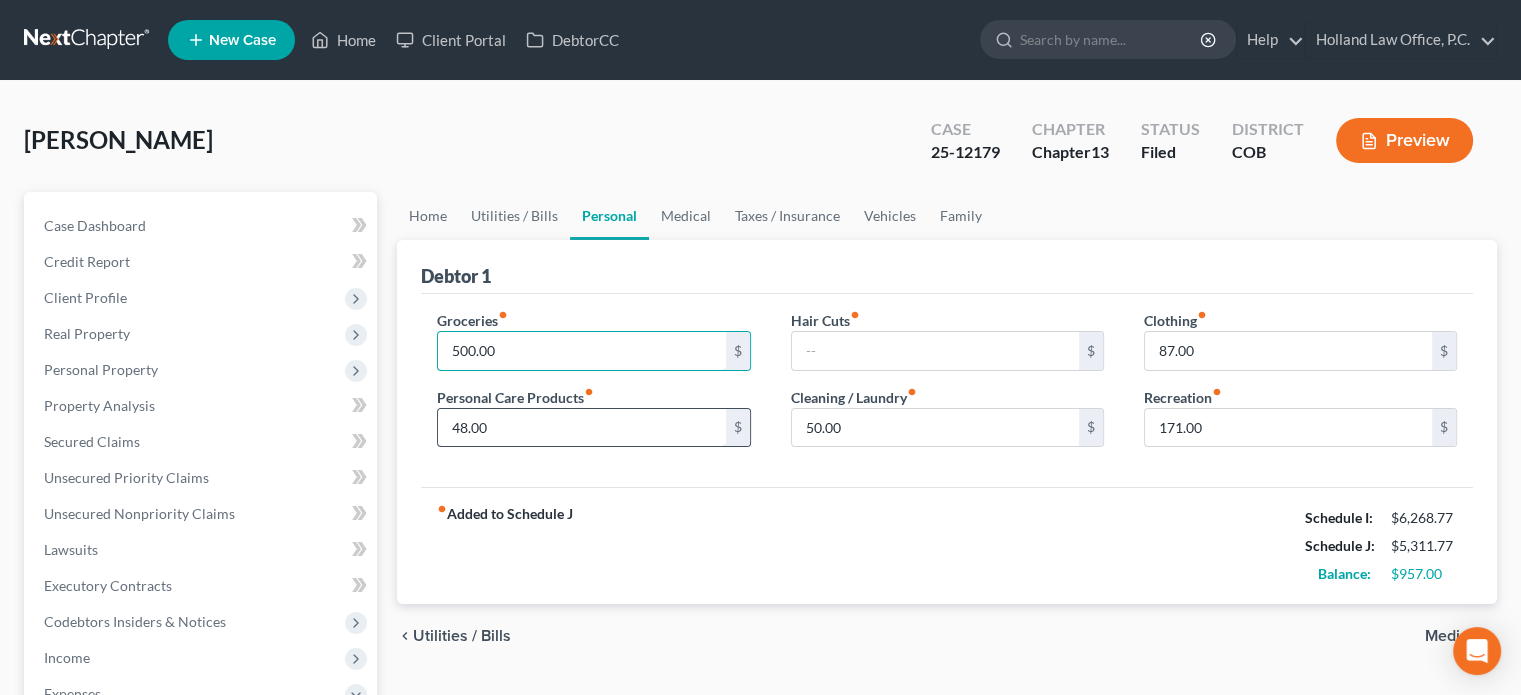 type on "500.00" 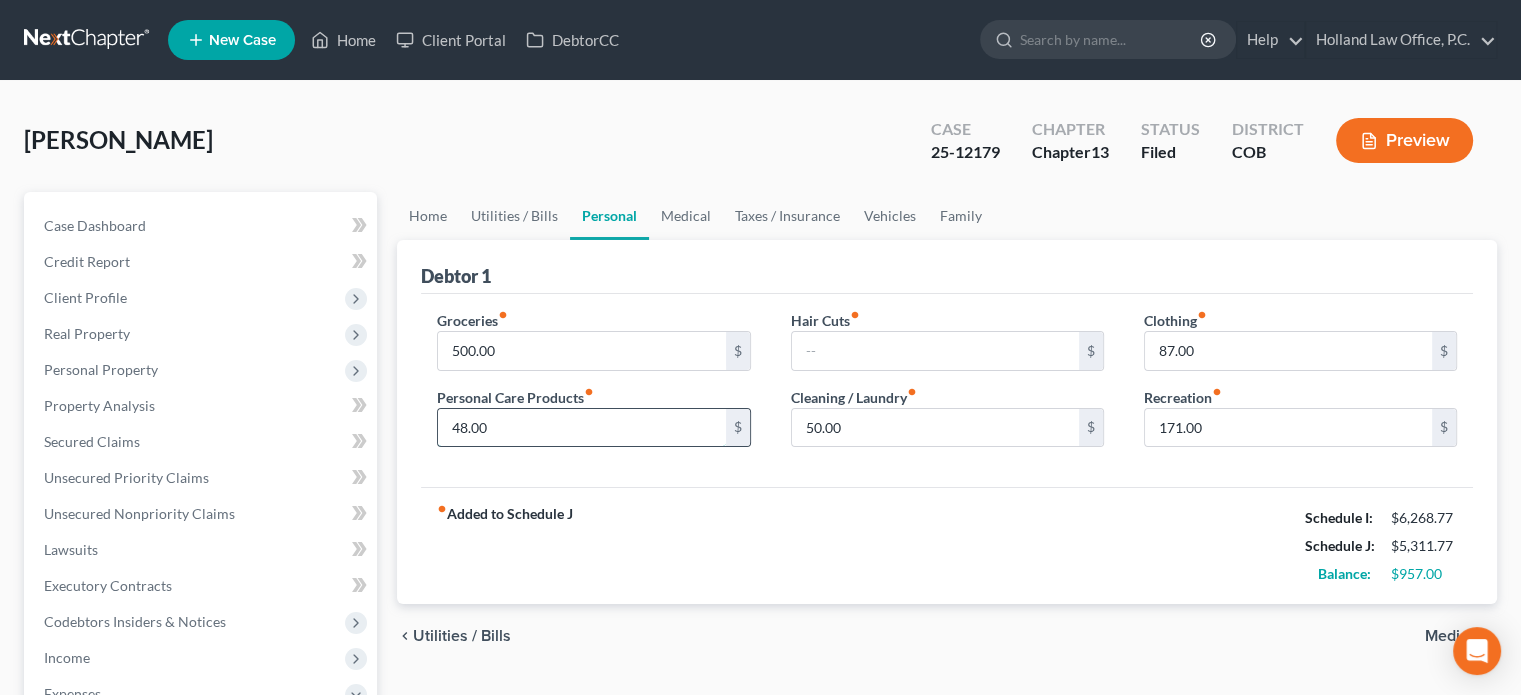 click on "48.00" at bounding box center [581, 428] 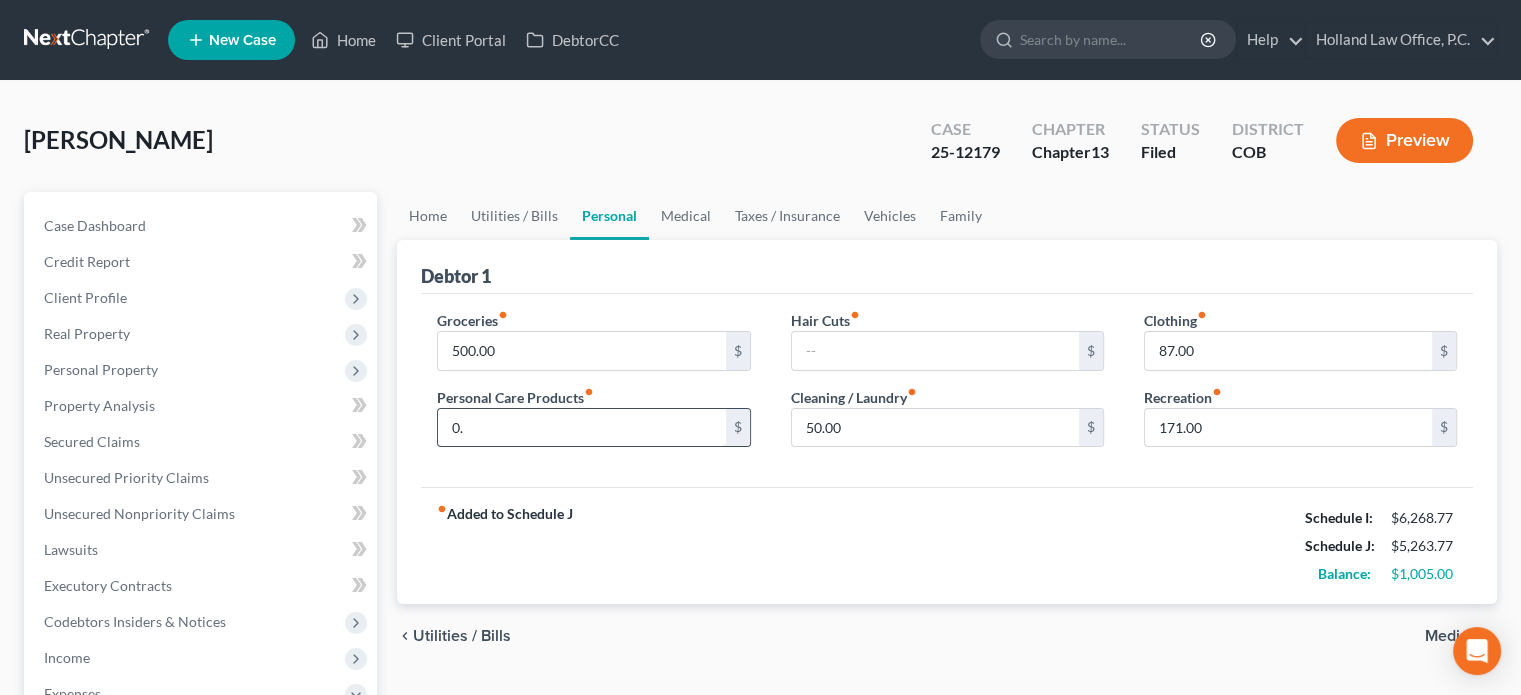 type on "0" 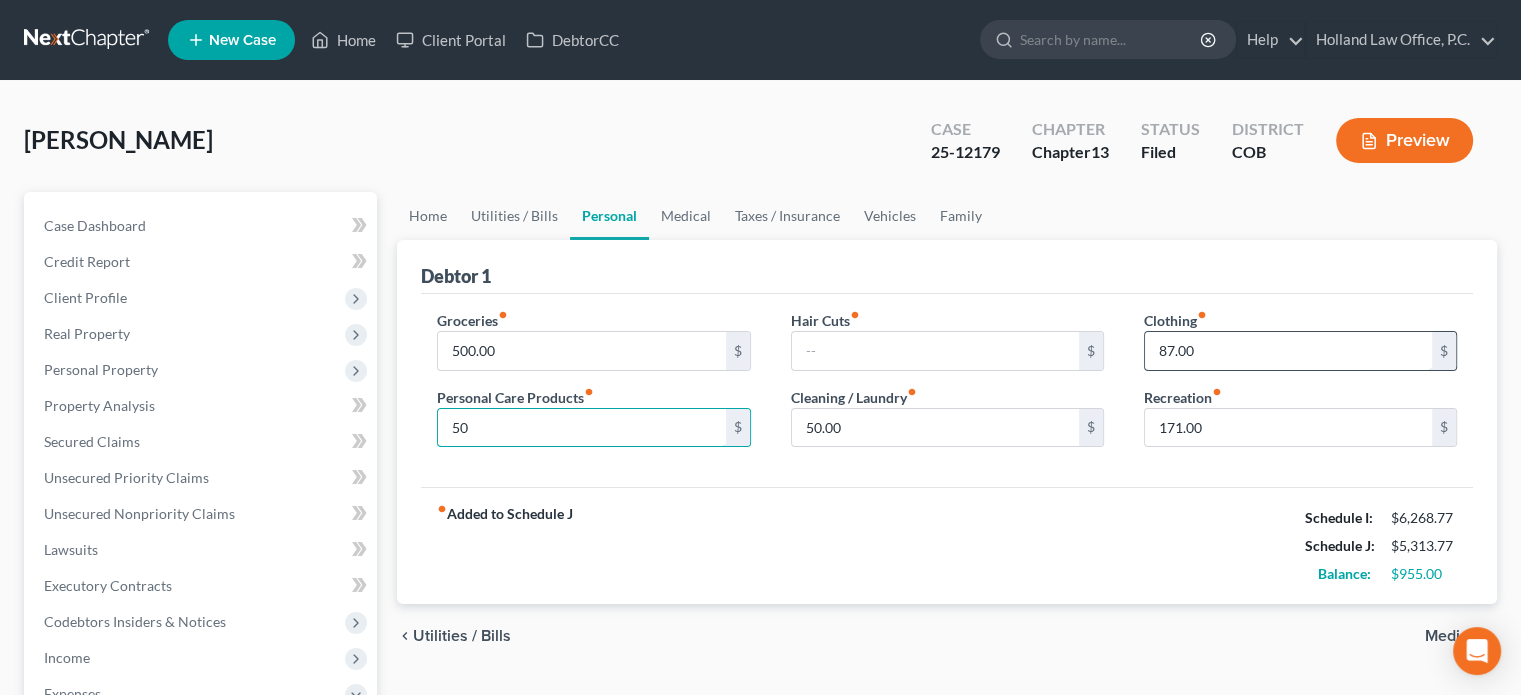 type on "50" 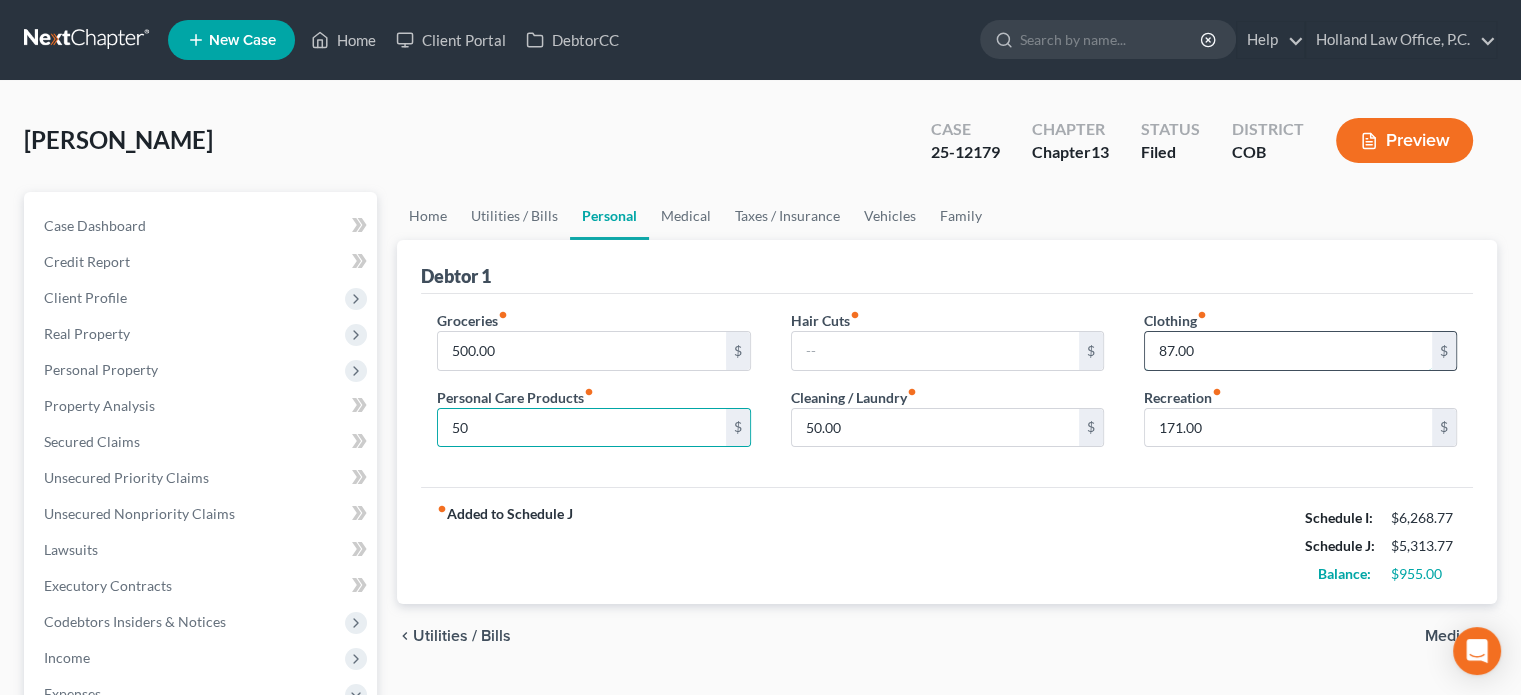 click on "87.00" at bounding box center [1288, 351] 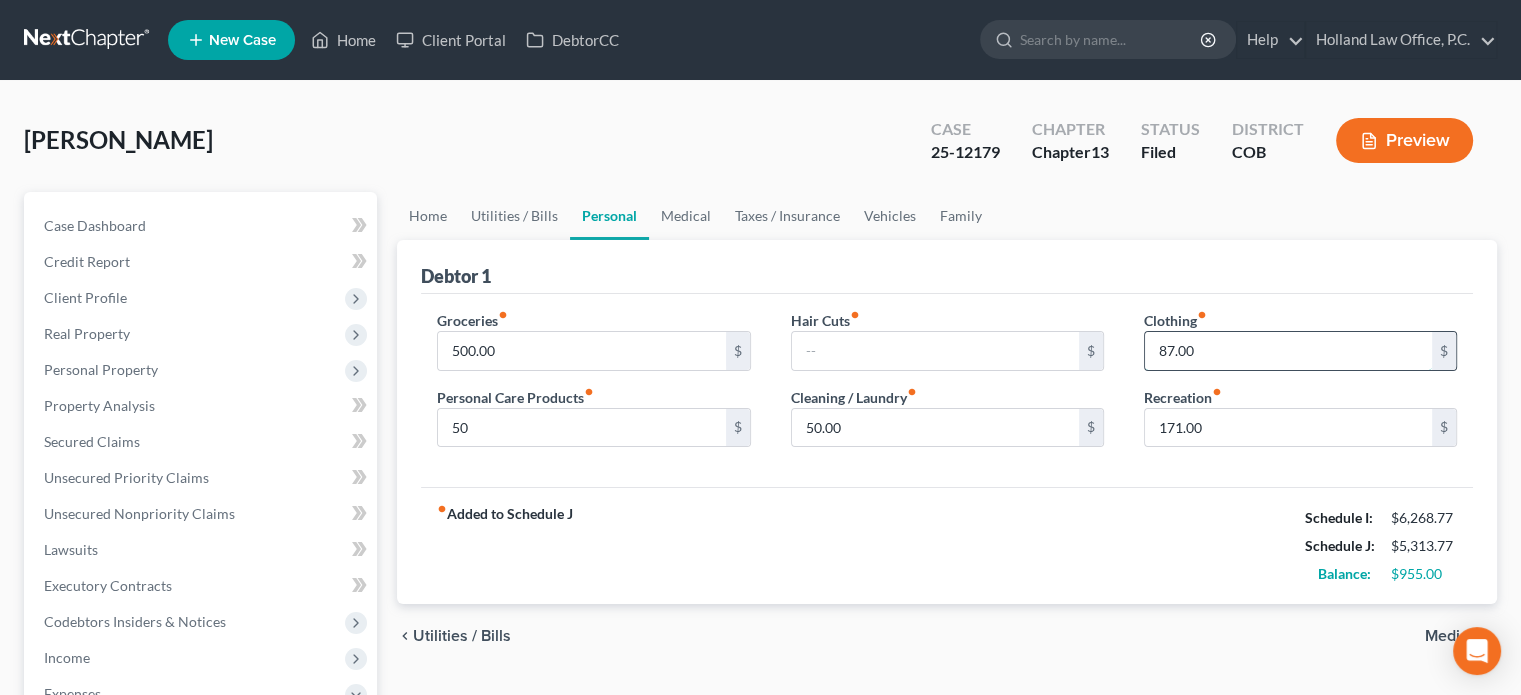click on "87.00" at bounding box center [1288, 351] 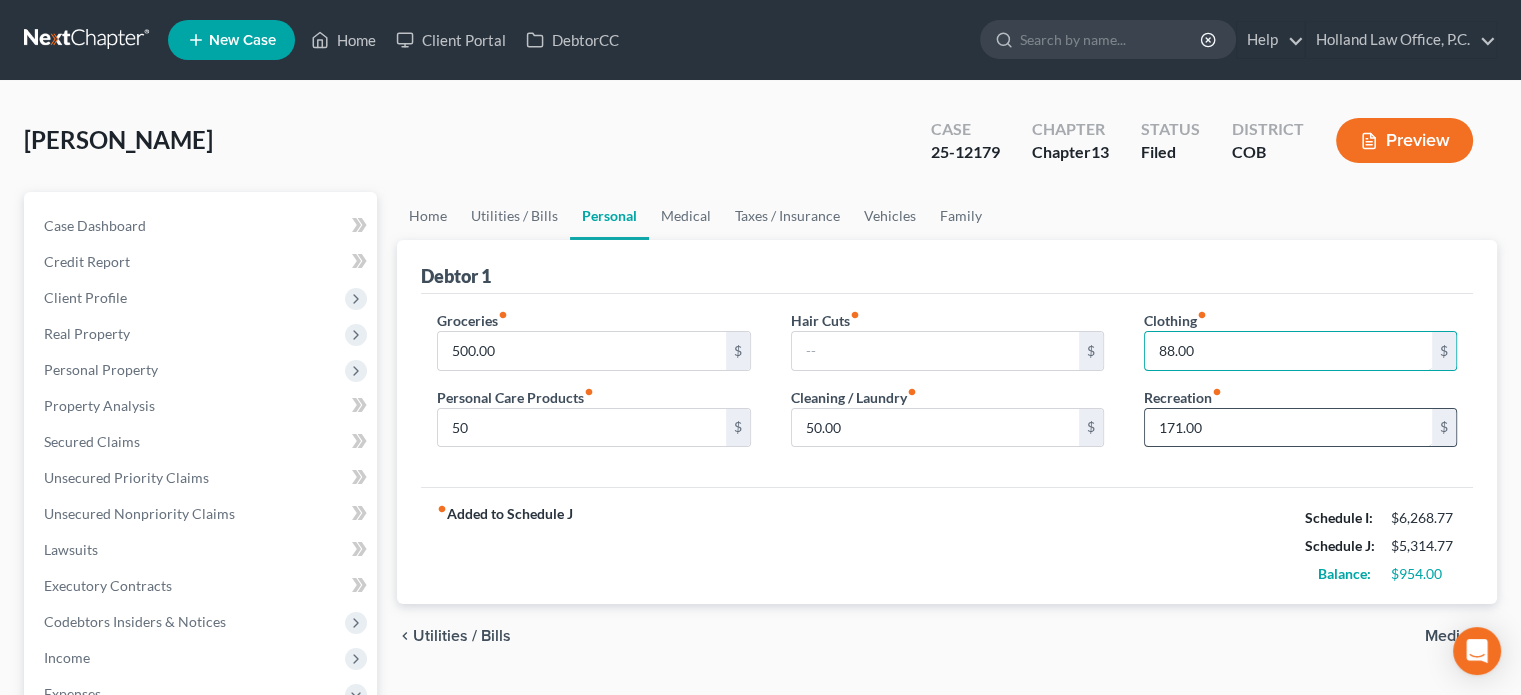 type on "88.00" 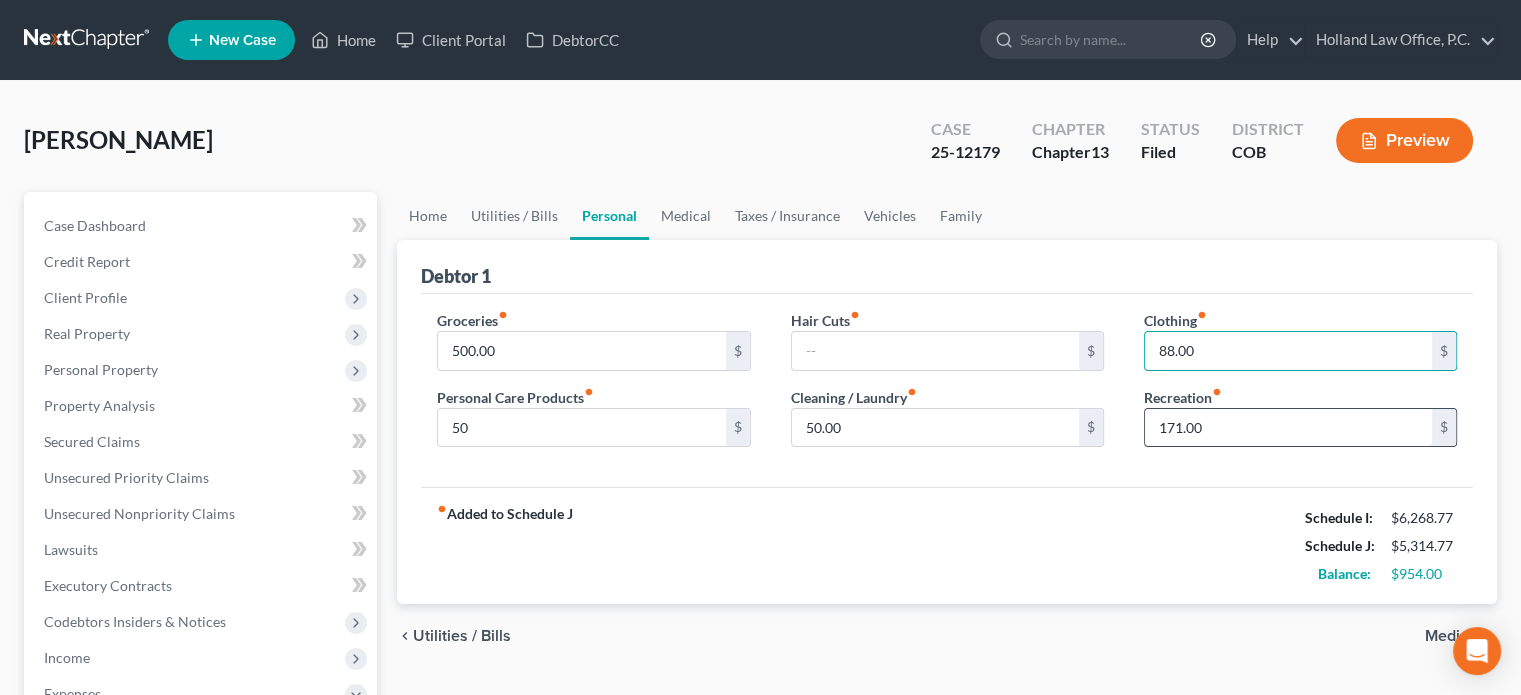 click on "171.00" at bounding box center [1288, 428] 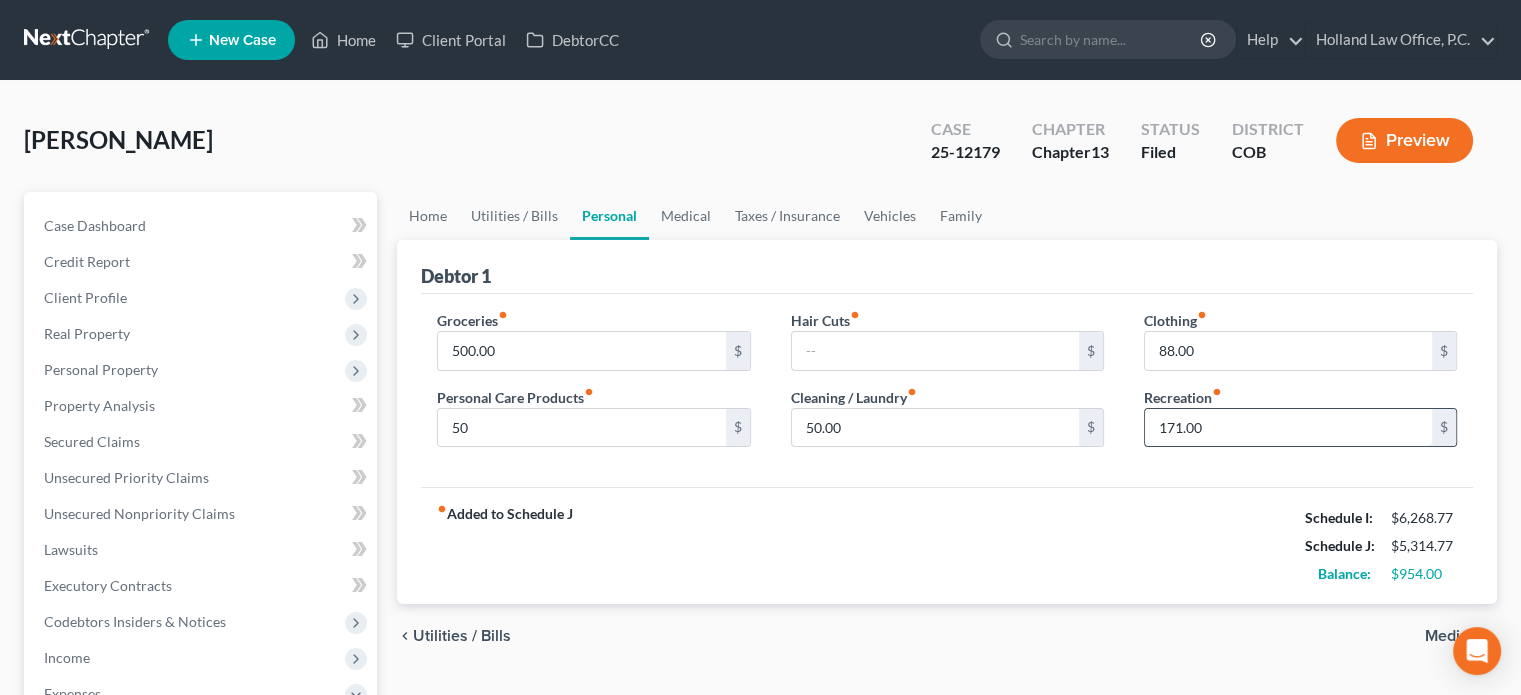 click on "171.00" at bounding box center [1288, 428] 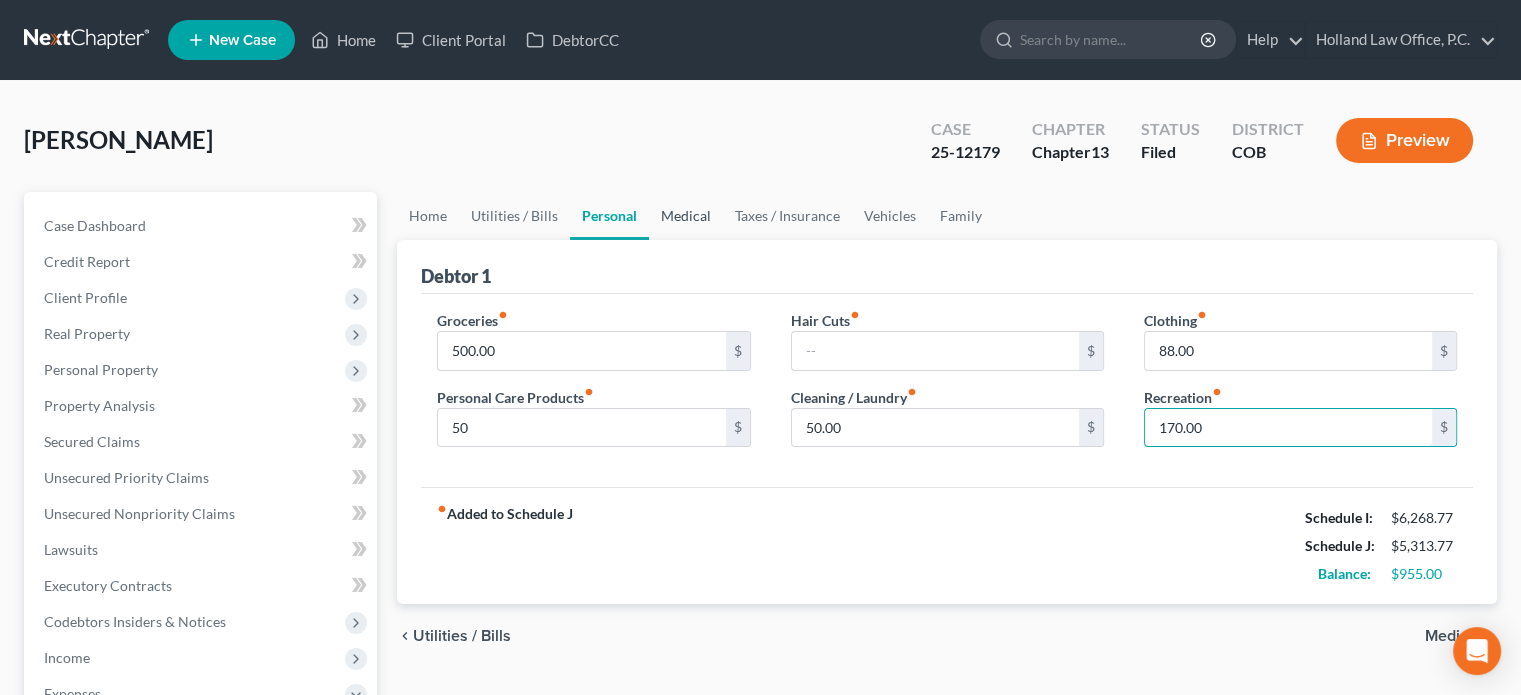 type on "170.00" 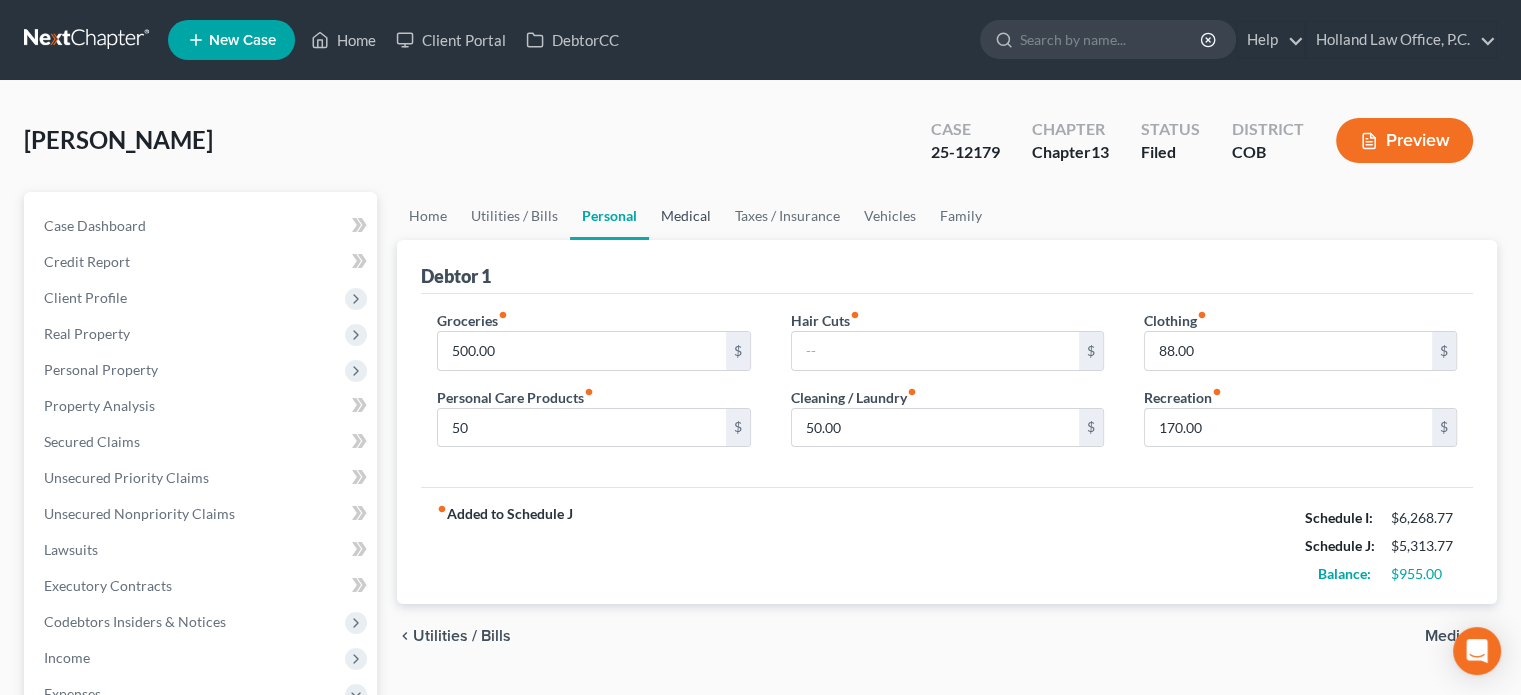 click on "Medical" at bounding box center (686, 216) 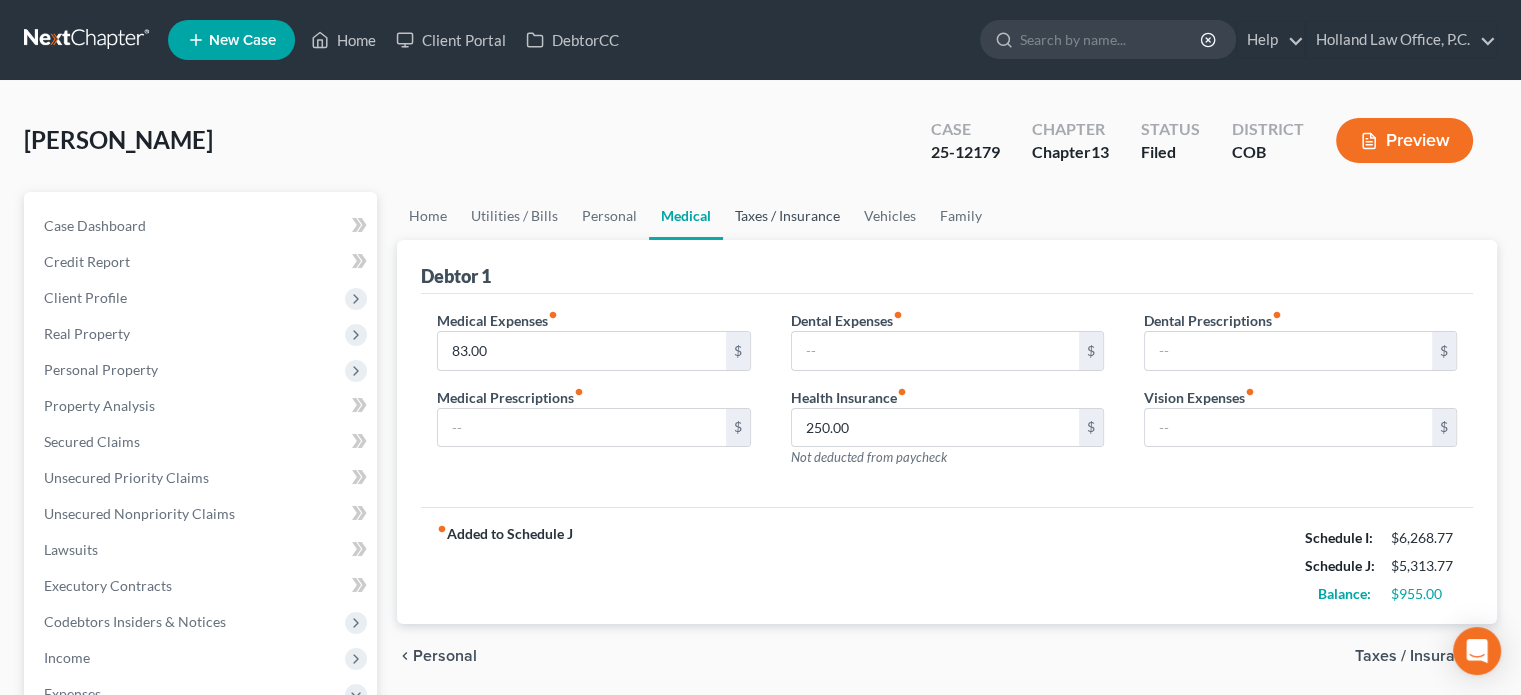 click on "Taxes / Insurance" at bounding box center (787, 216) 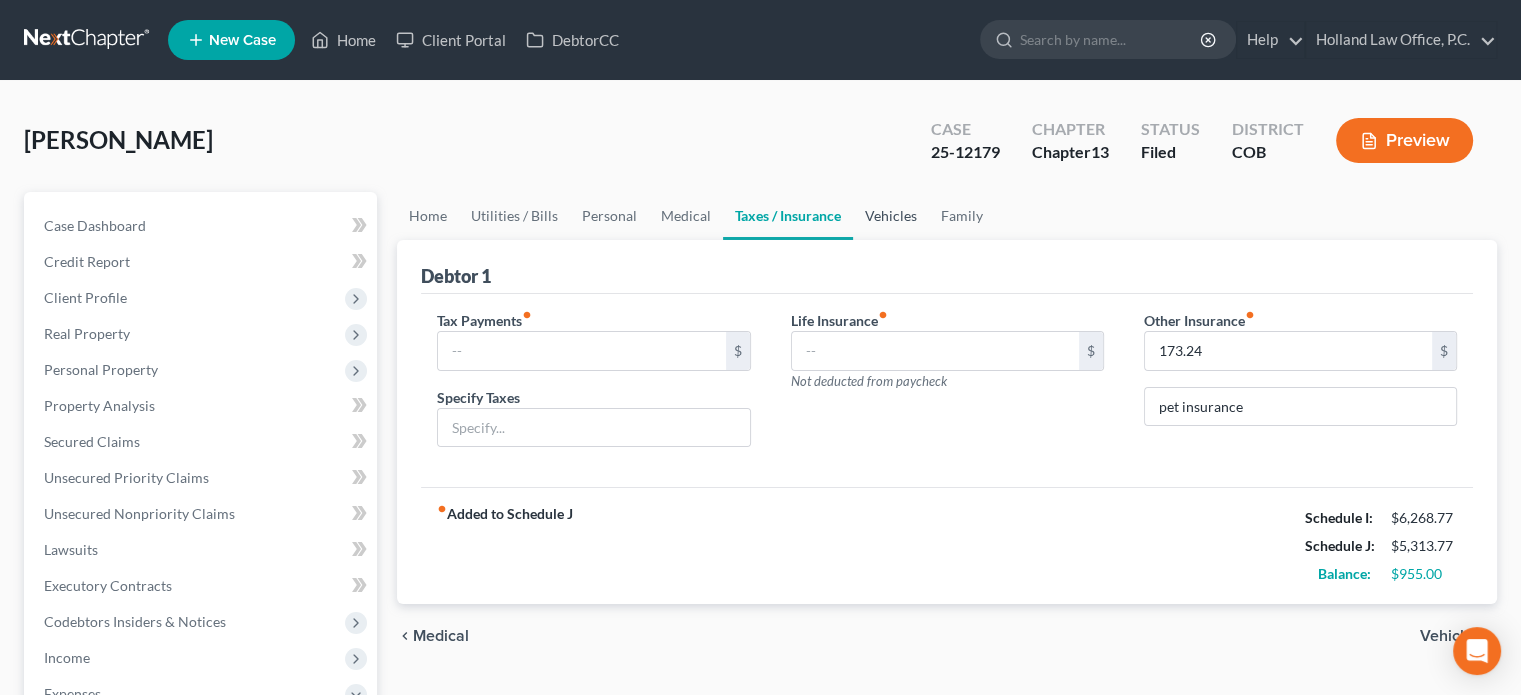 click on "Vehicles" at bounding box center (891, 216) 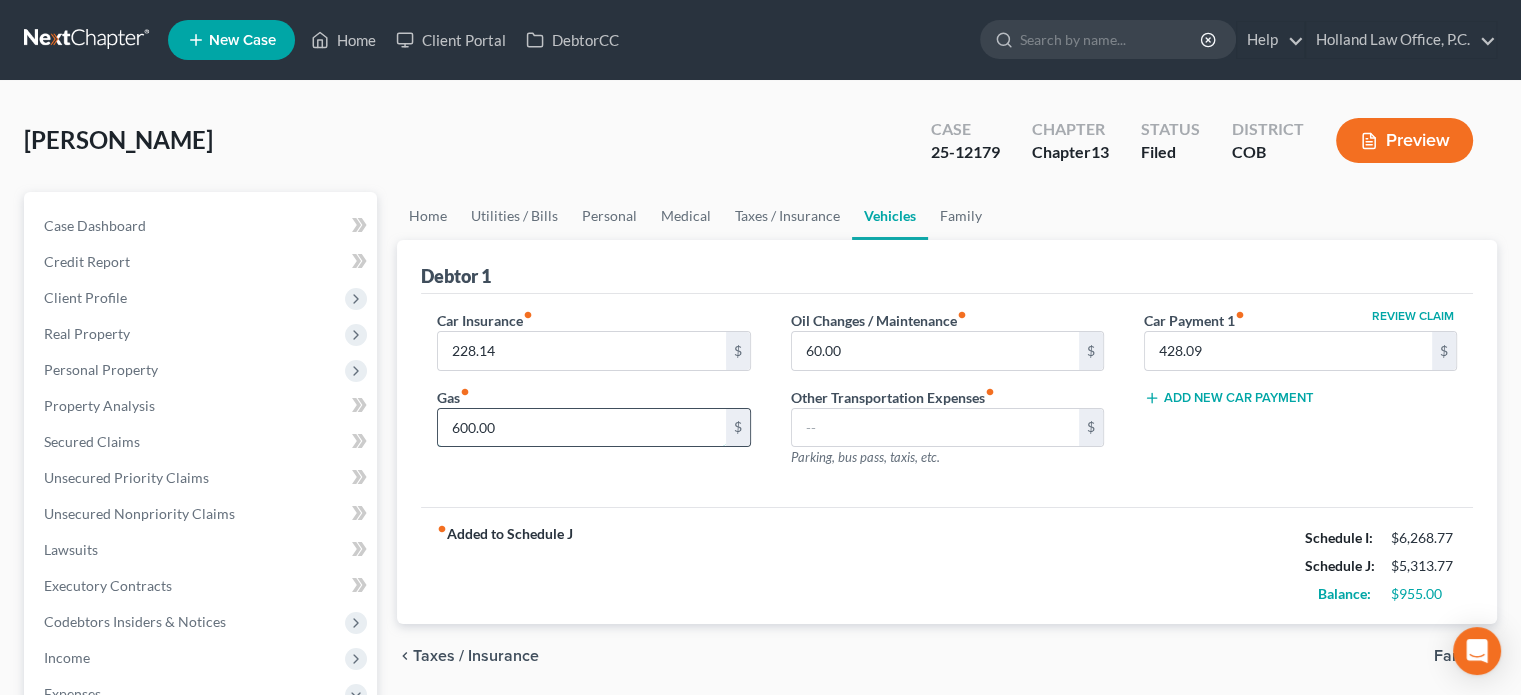 click on "600.00" at bounding box center [581, 428] 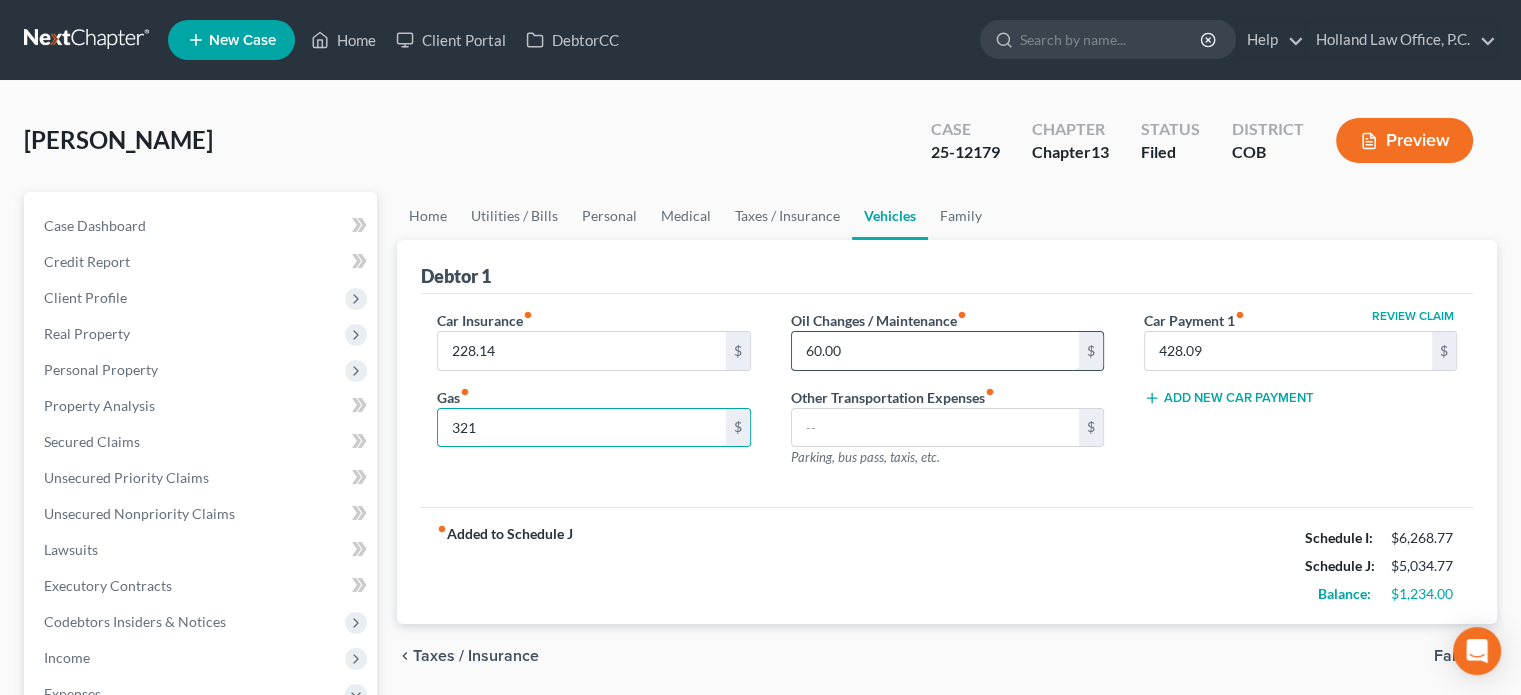 type on "321" 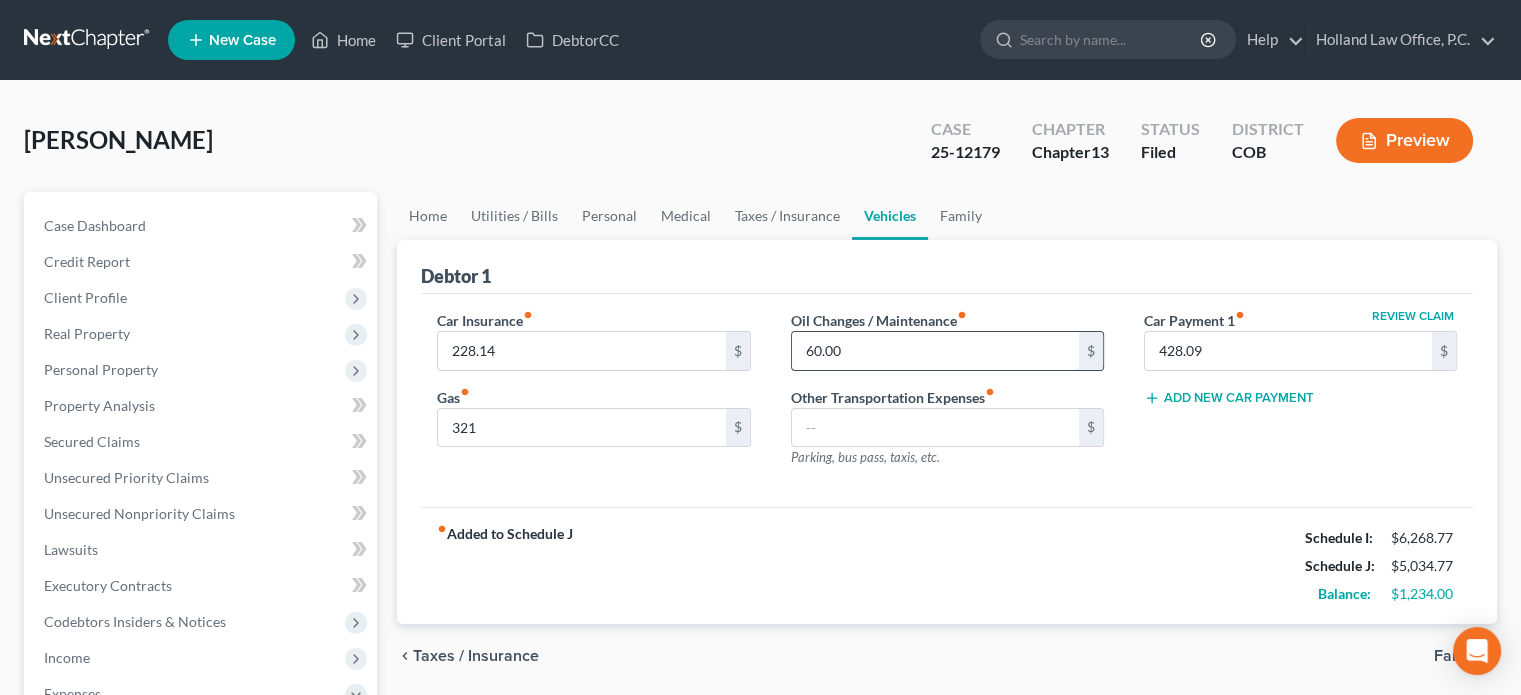 click on "60.00" at bounding box center (935, 351) 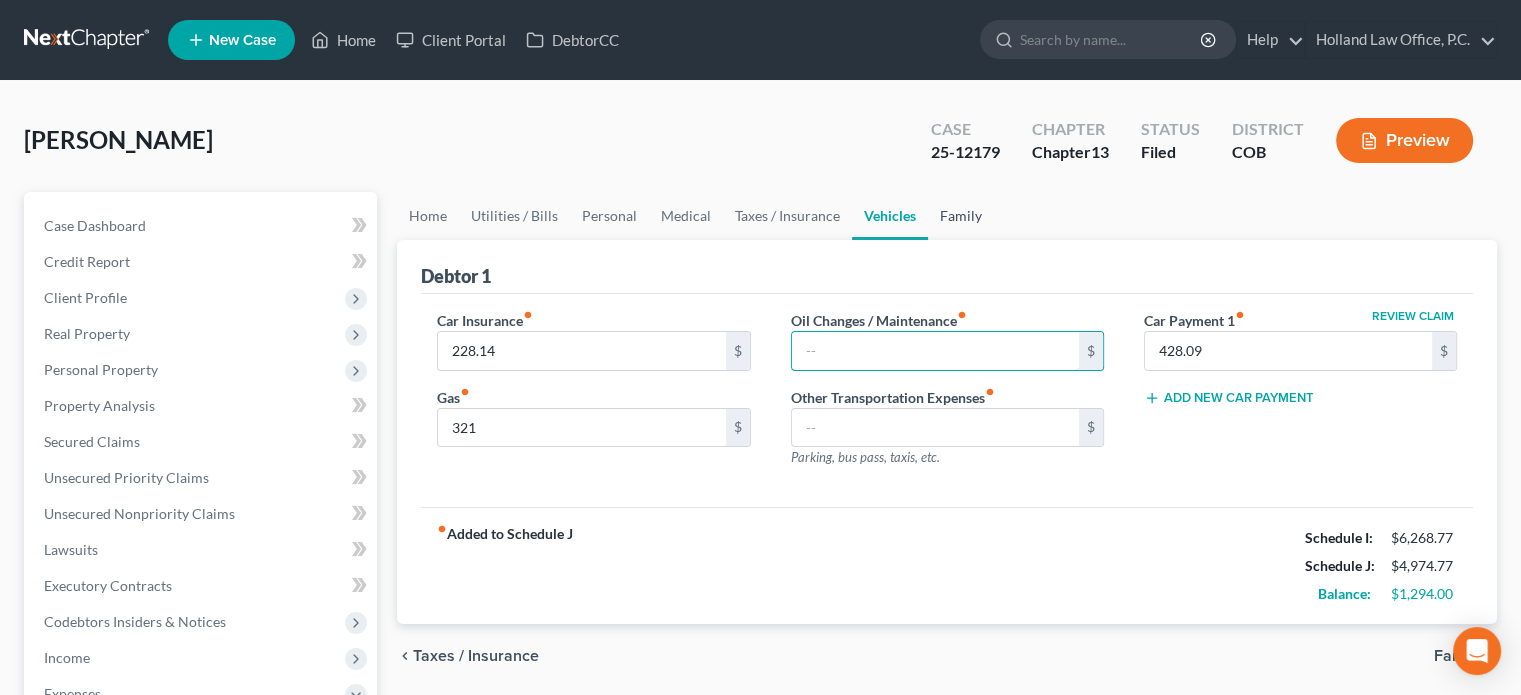 type 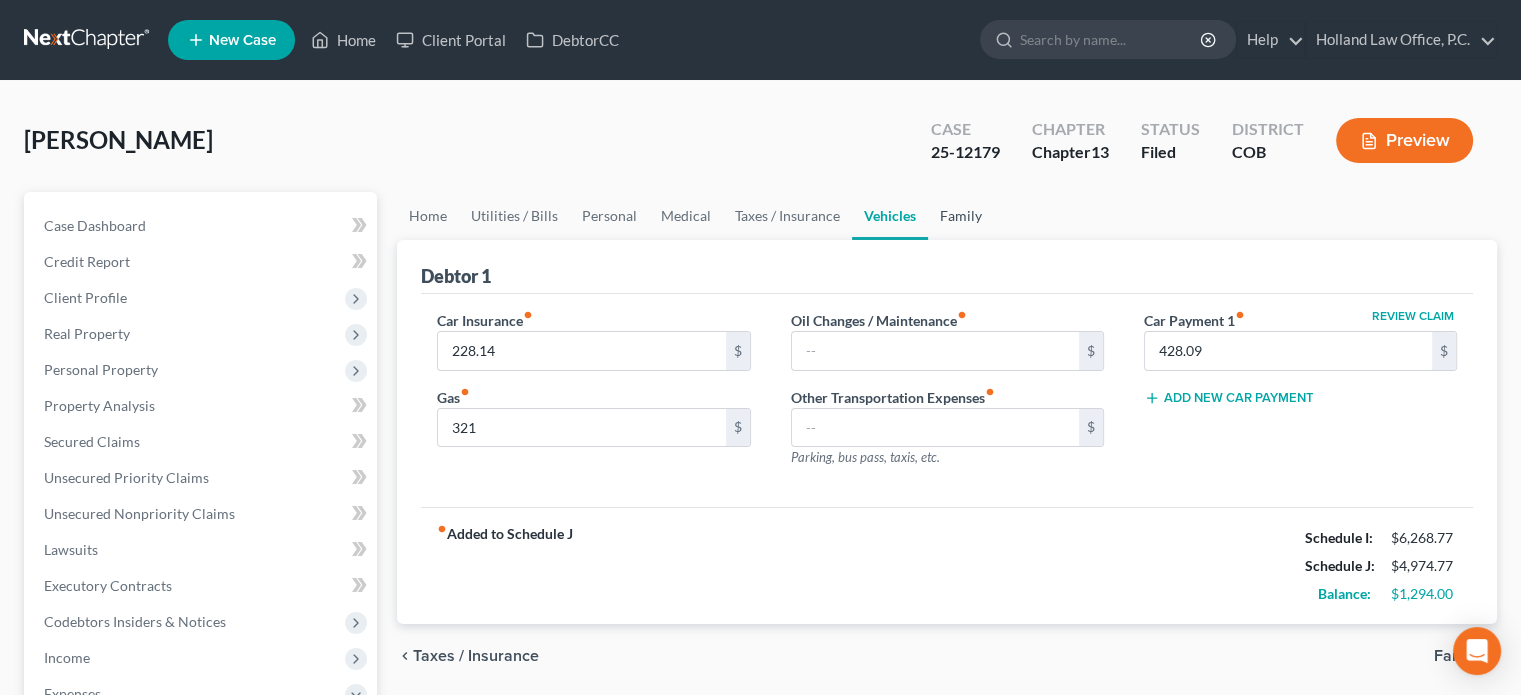 click on "Family" at bounding box center (961, 216) 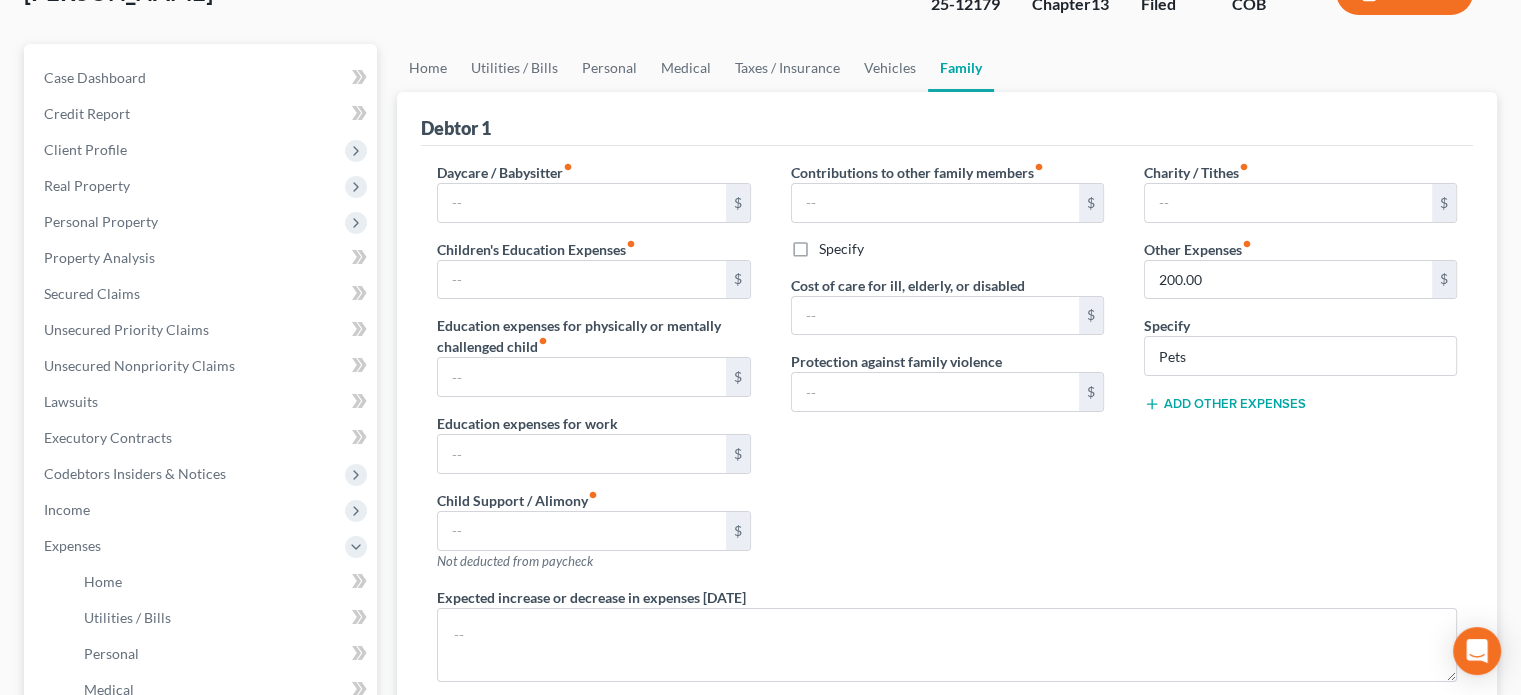 scroll, scrollTop: 100, scrollLeft: 0, axis: vertical 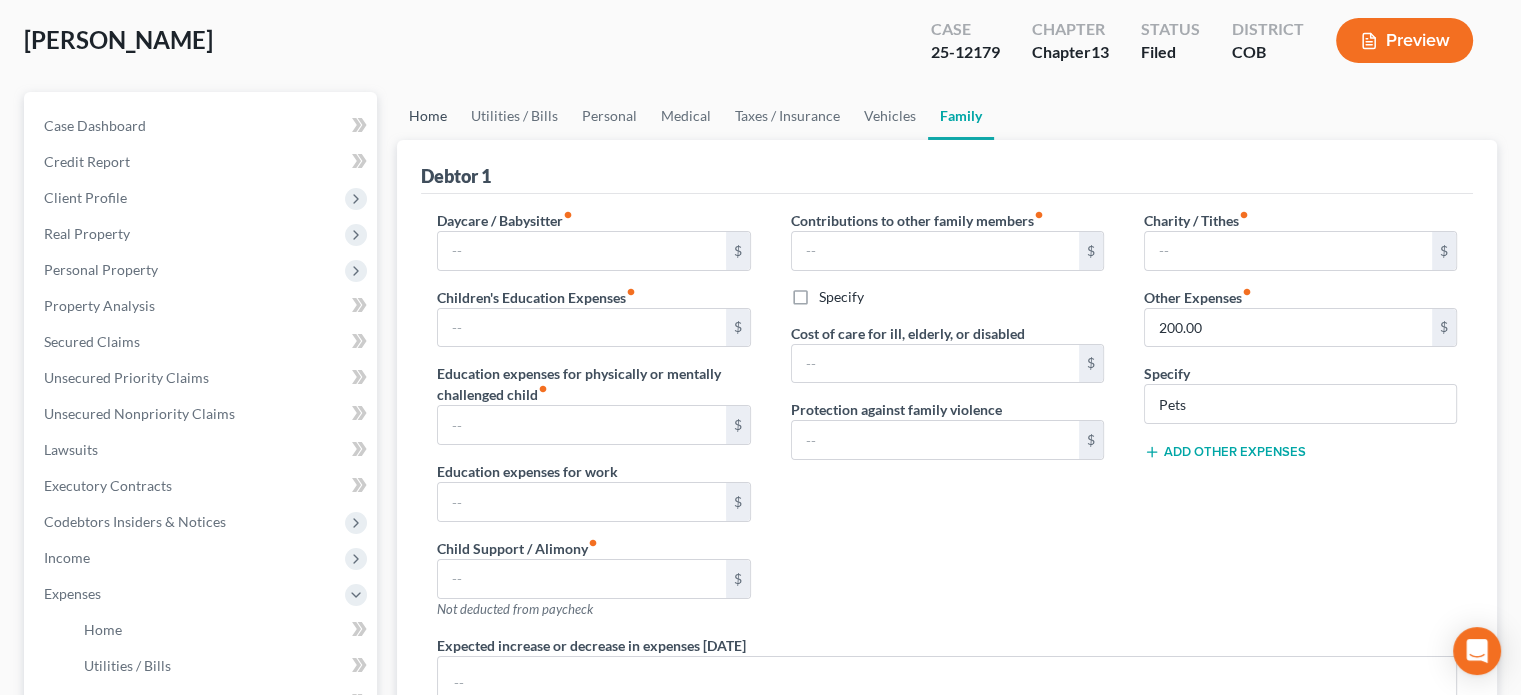 click on "Home" at bounding box center (428, 116) 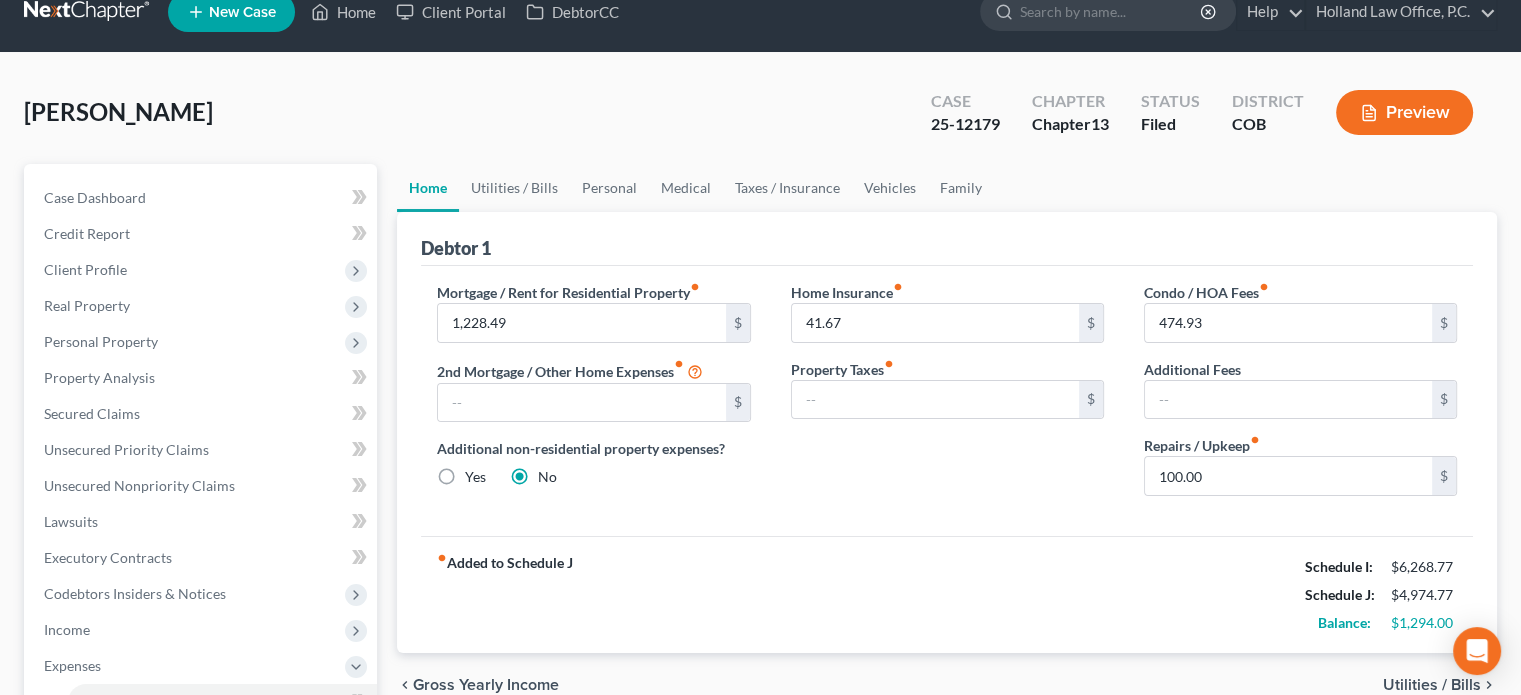 scroll, scrollTop: 0, scrollLeft: 0, axis: both 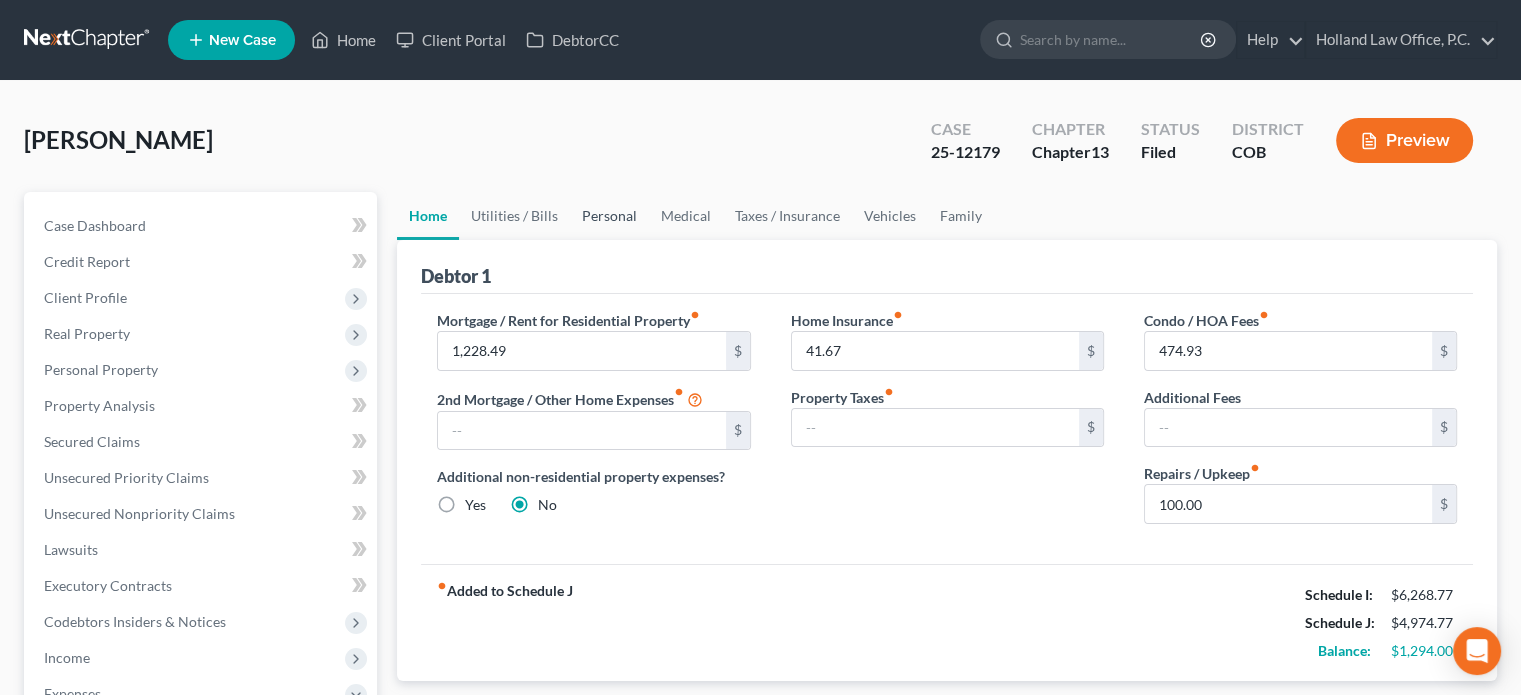click on "Personal" at bounding box center [609, 216] 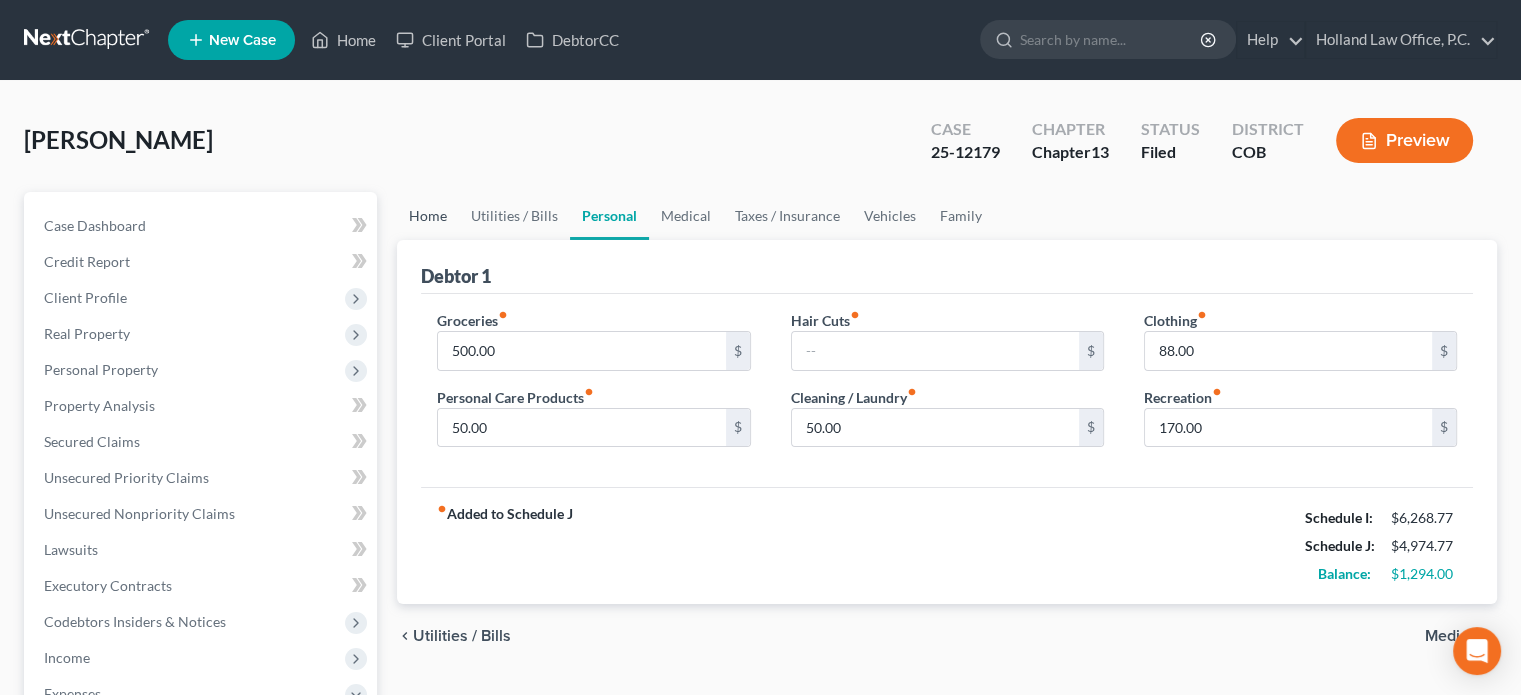 click on "Home" at bounding box center [428, 216] 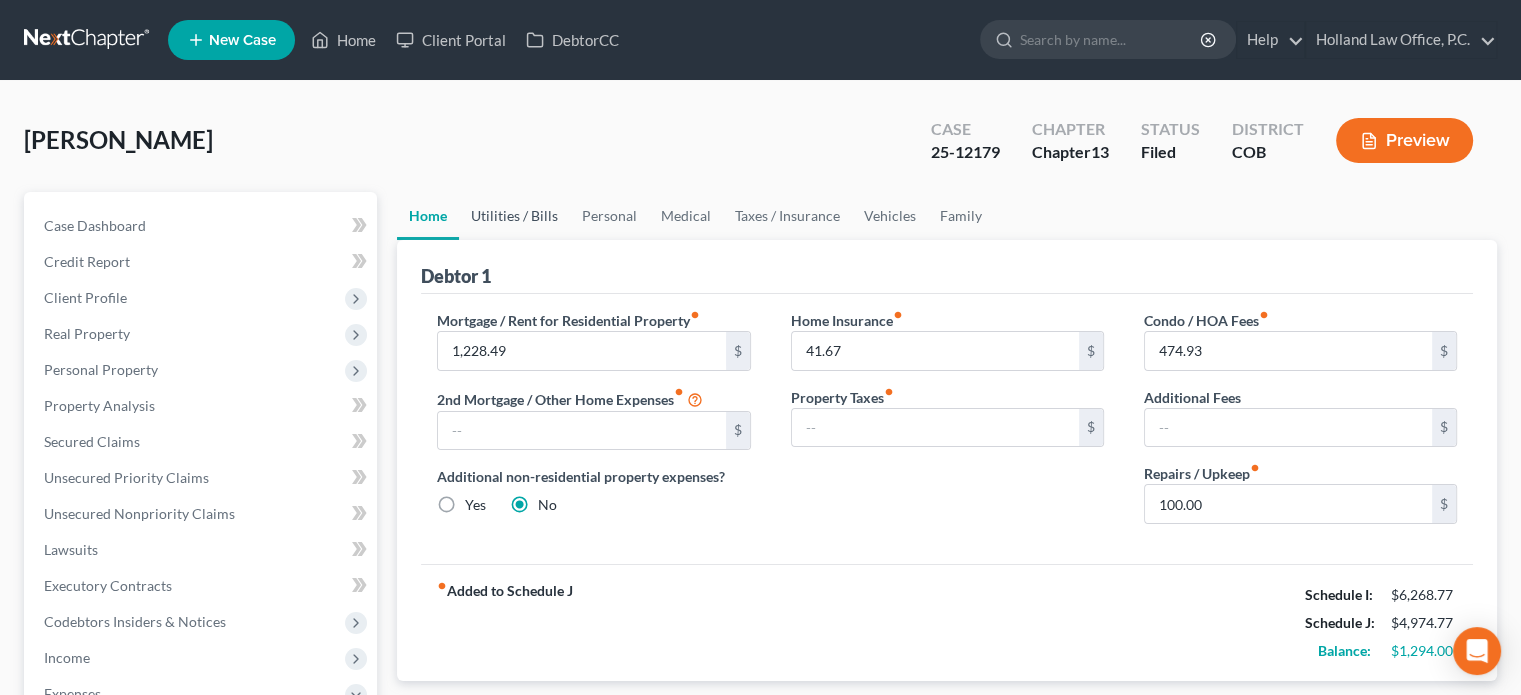 click on "Utilities / Bills" at bounding box center (514, 216) 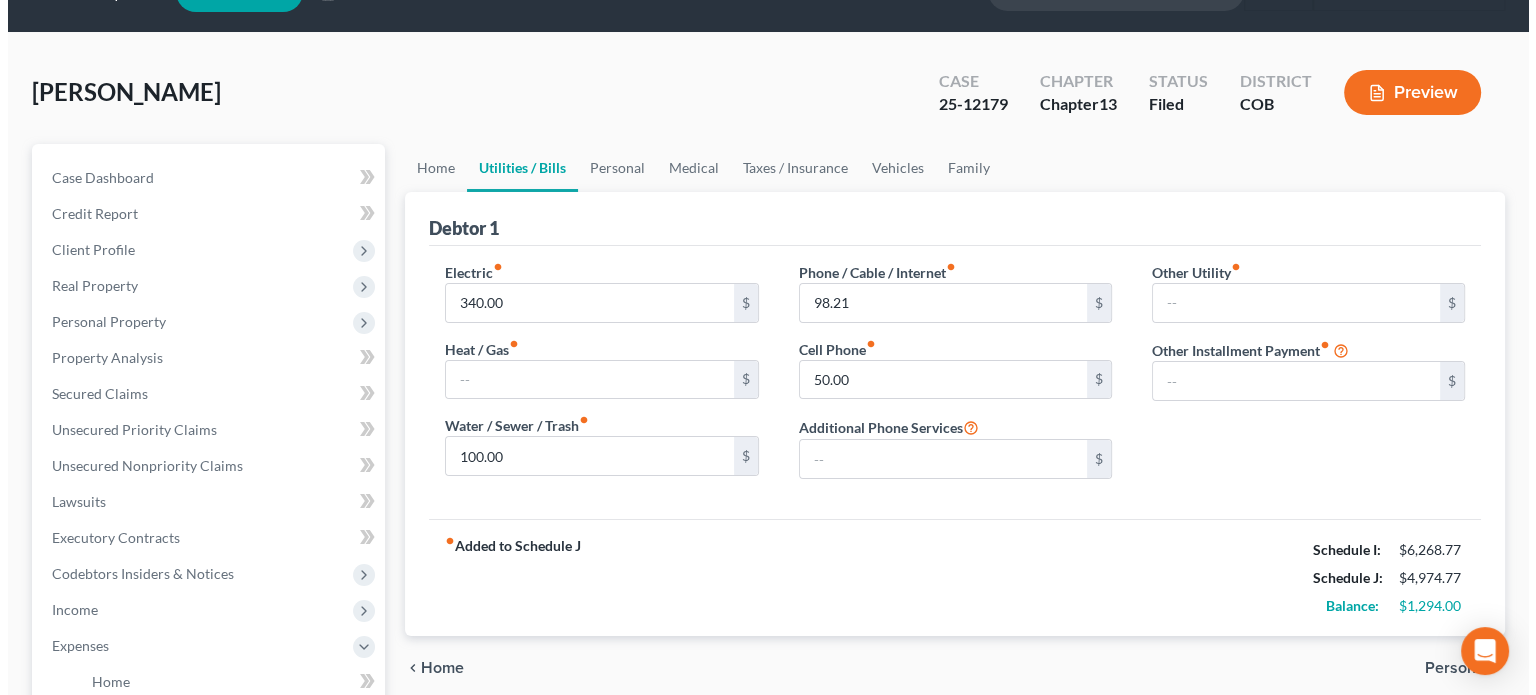 scroll, scrollTop: 0, scrollLeft: 0, axis: both 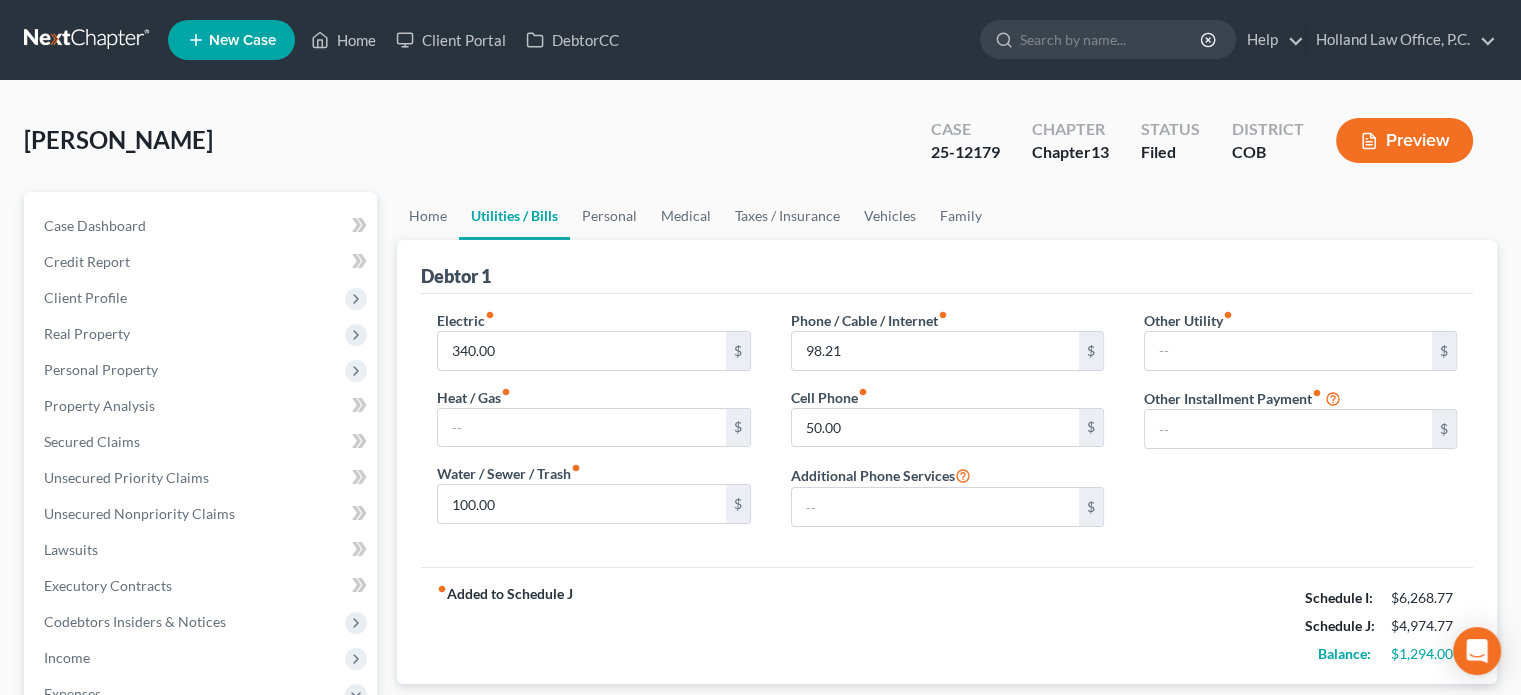 click on "Preview" at bounding box center (1404, 140) 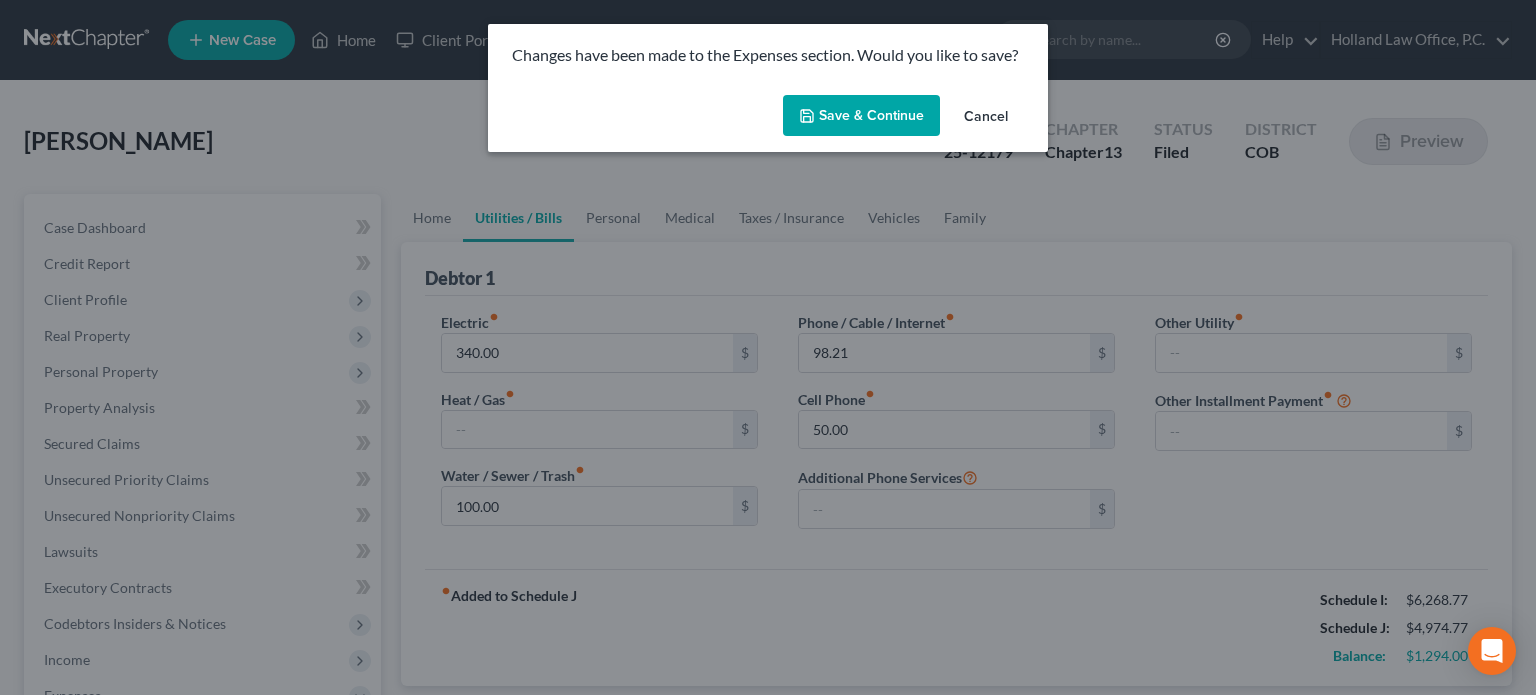 click on "Save & Continue" at bounding box center [861, 116] 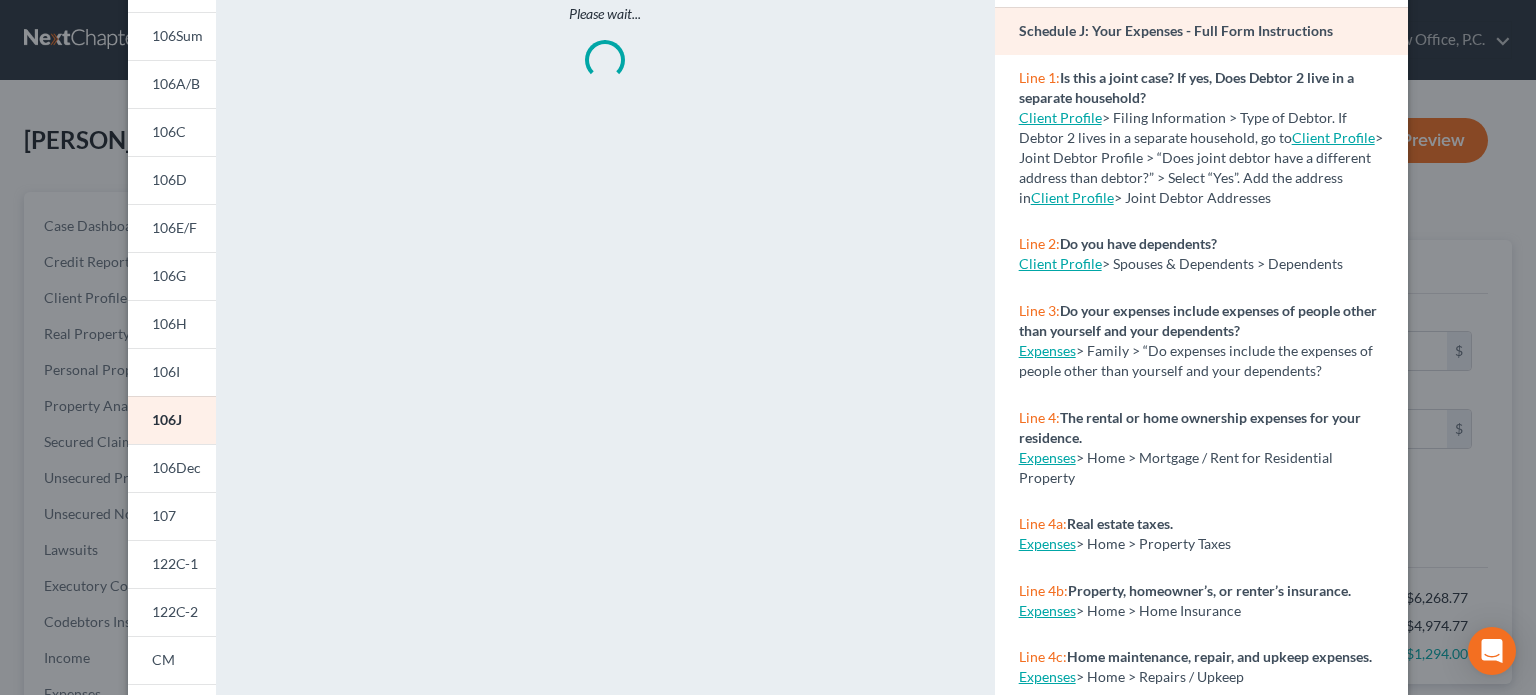 scroll, scrollTop: 200, scrollLeft: 0, axis: vertical 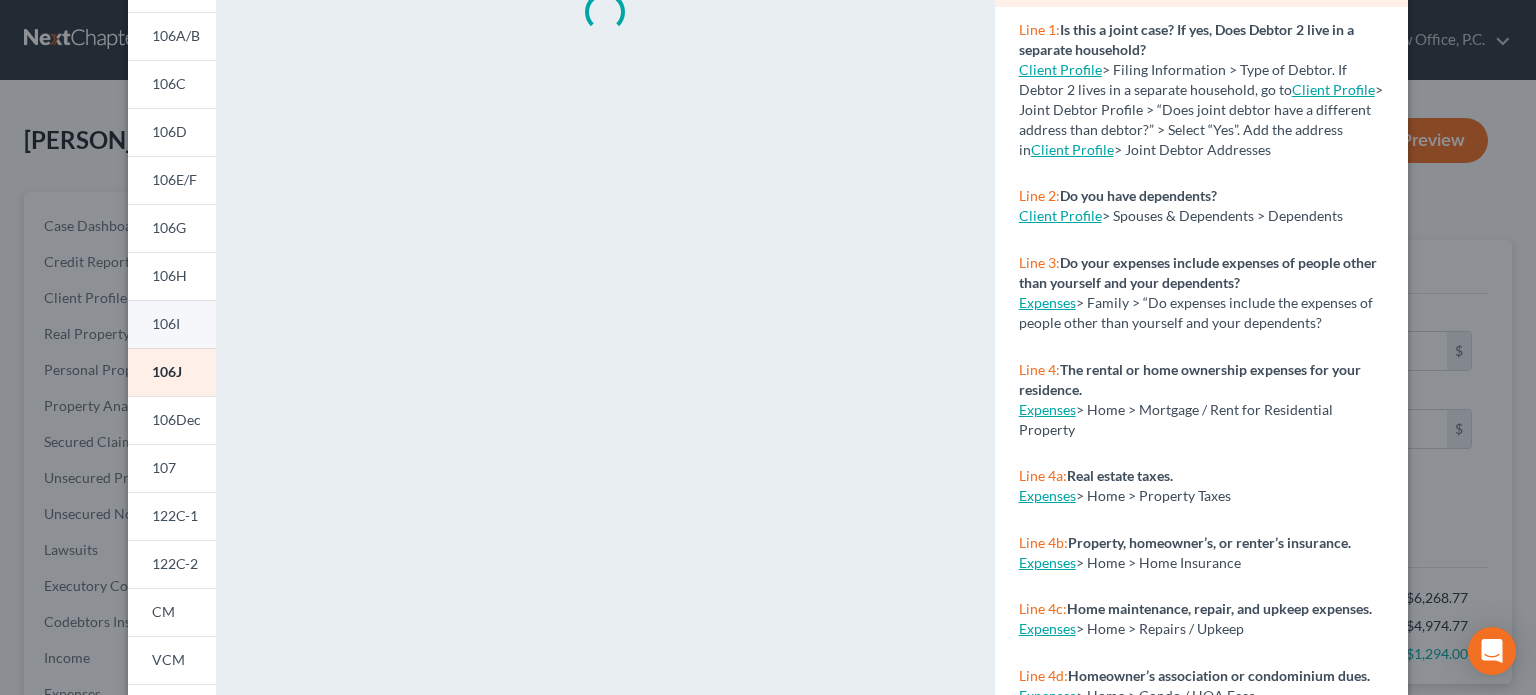 click on "106I" at bounding box center [172, 324] 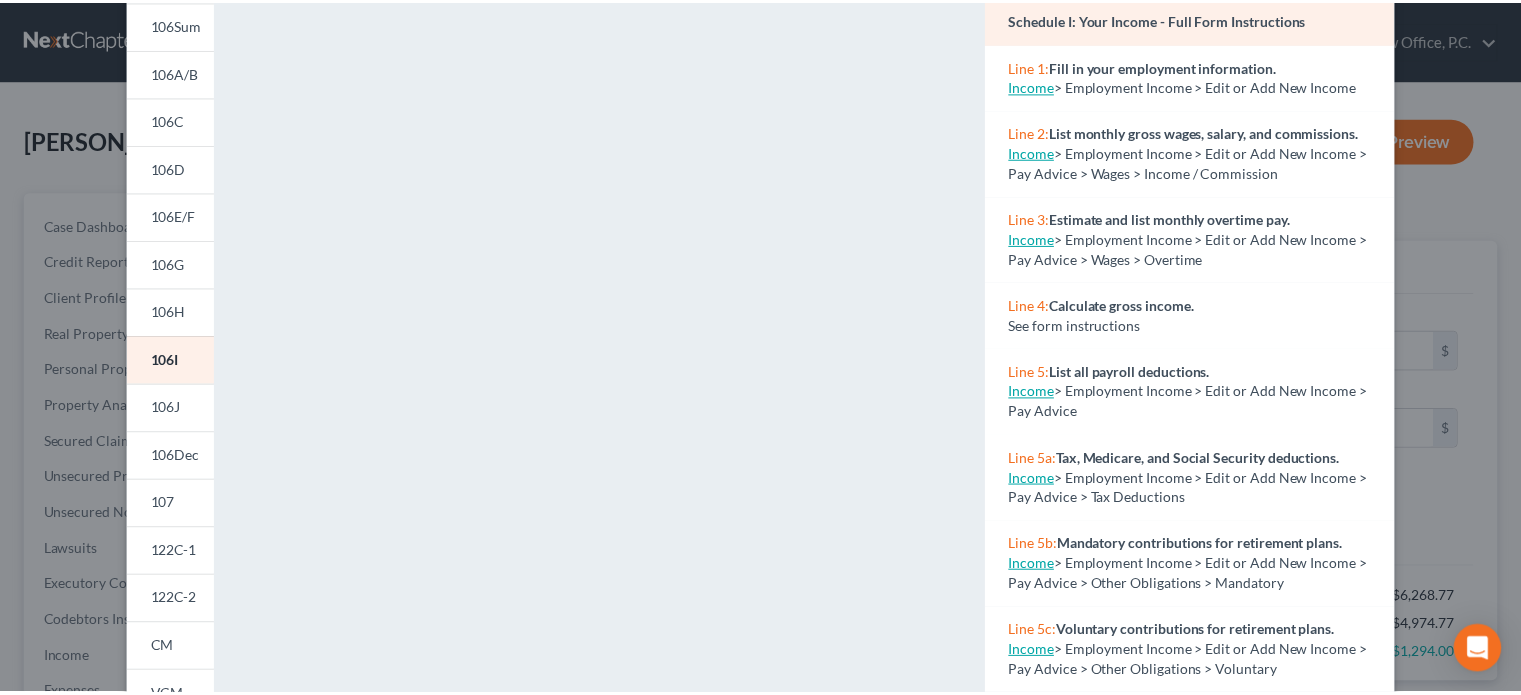 scroll, scrollTop: 0, scrollLeft: 0, axis: both 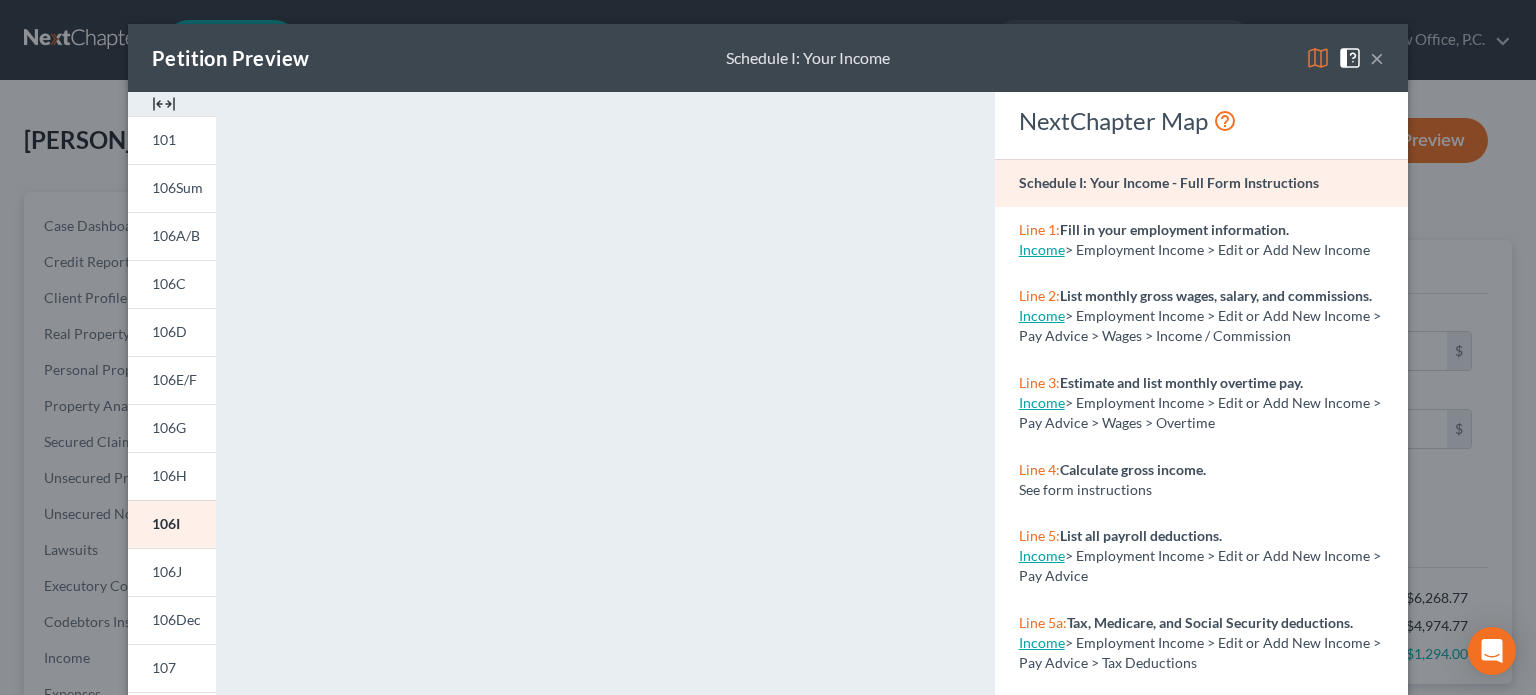 click on "×" at bounding box center [1377, 58] 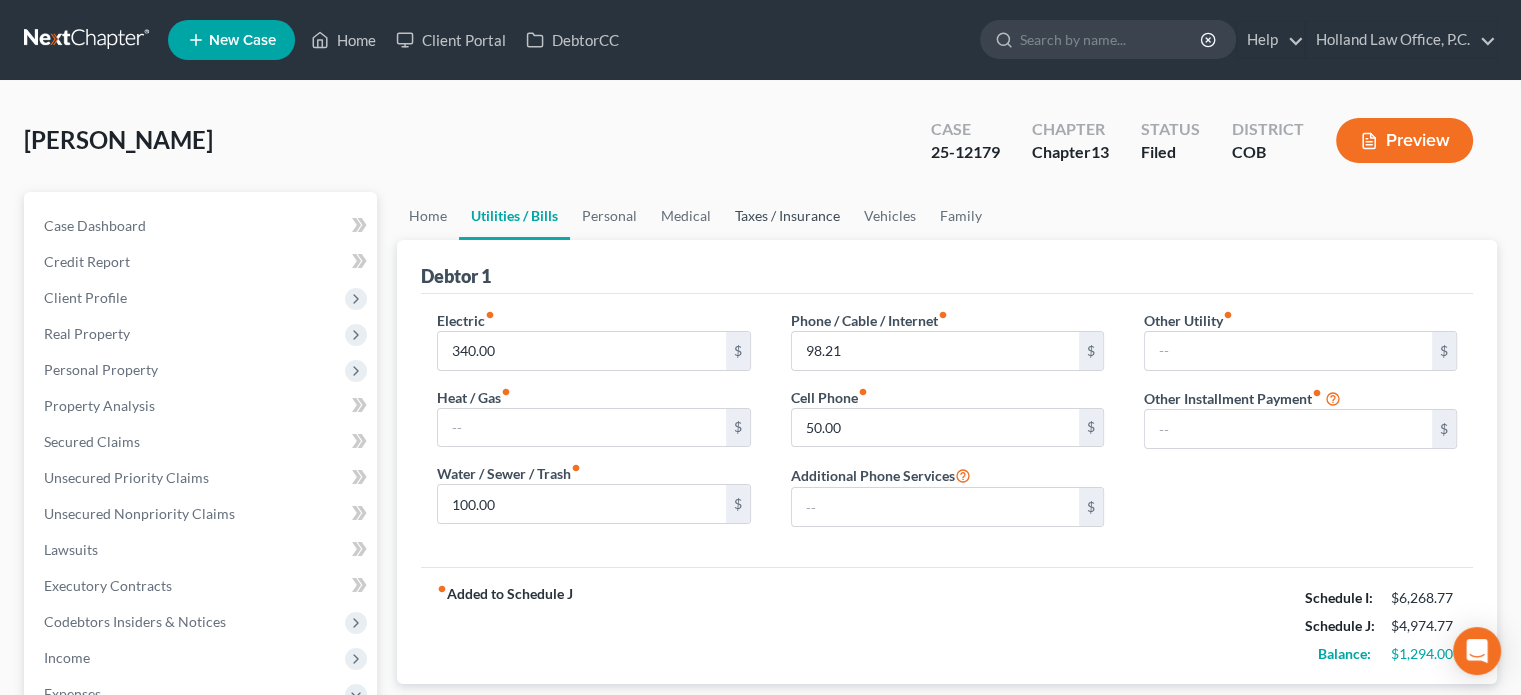 click on "Taxes / Insurance" at bounding box center (787, 216) 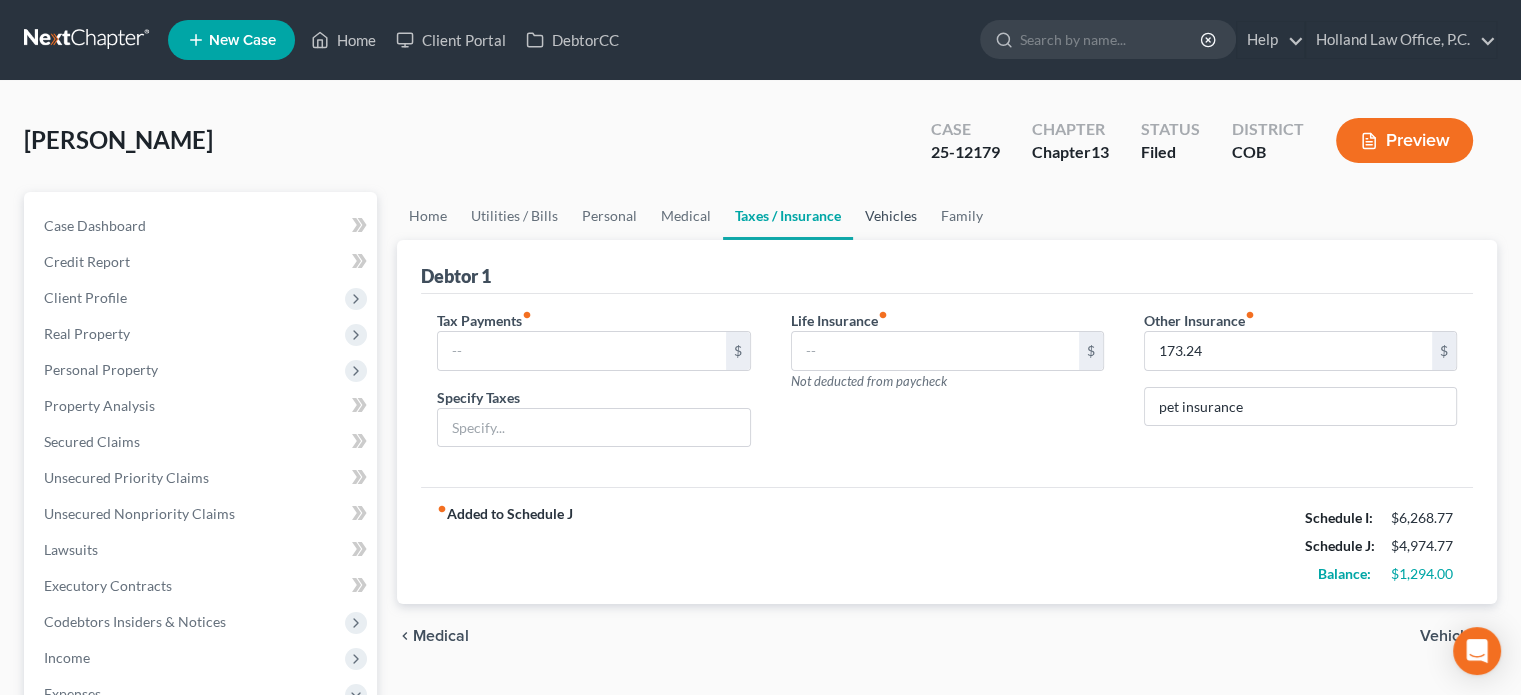 click on "Vehicles" at bounding box center (891, 216) 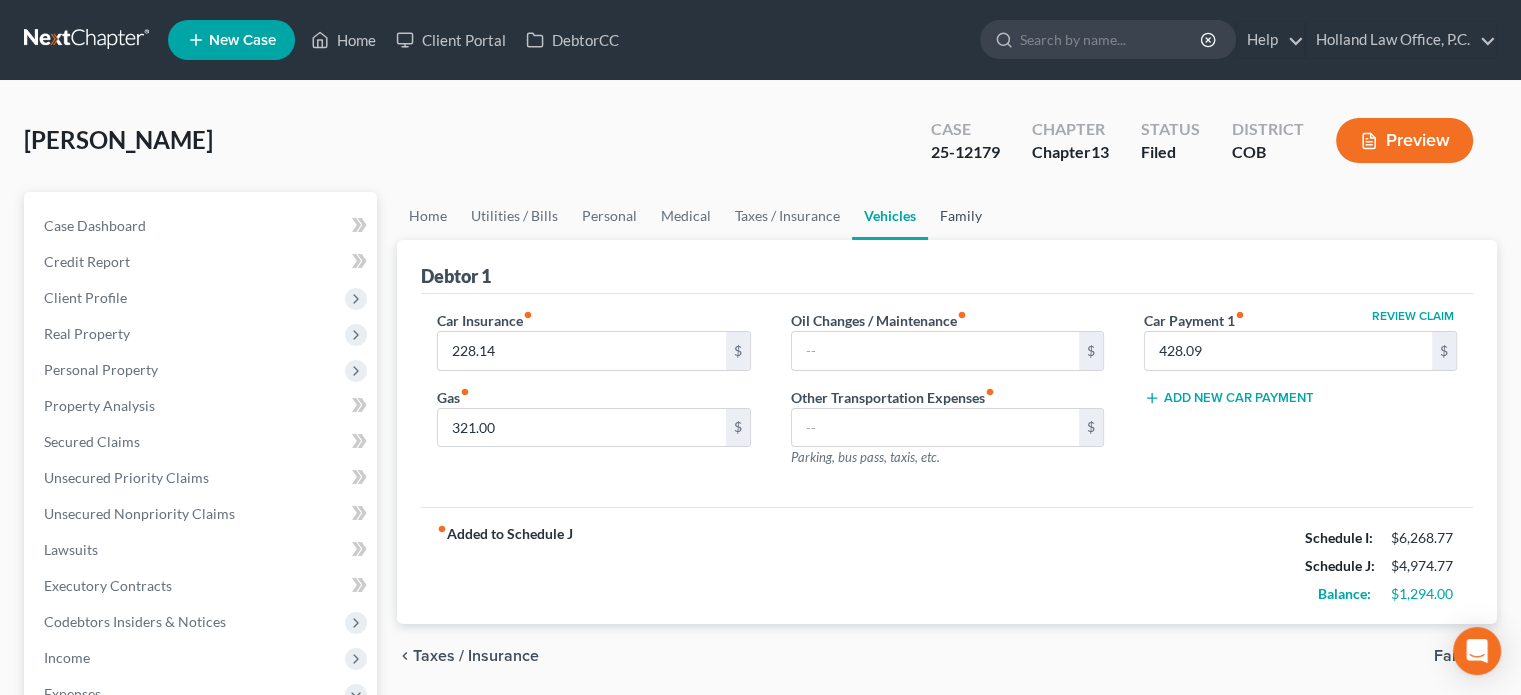 click on "Family" at bounding box center (961, 216) 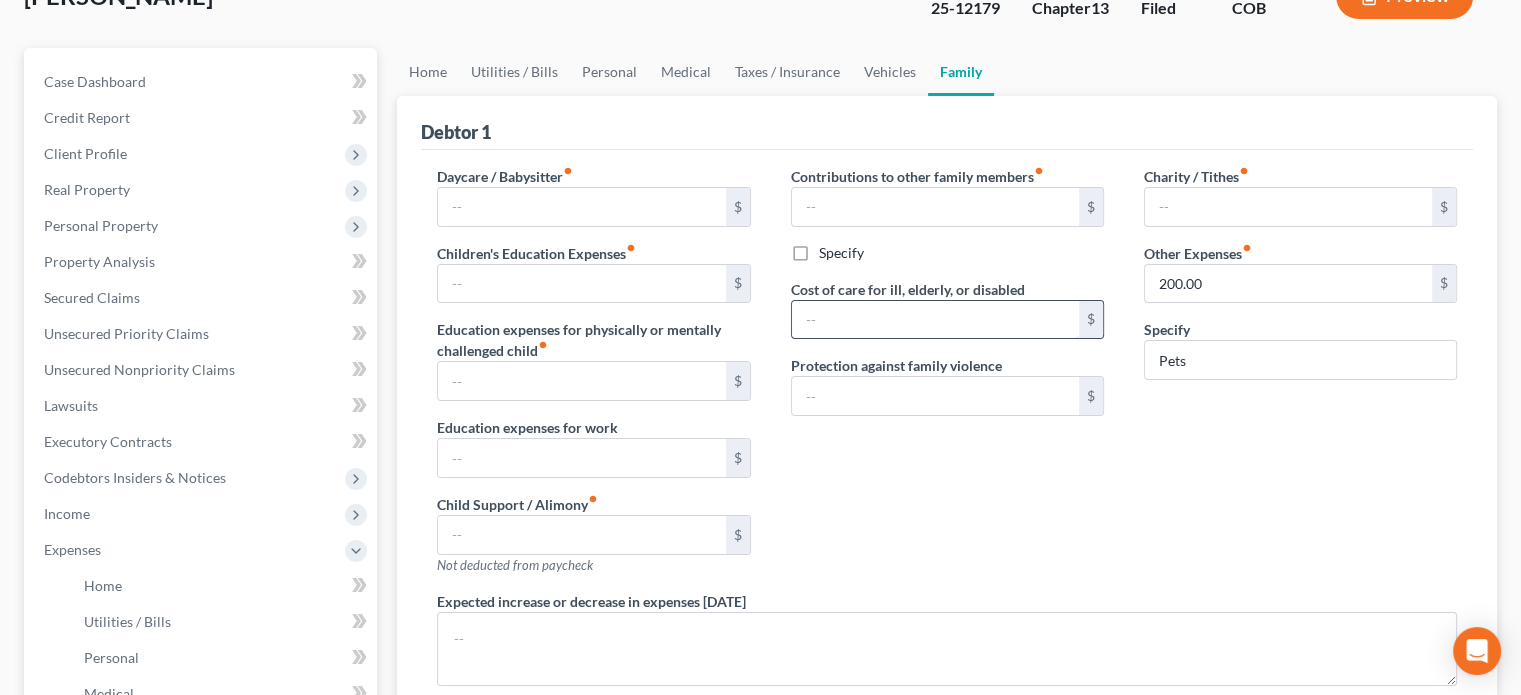 scroll, scrollTop: 100, scrollLeft: 0, axis: vertical 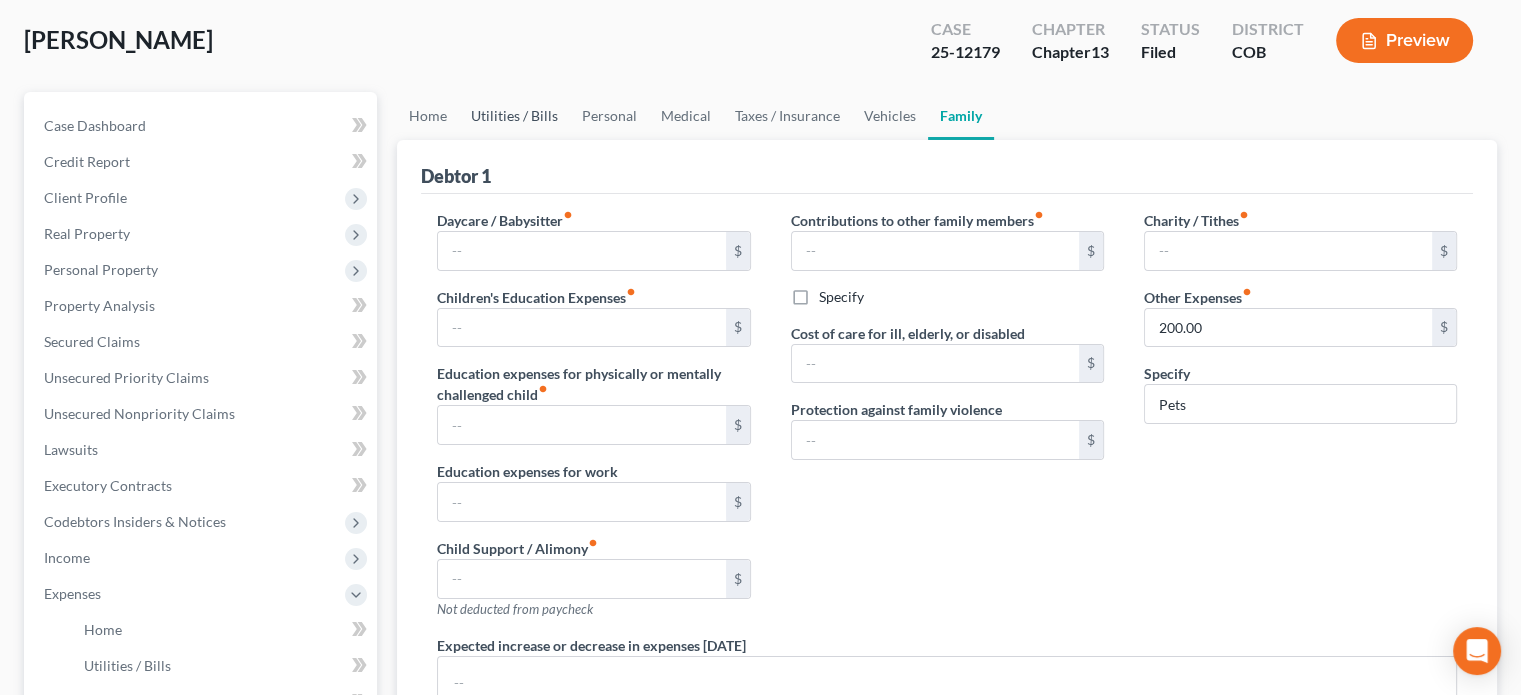 click on "Utilities / Bills" at bounding box center (514, 116) 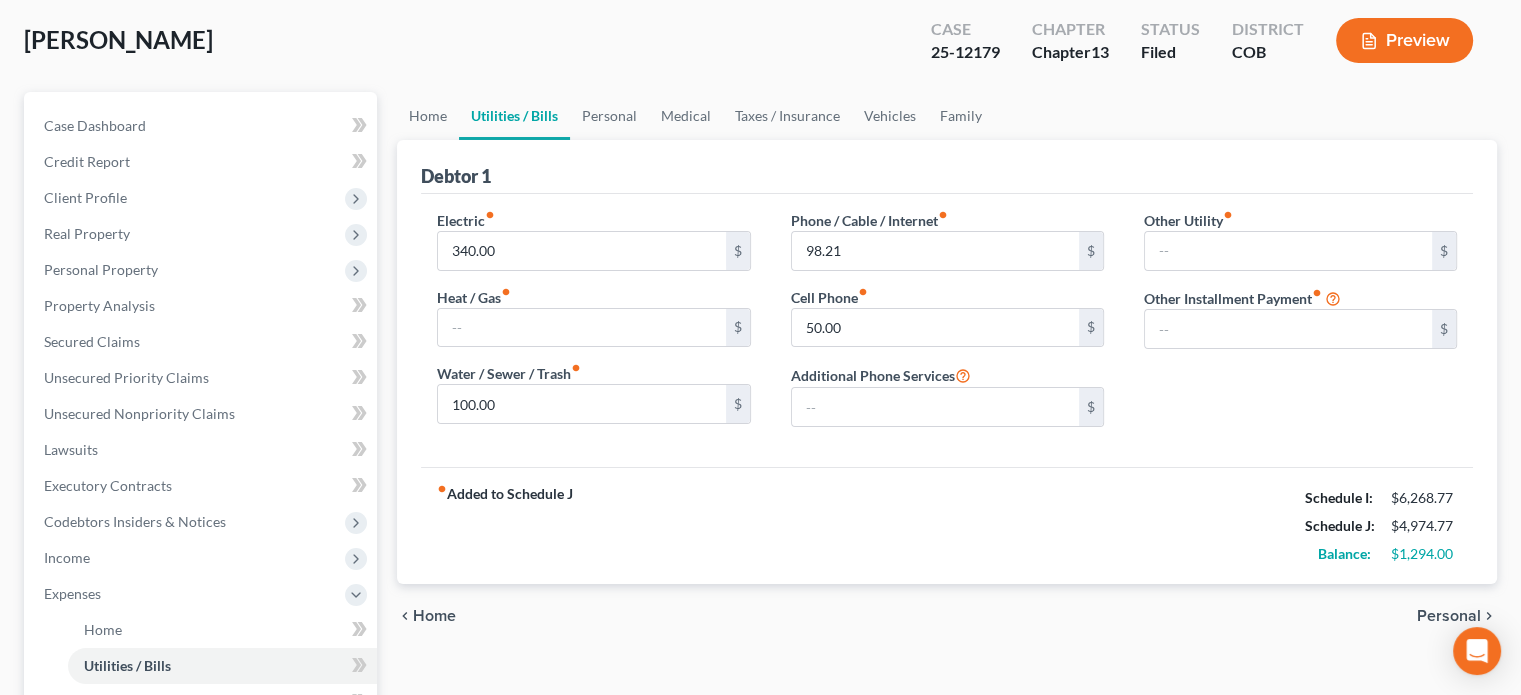 scroll, scrollTop: 0, scrollLeft: 0, axis: both 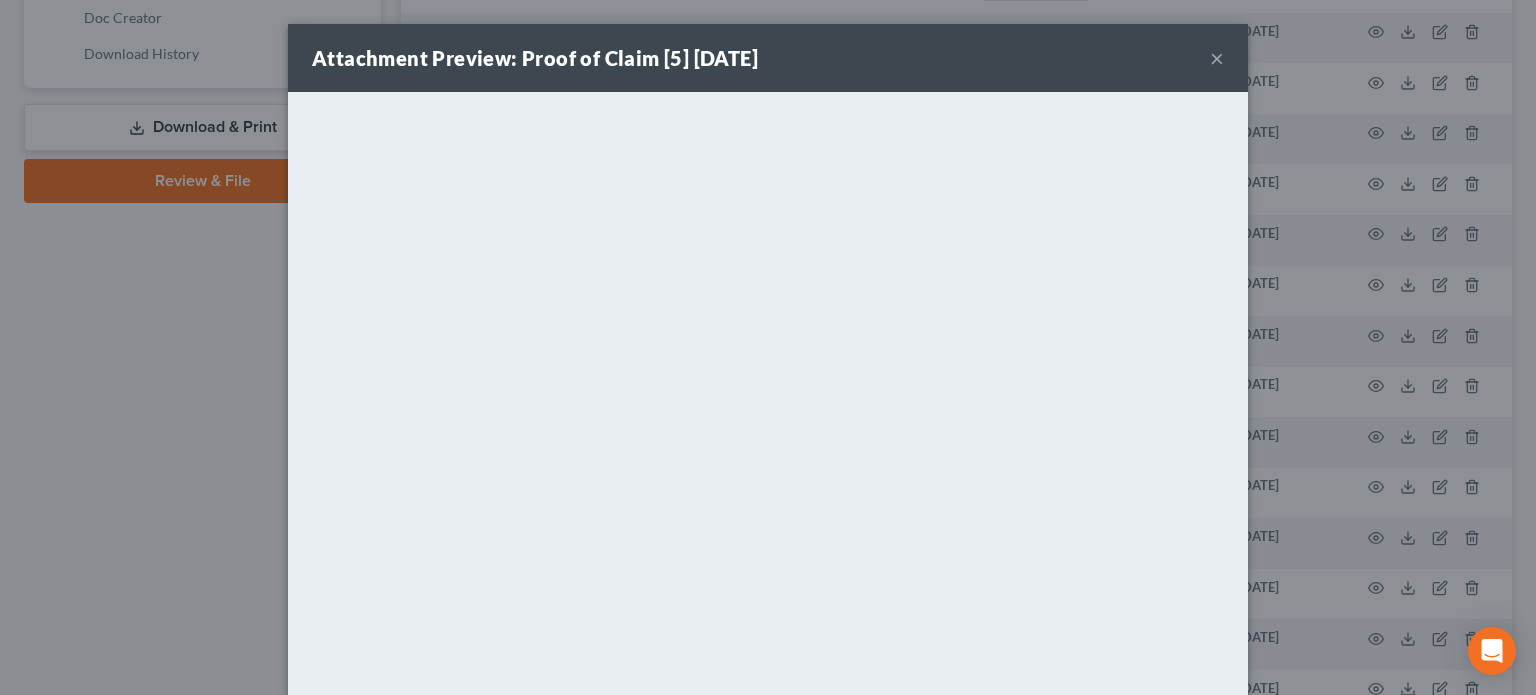 click on "×" at bounding box center (1217, 58) 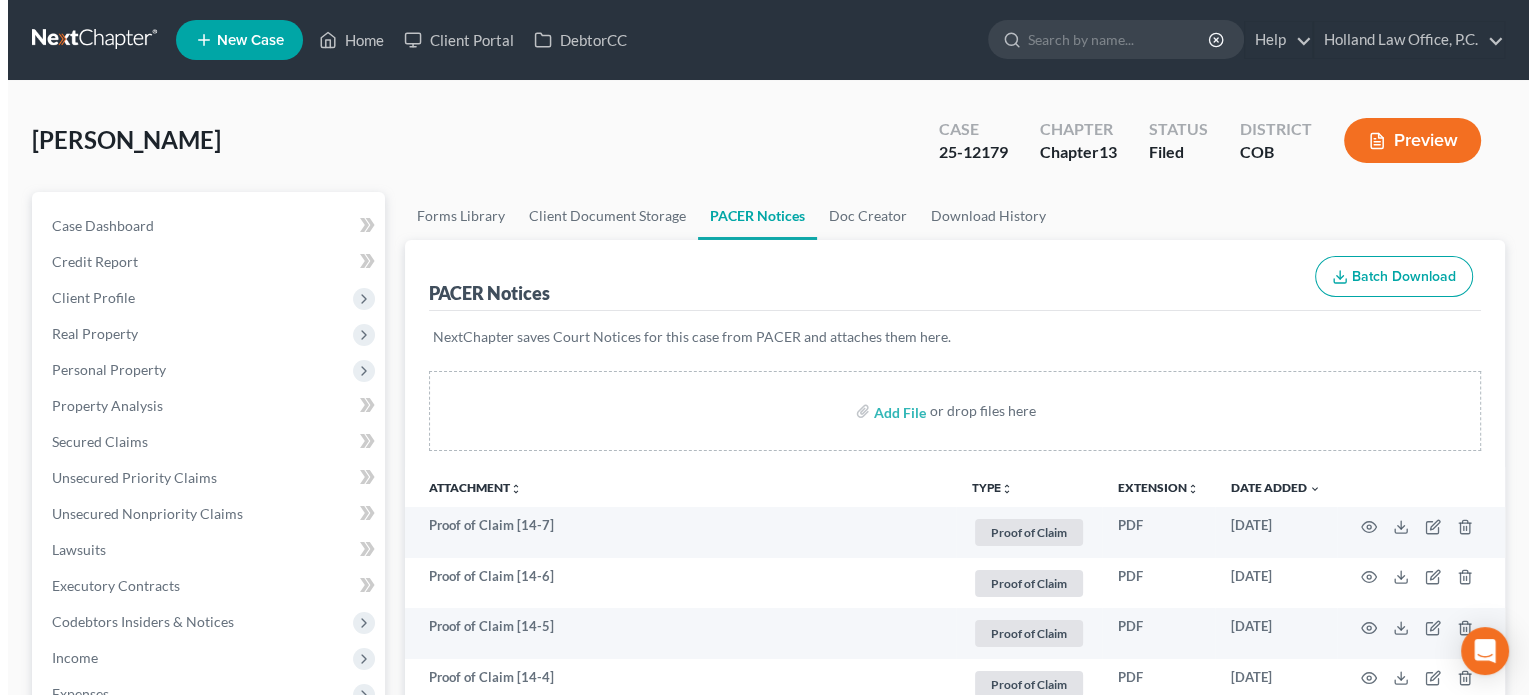 scroll, scrollTop: 0, scrollLeft: 0, axis: both 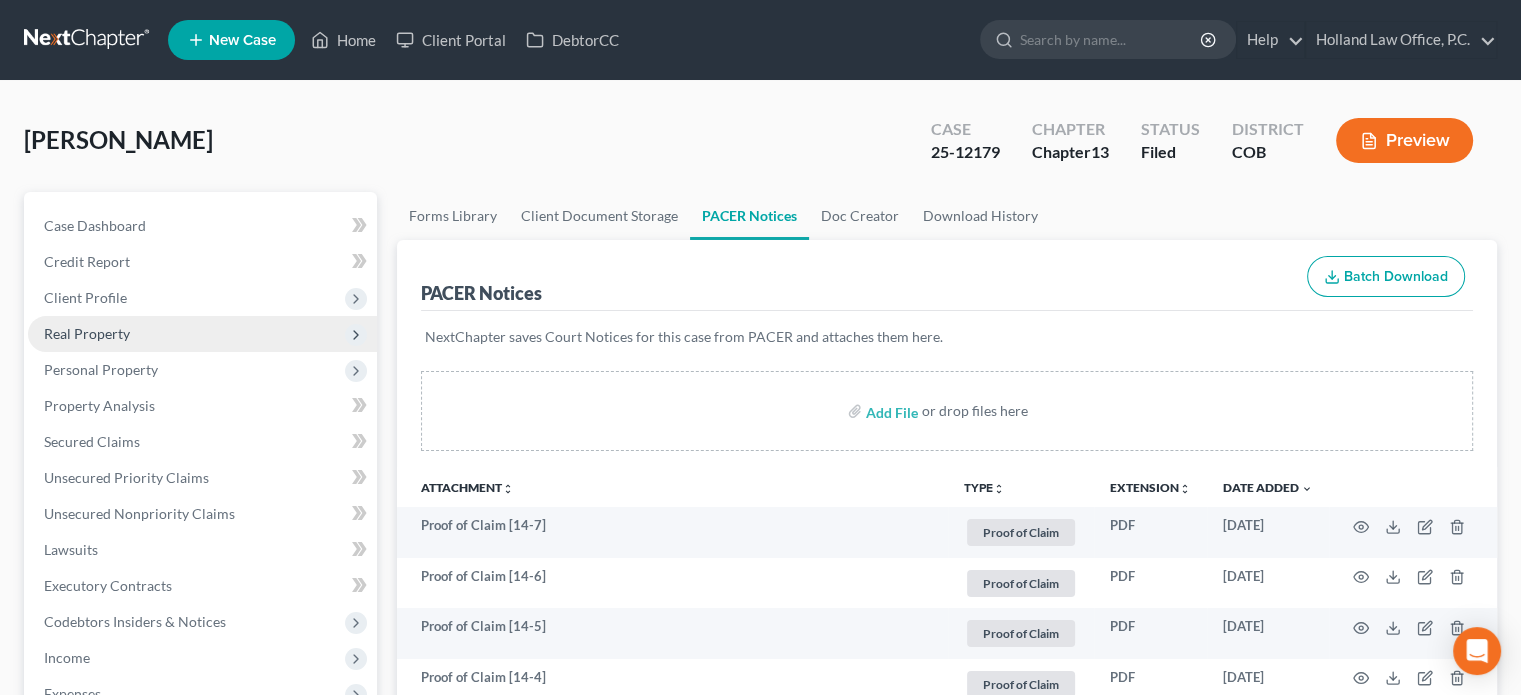 click on "Real Property" at bounding box center [87, 333] 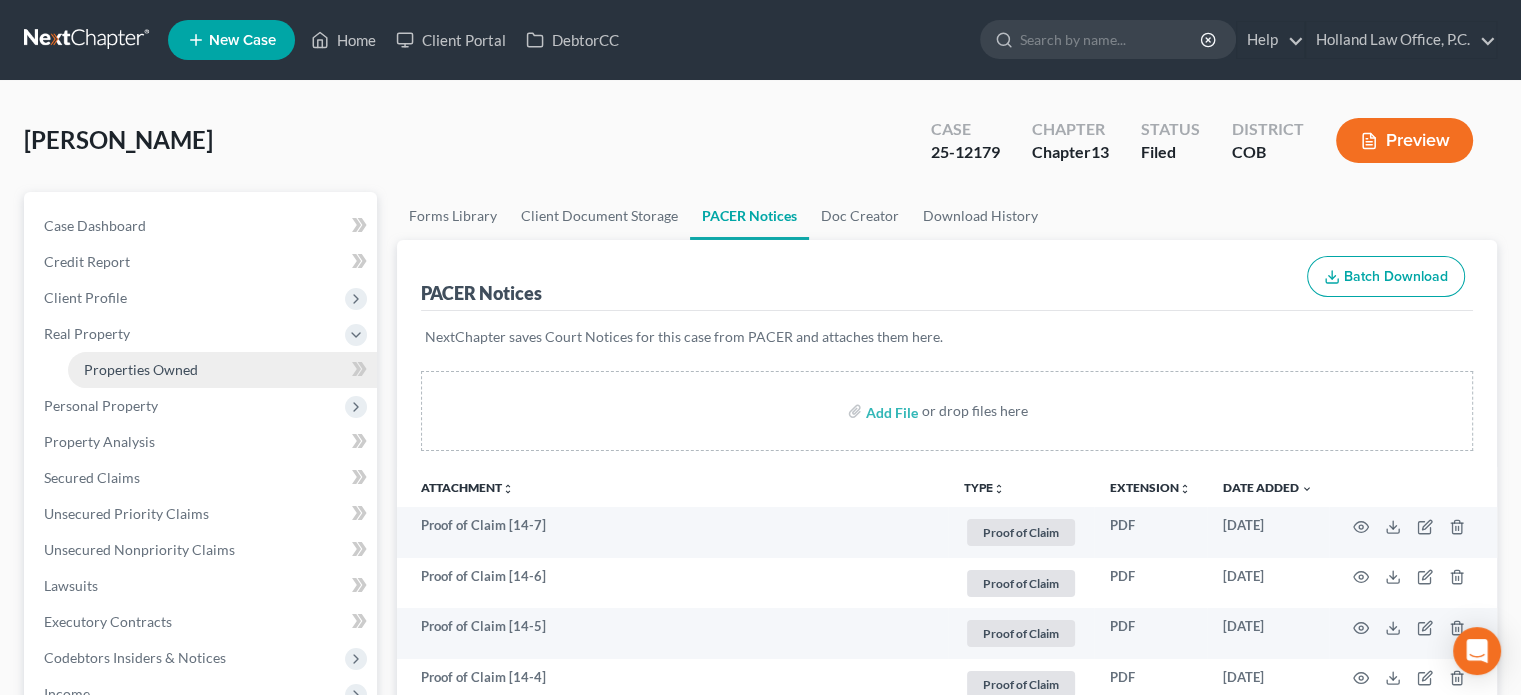 click on "Properties Owned" at bounding box center (141, 369) 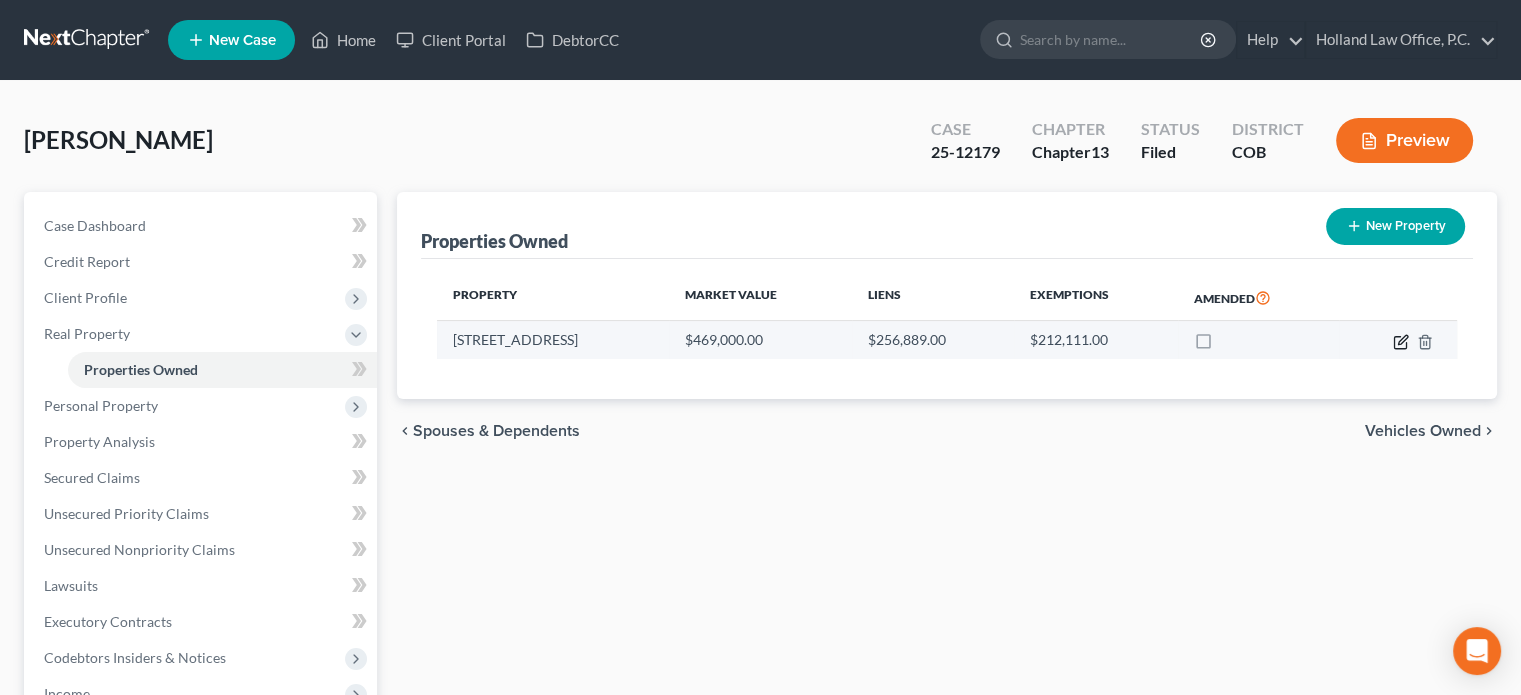 click 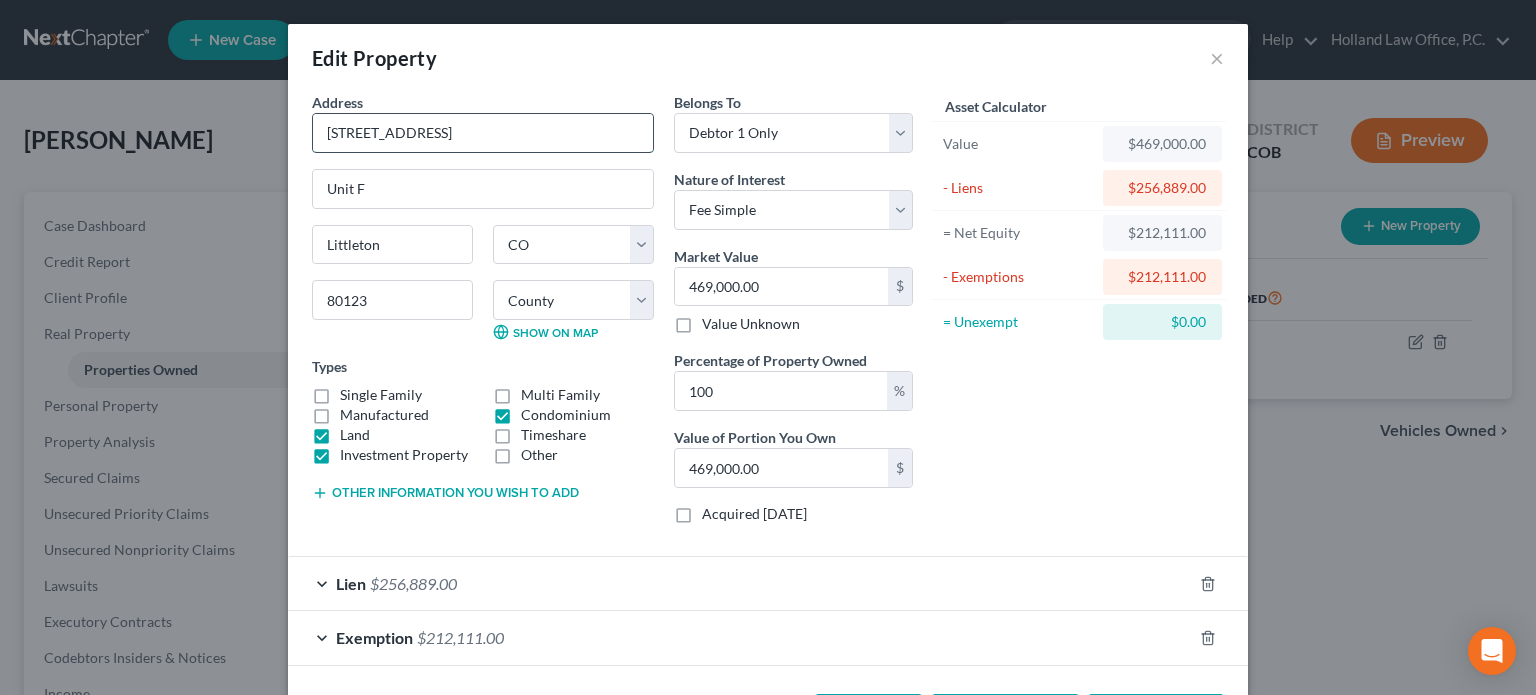 drag, startPoint x: 317, startPoint y: 126, endPoint x: 472, endPoint y: 136, distance: 155.32225 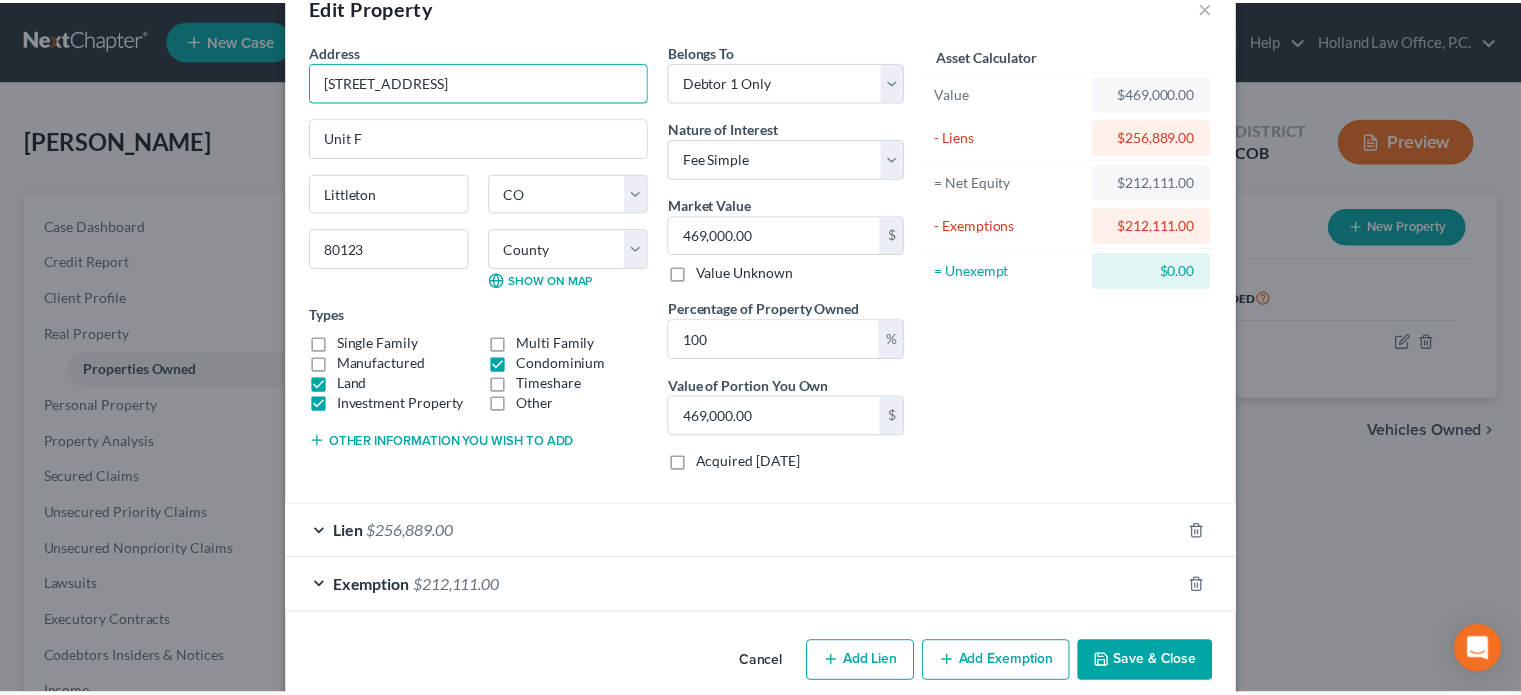 scroll, scrollTop: 77, scrollLeft: 0, axis: vertical 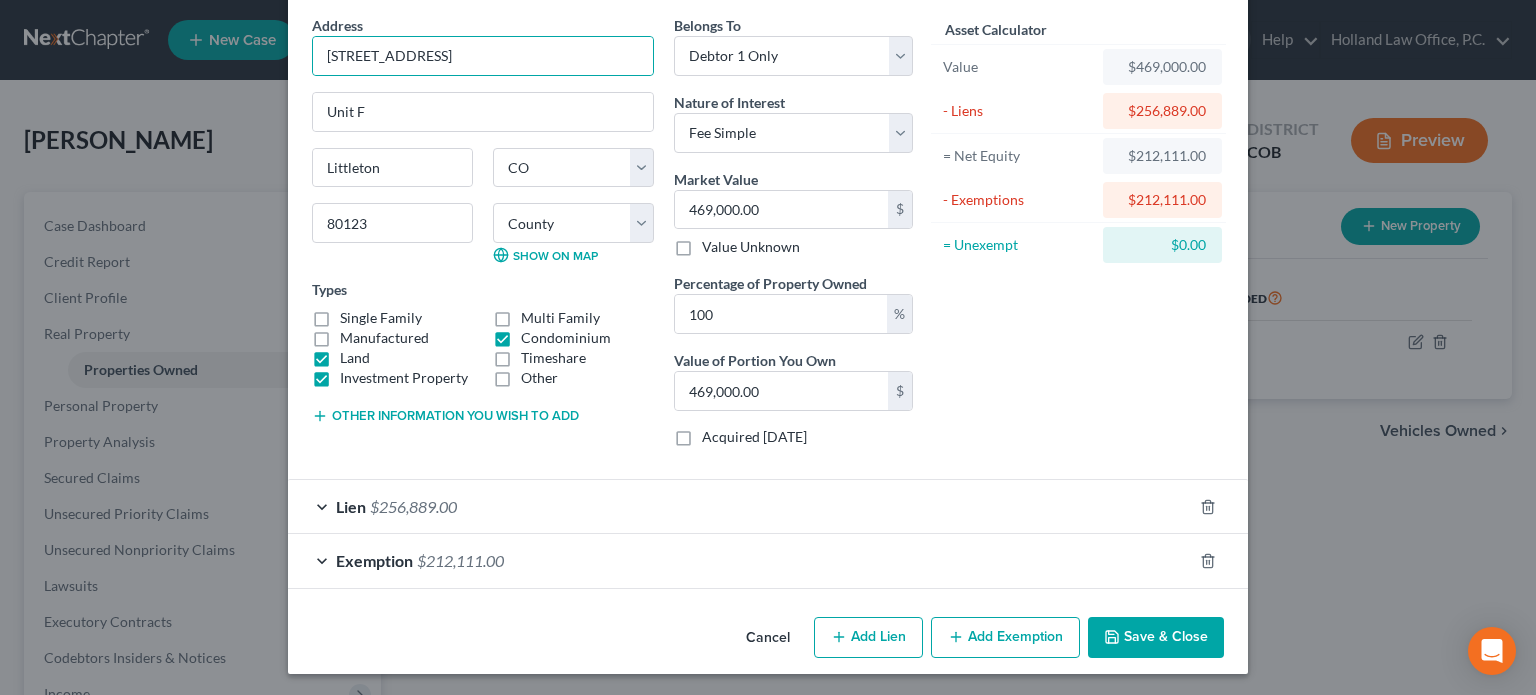 click on "Save & Close" at bounding box center [1156, 638] 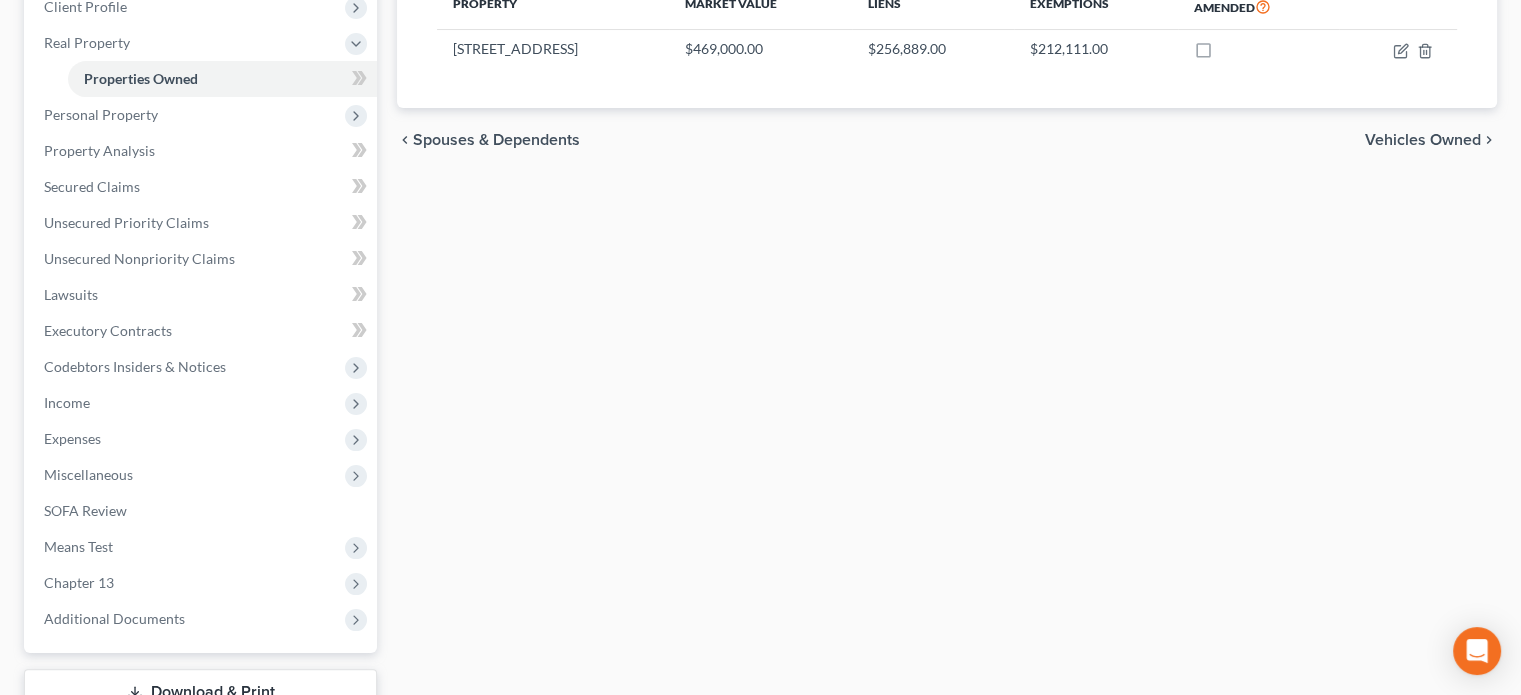 scroll, scrollTop: 300, scrollLeft: 0, axis: vertical 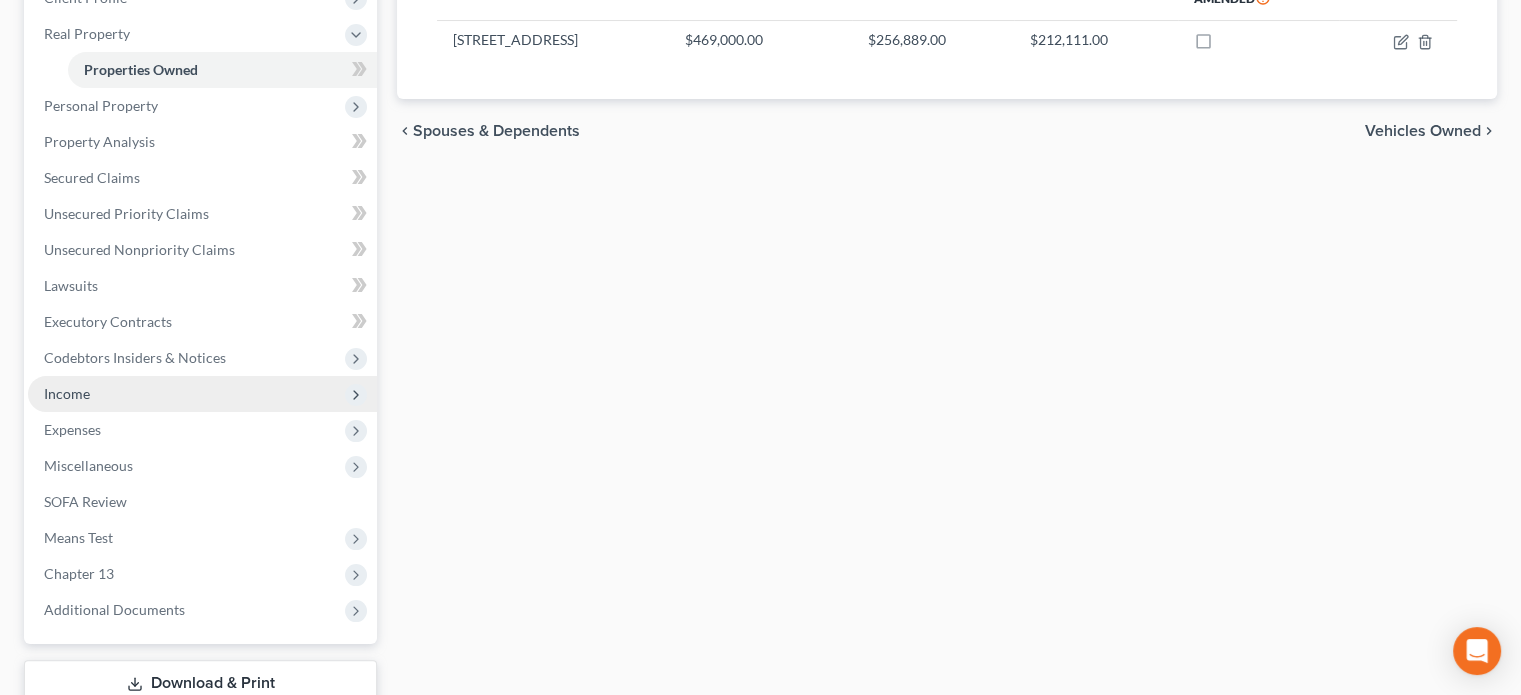 click on "Income" at bounding box center [67, 393] 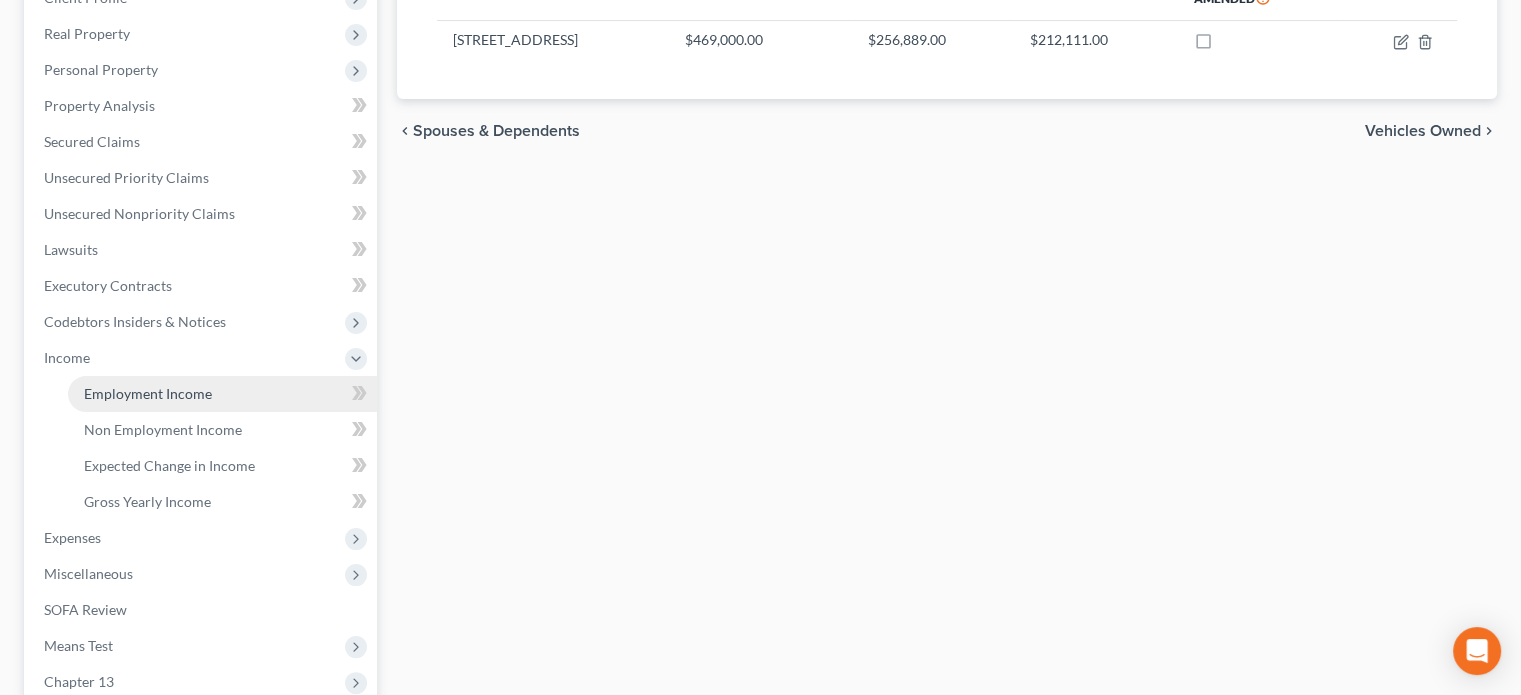 click on "Employment Income" at bounding box center (222, 394) 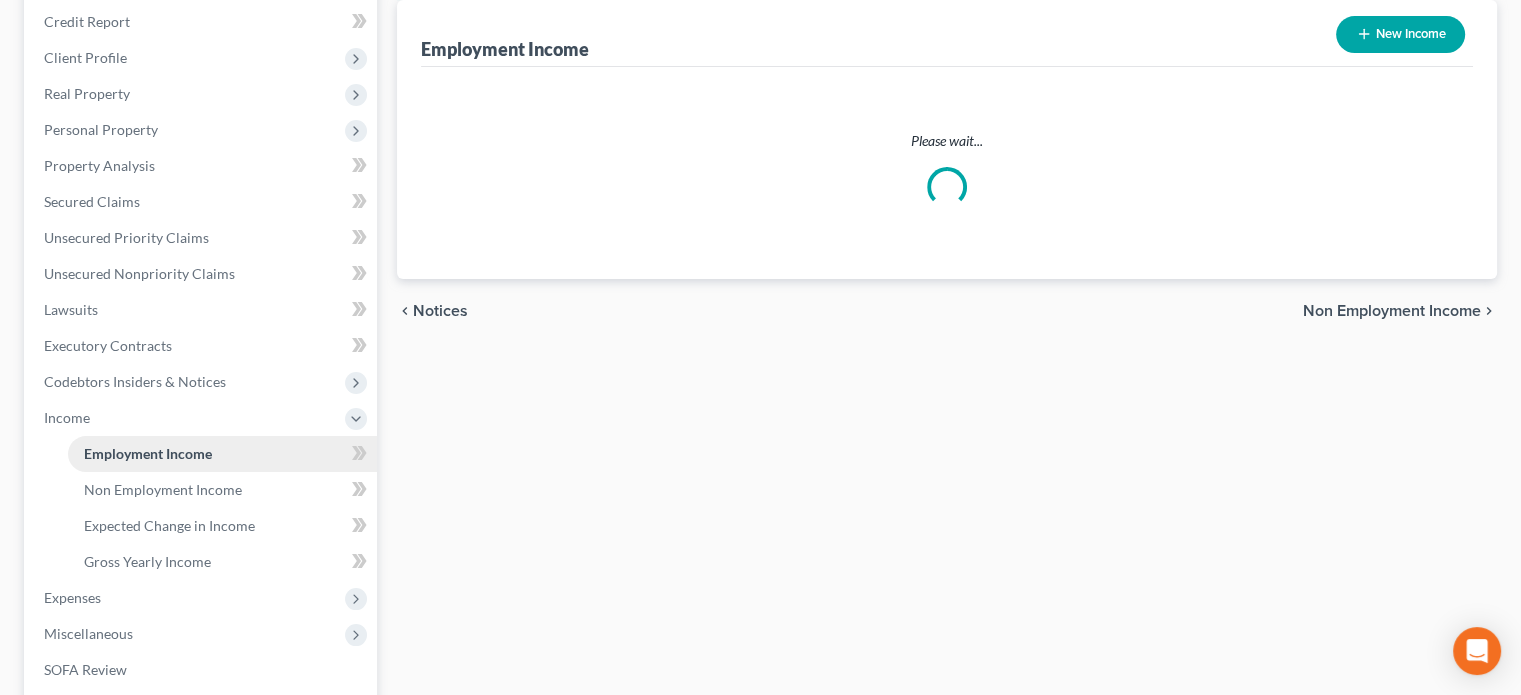 click on "Case Dashboard
Payments
Invoices
Payments
Payments
Credit Report
Client Profile" at bounding box center (202, 382) 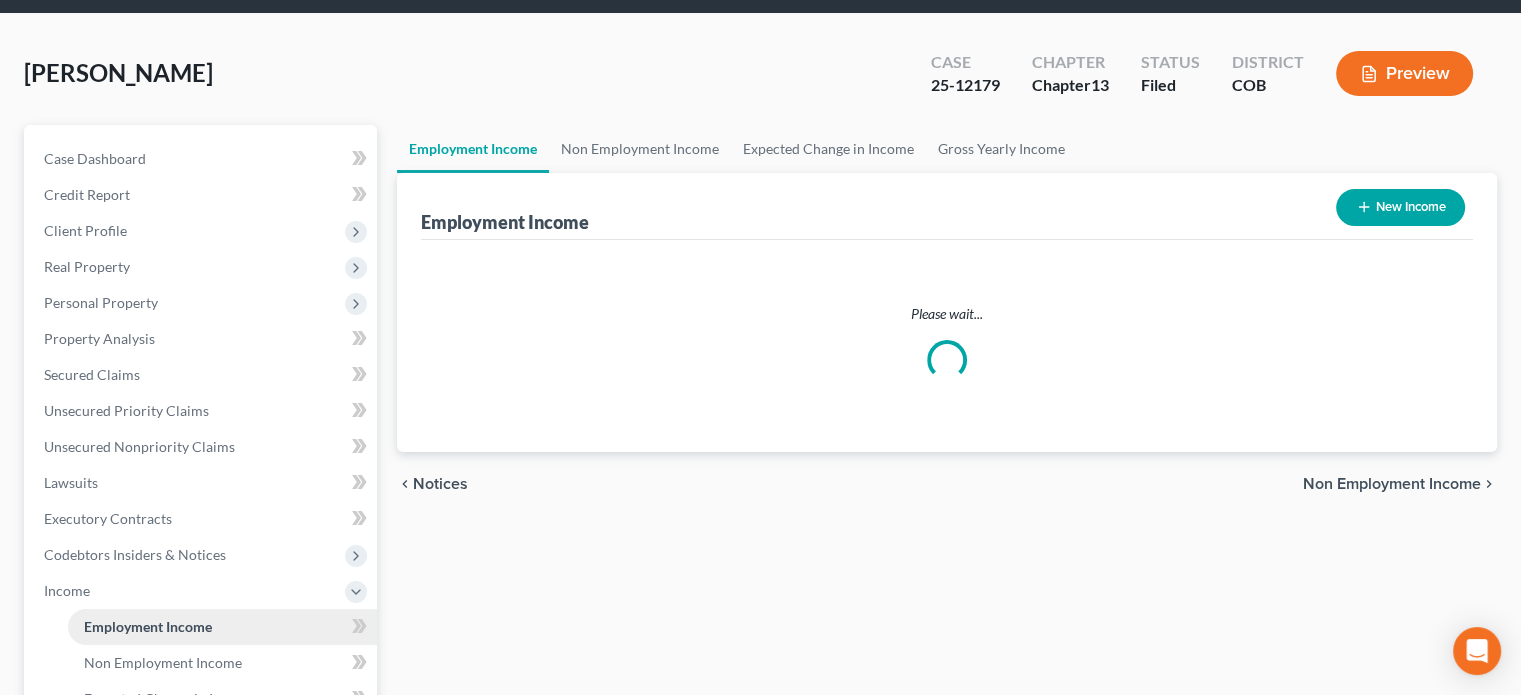 scroll, scrollTop: 0, scrollLeft: 0, axis: both 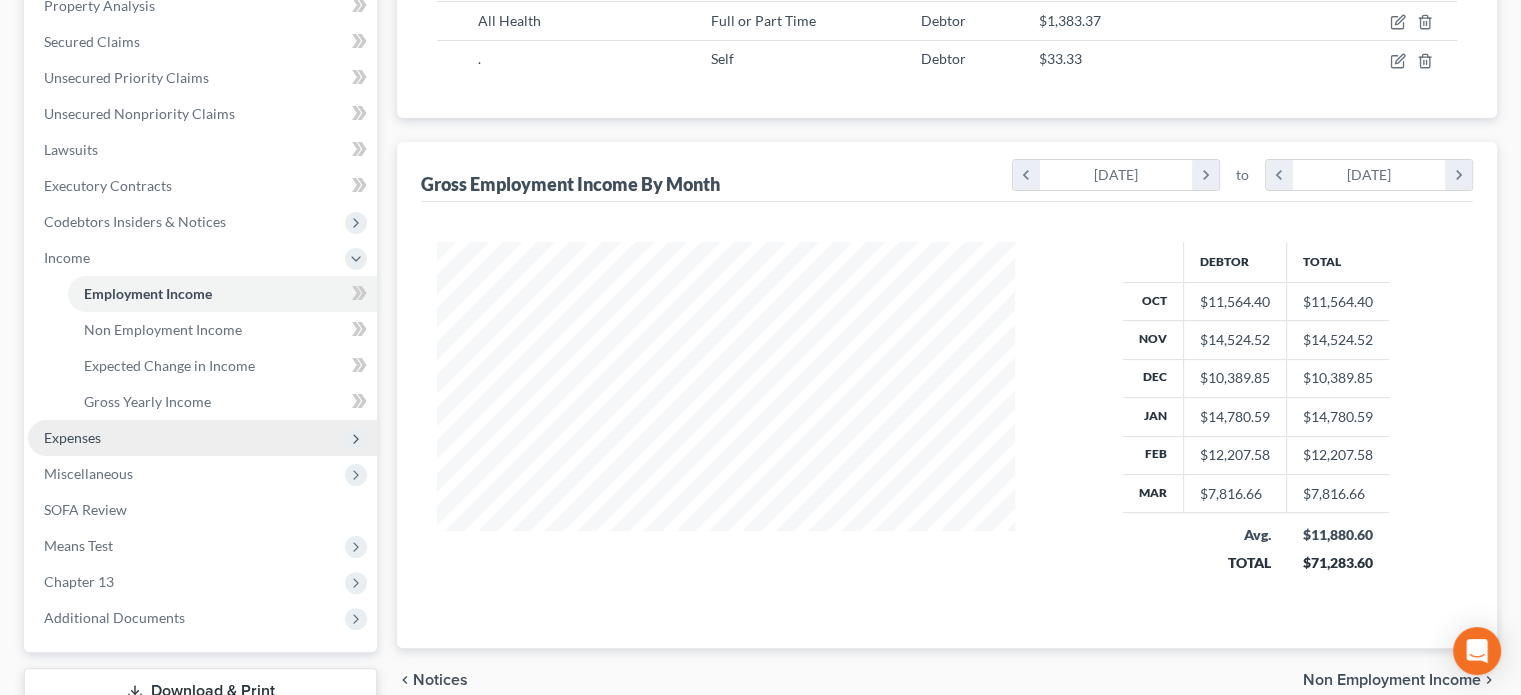 click on "Expenses" at bounding box center [202, 438] 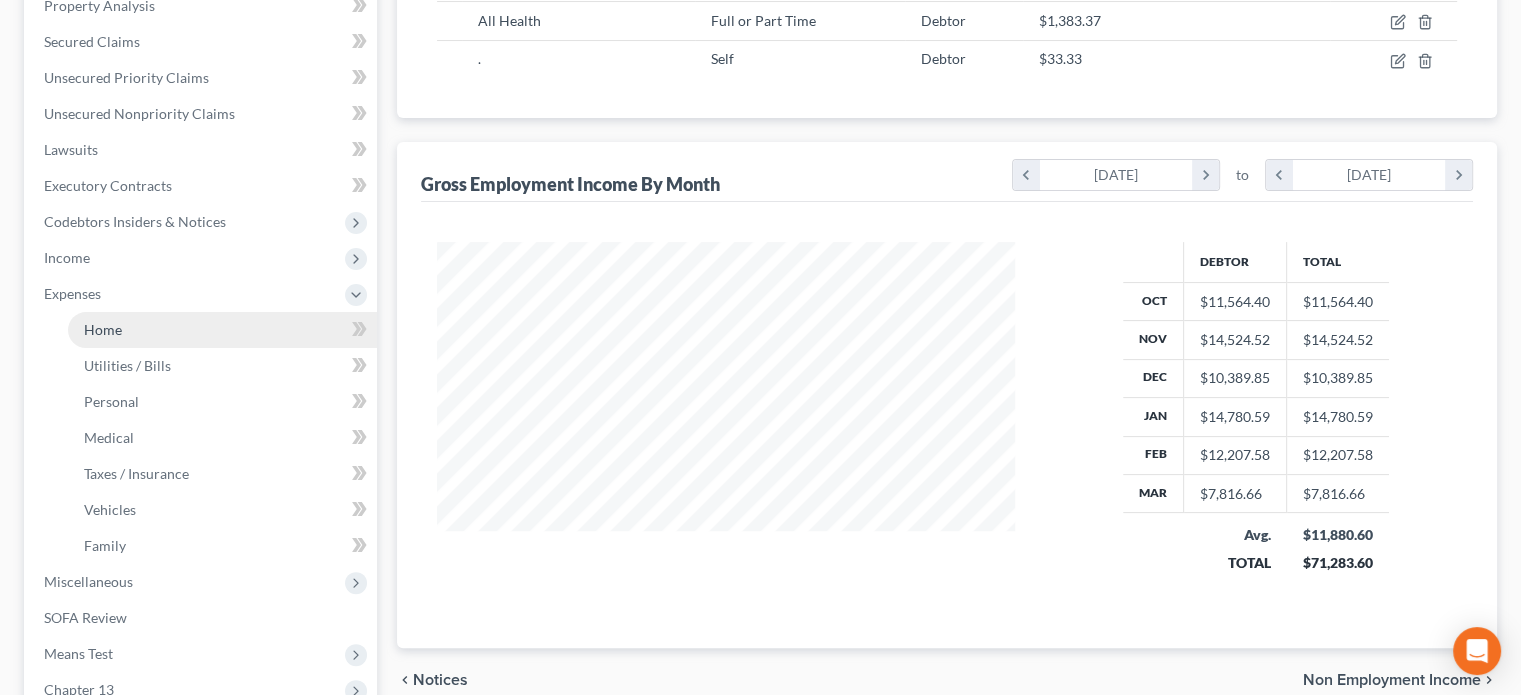 click on "Home" at bounding box center [103, 329] 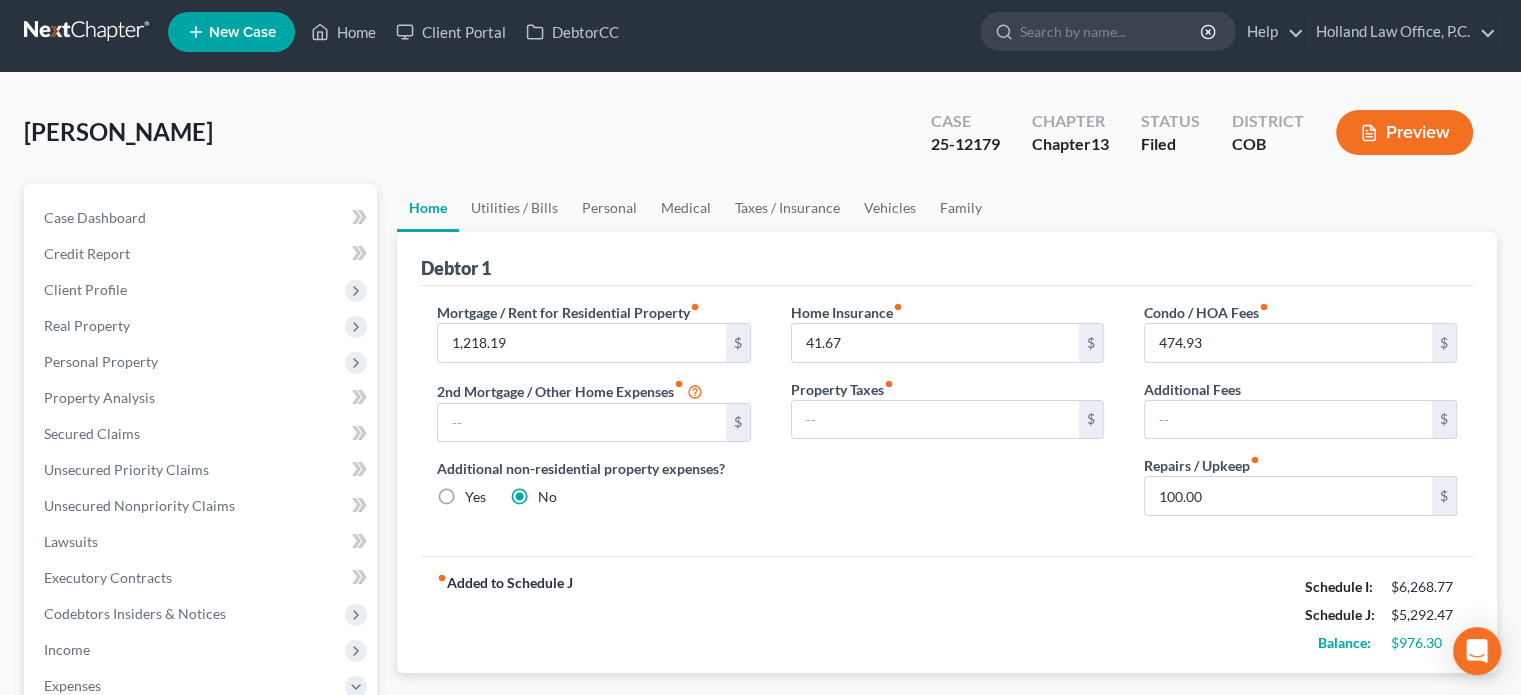 scroll, scrollTop: 0, scrollLeft: 0, axis: both 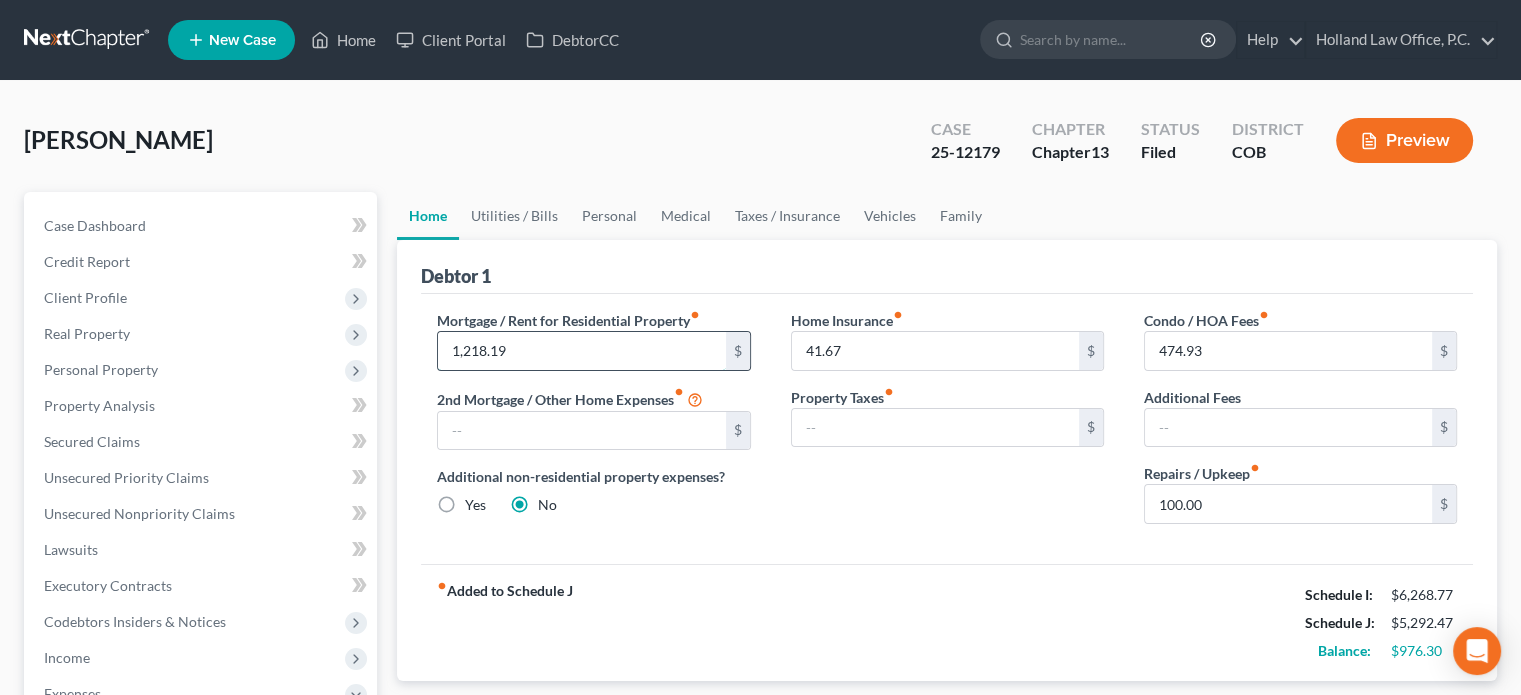 click on "1,218.19" at bounding box center (581, 351) 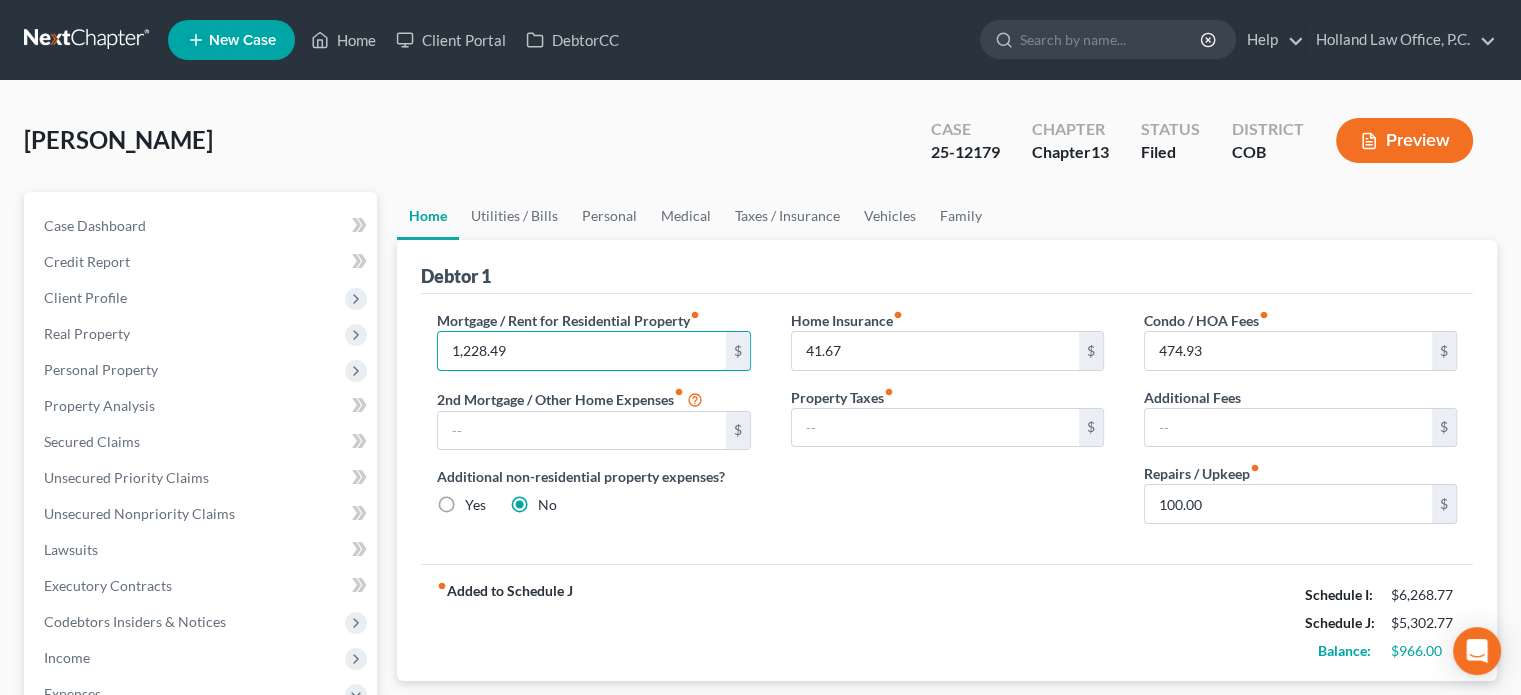 type on "1,228.49" 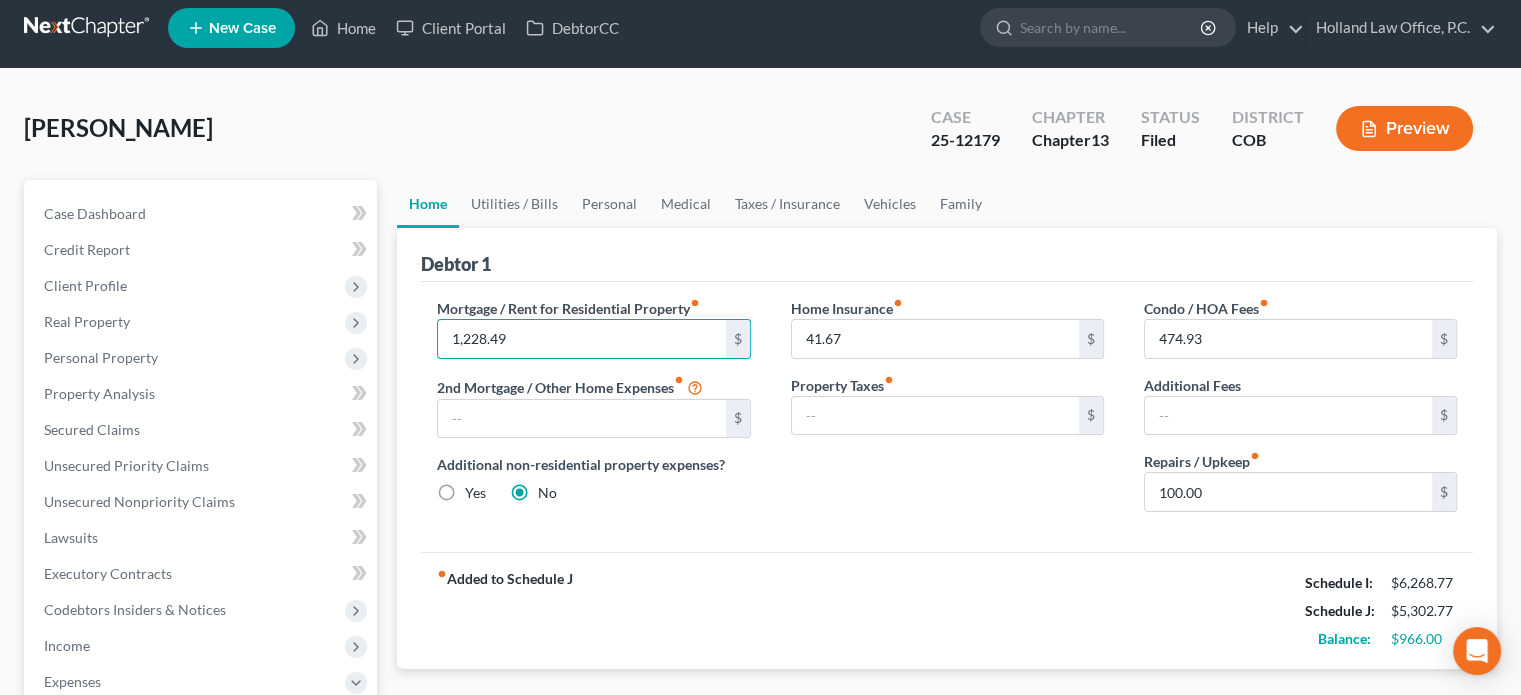 scroll, scrollTop: 0, scrollLeft: 0, axis: both 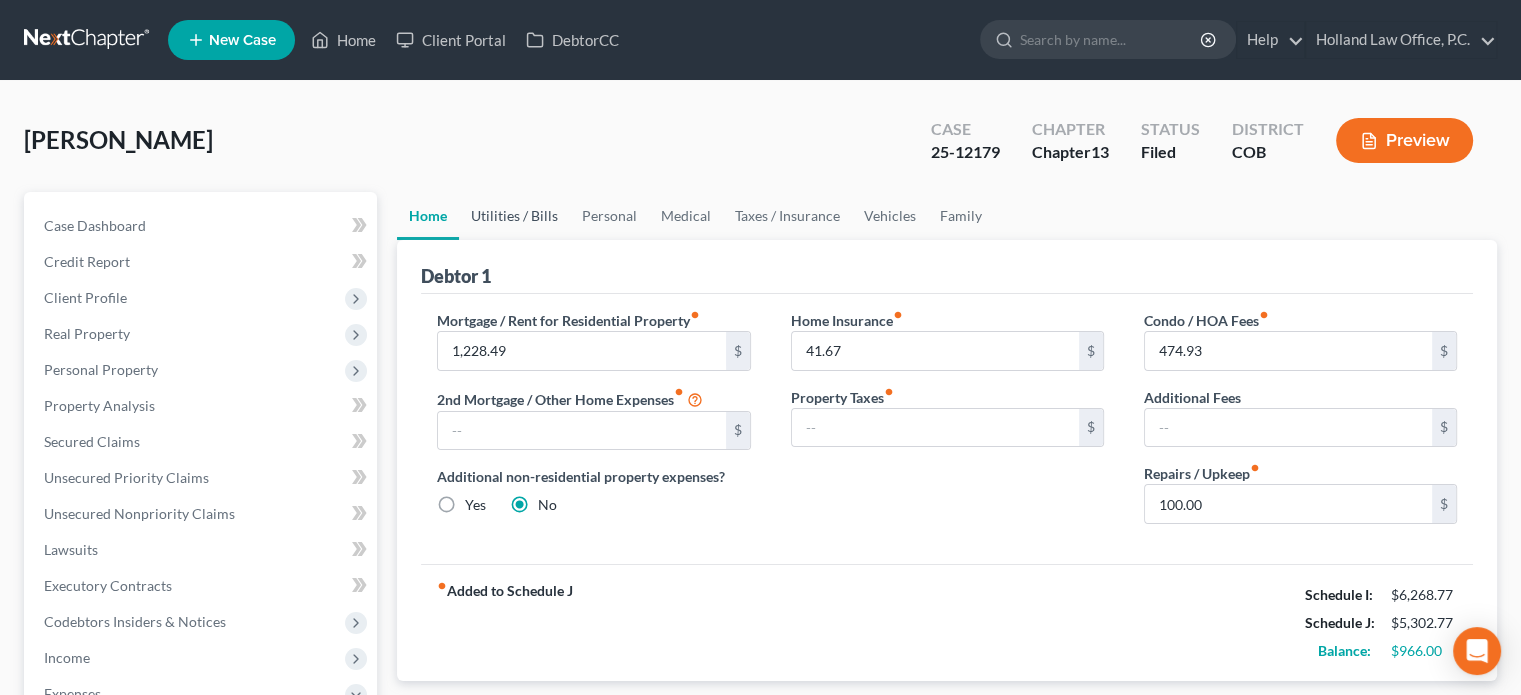 click on "Utilities / Bills" at bounding box center (514, 216) 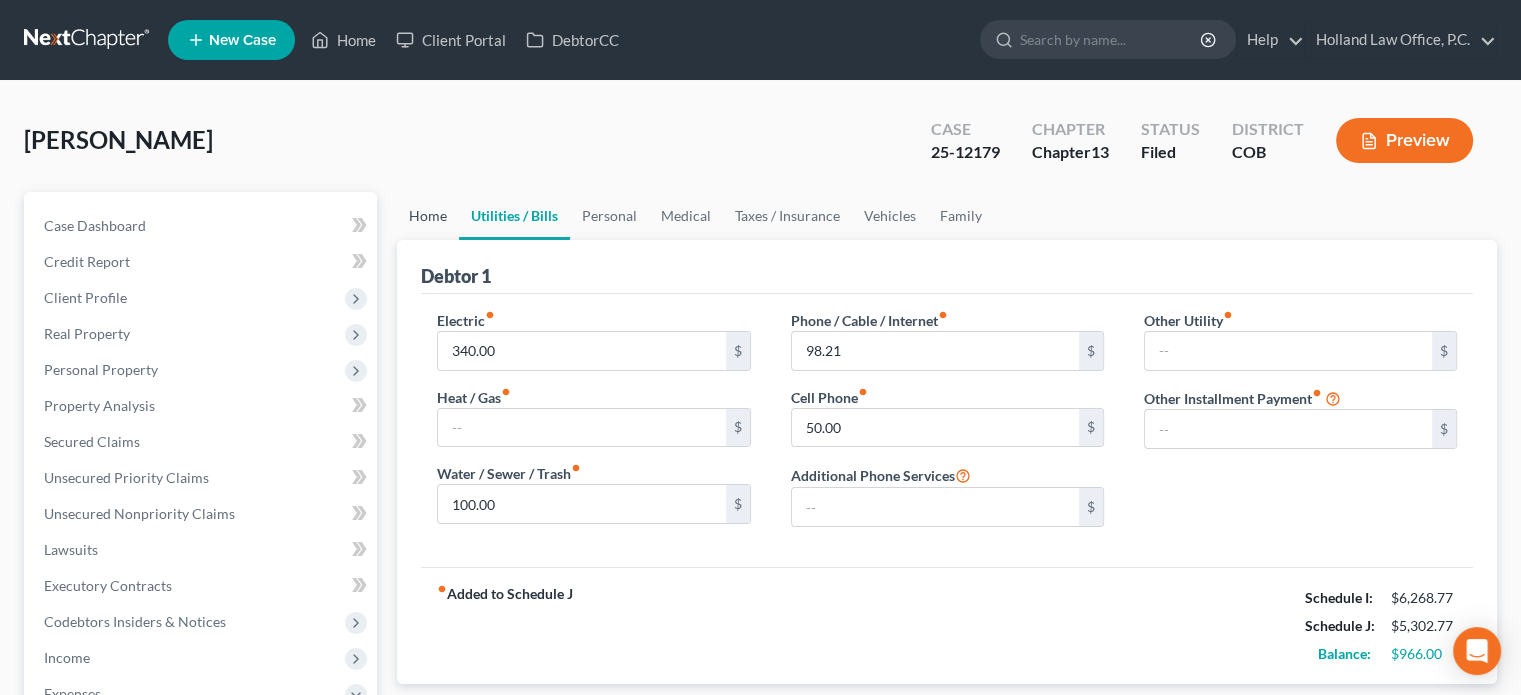 click on "Home" at bounding box center (428, 216) 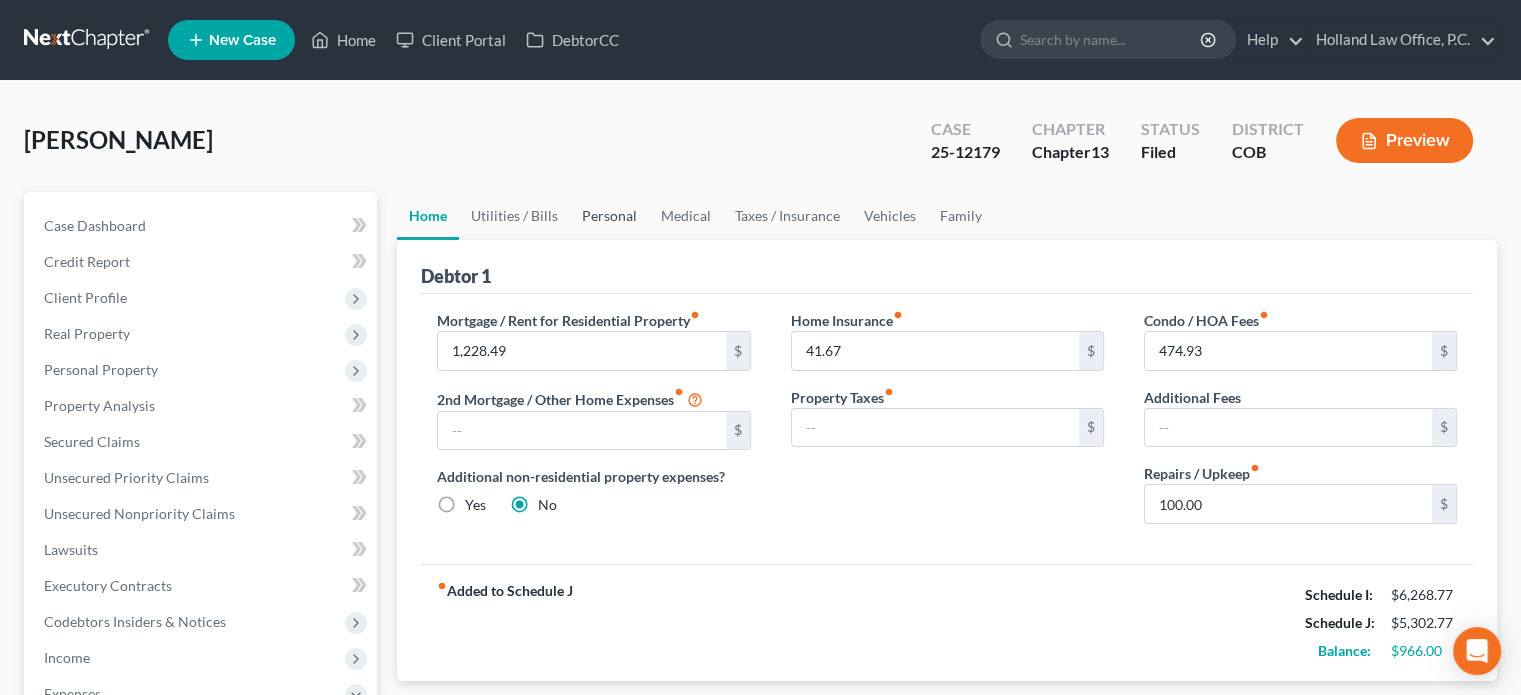click on "Personal" at bounding box center (609, 216) 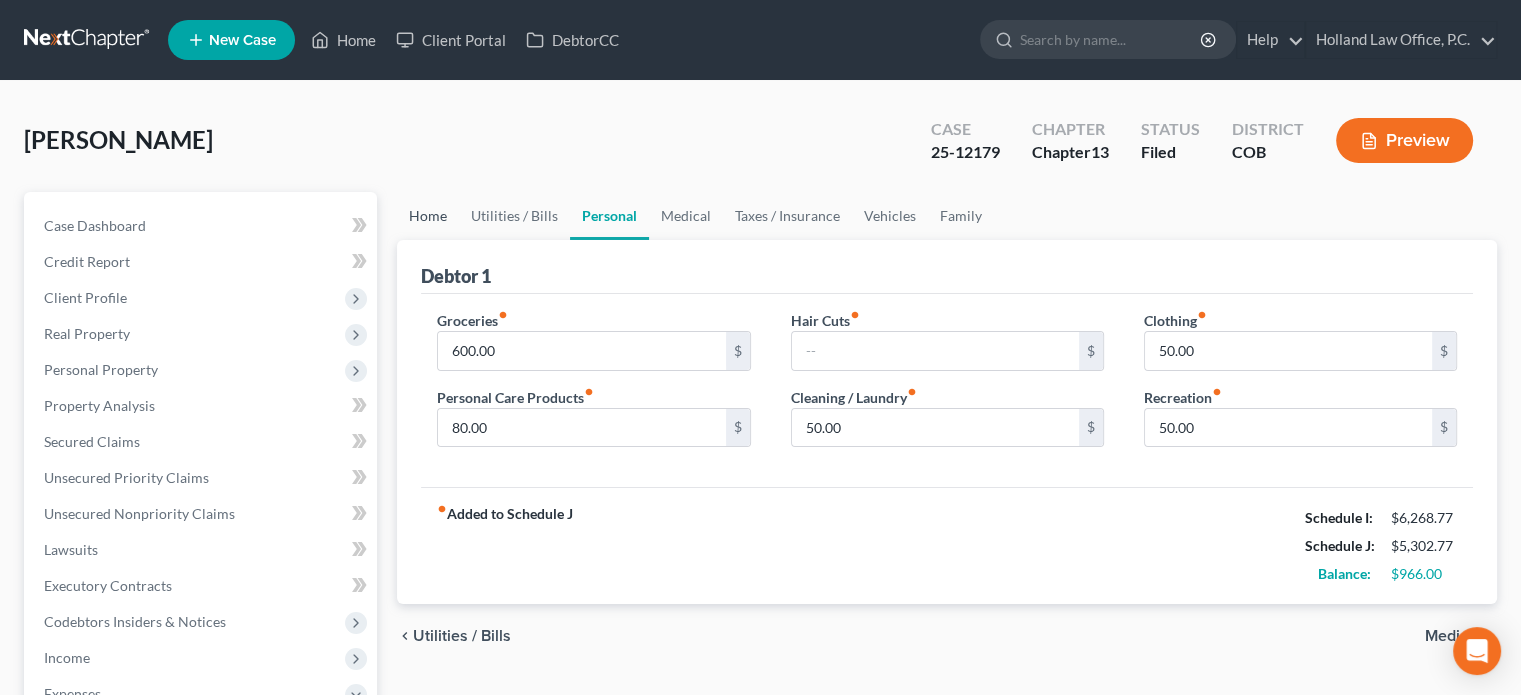 click on "Home" at bounding box center [428, 216] 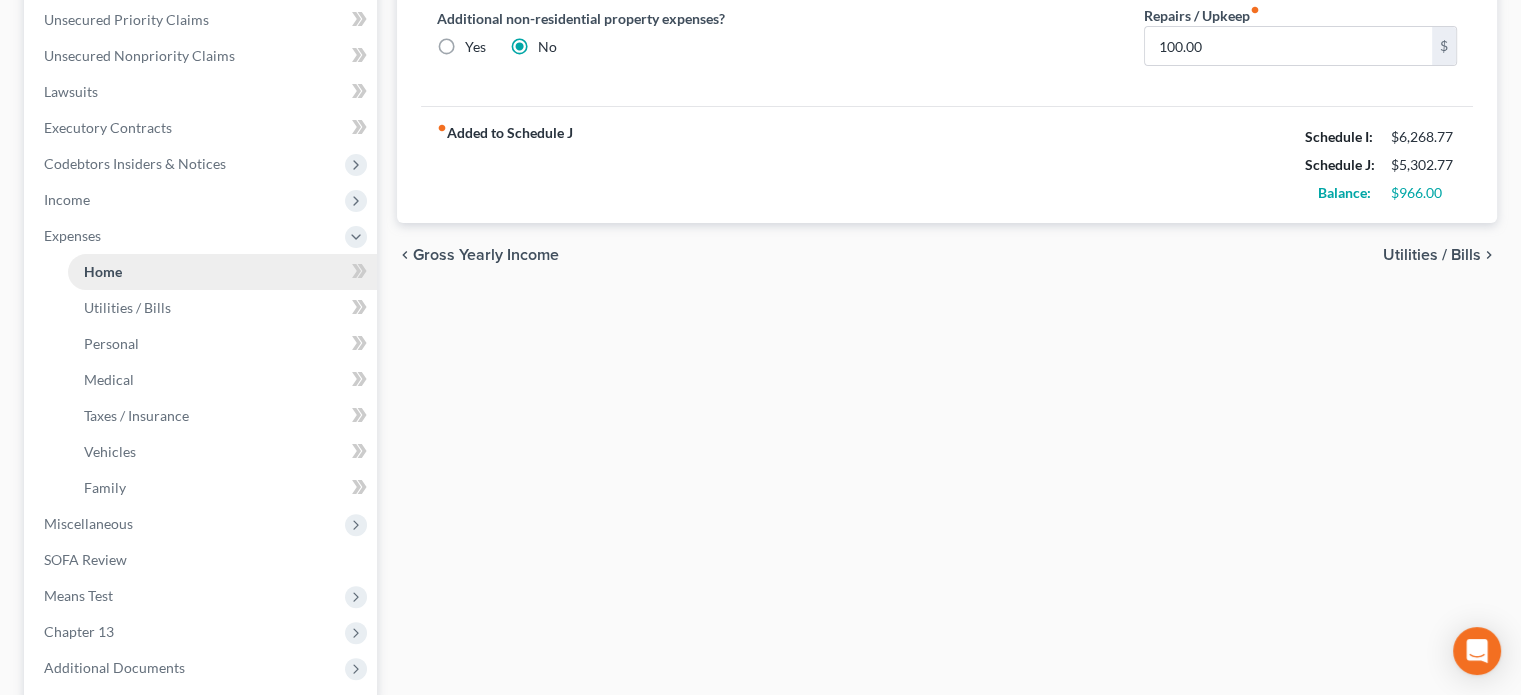scroll, scrollTop: 600, scrollLeft: 0, axis: vertical 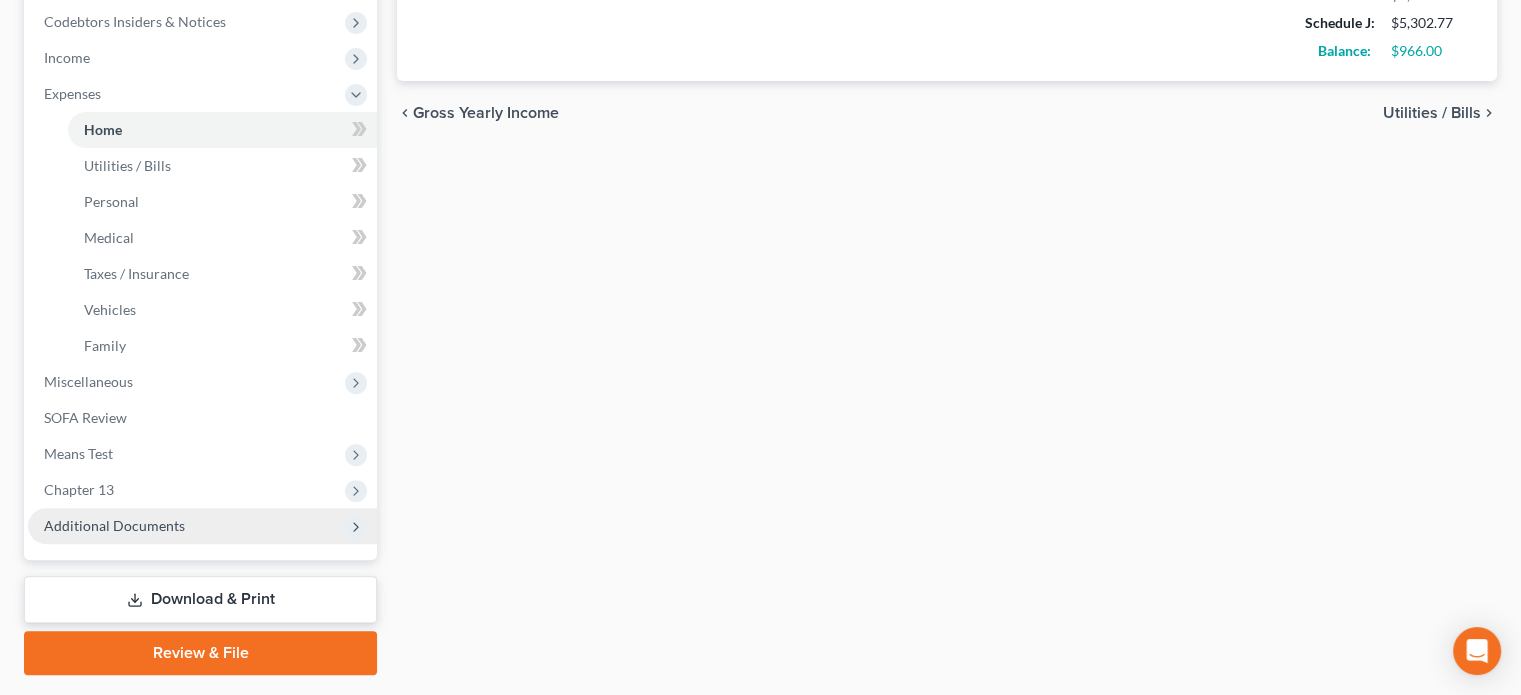 click on "Additional Documents" at bounding box center (114, 525) 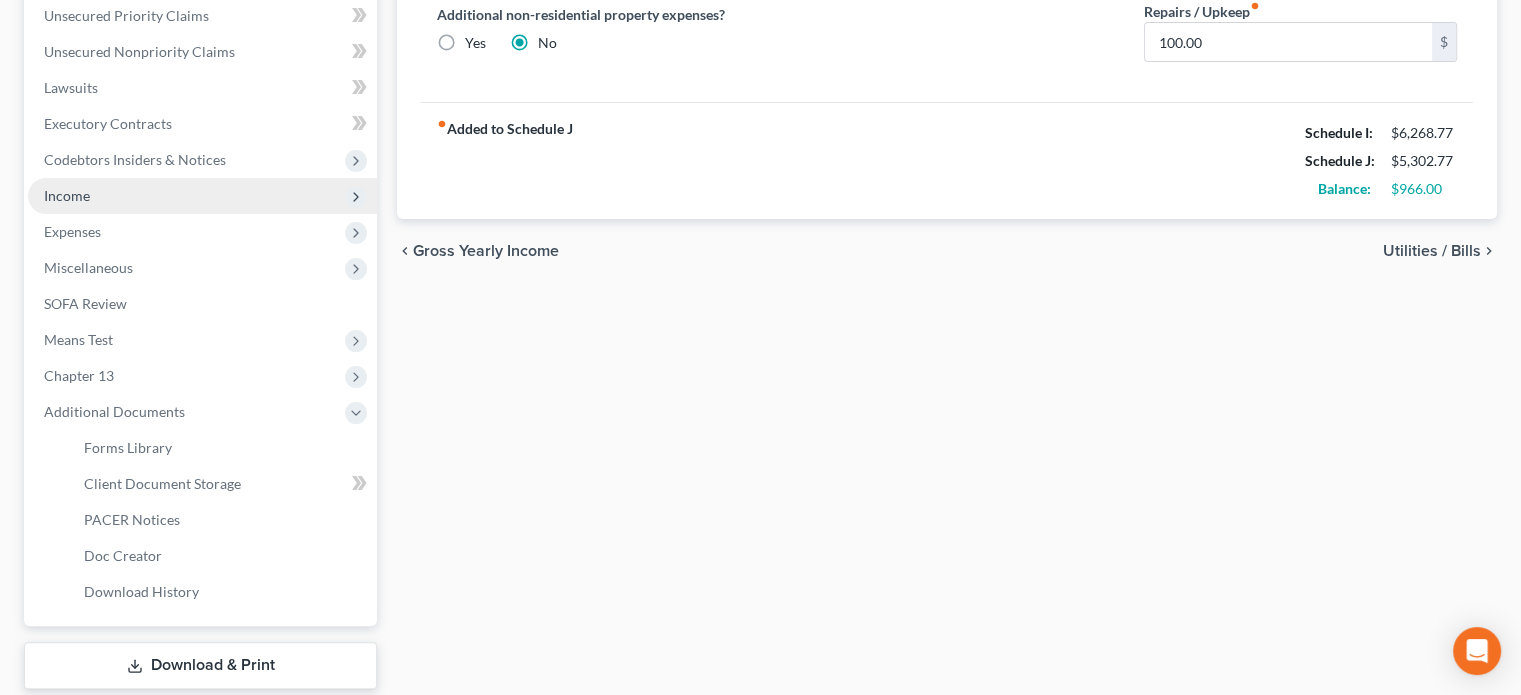 scroll, scrollTop: 482, scrollLeft: 0, axis: vertical 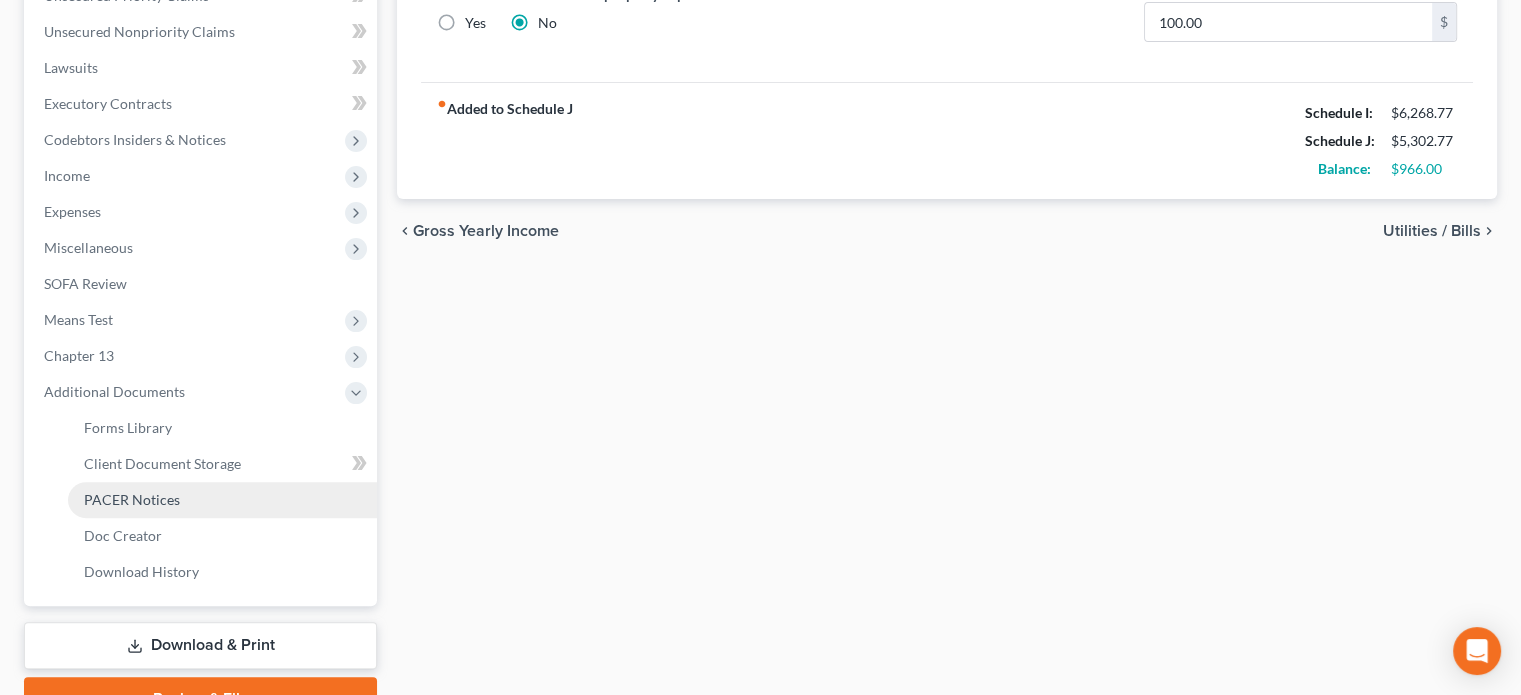 click on "PACER Notices" at bounding box center [132, 499] 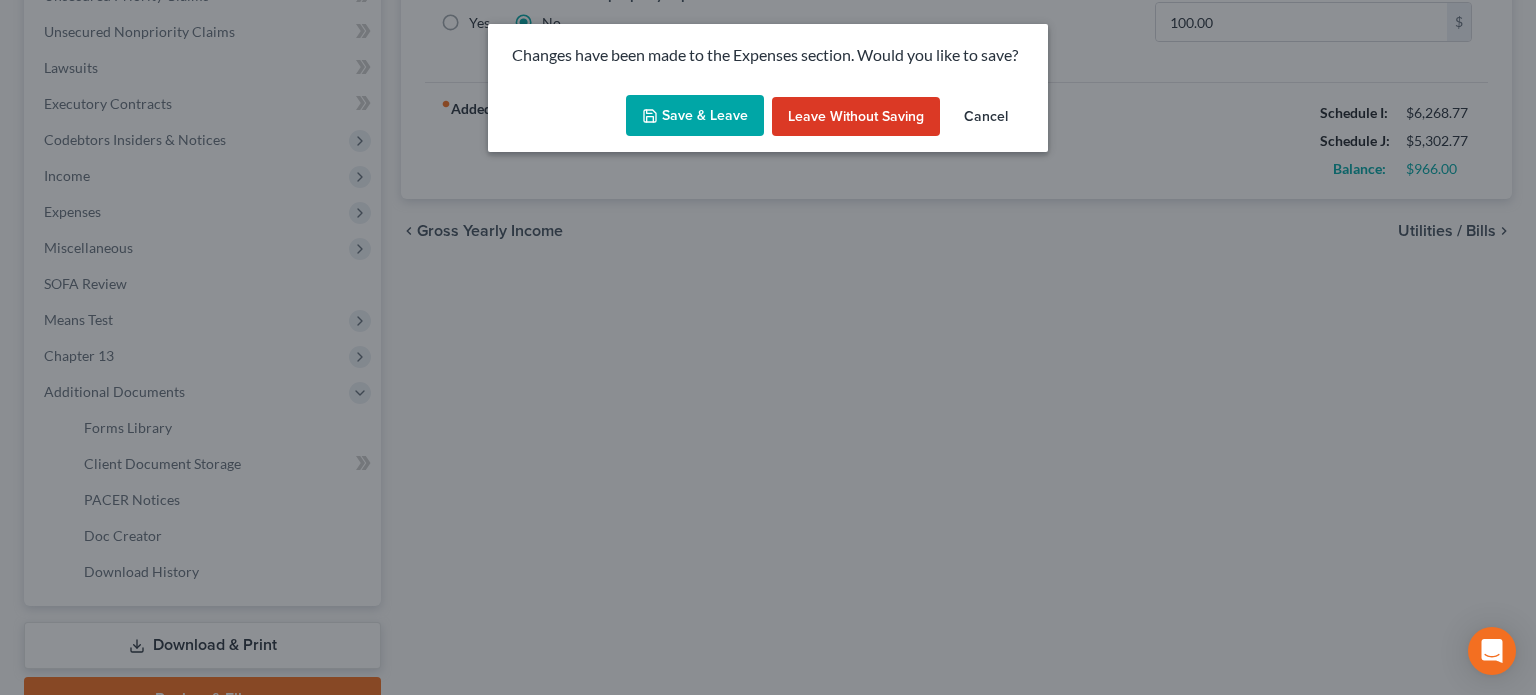 click on "Save & Leave" at bounding box center [695, 116] 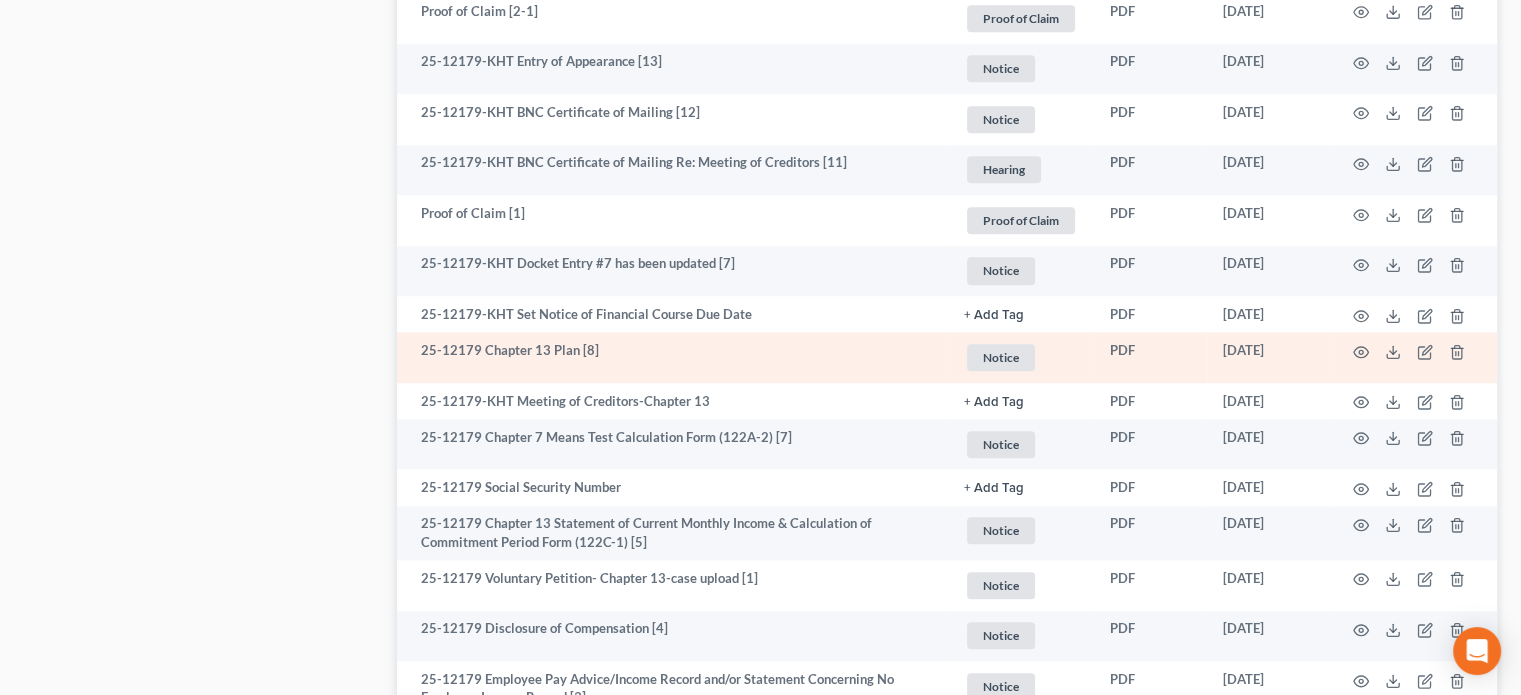 scroll, scrollTop: 2396, scrollLeft: 0, axis: vertical 